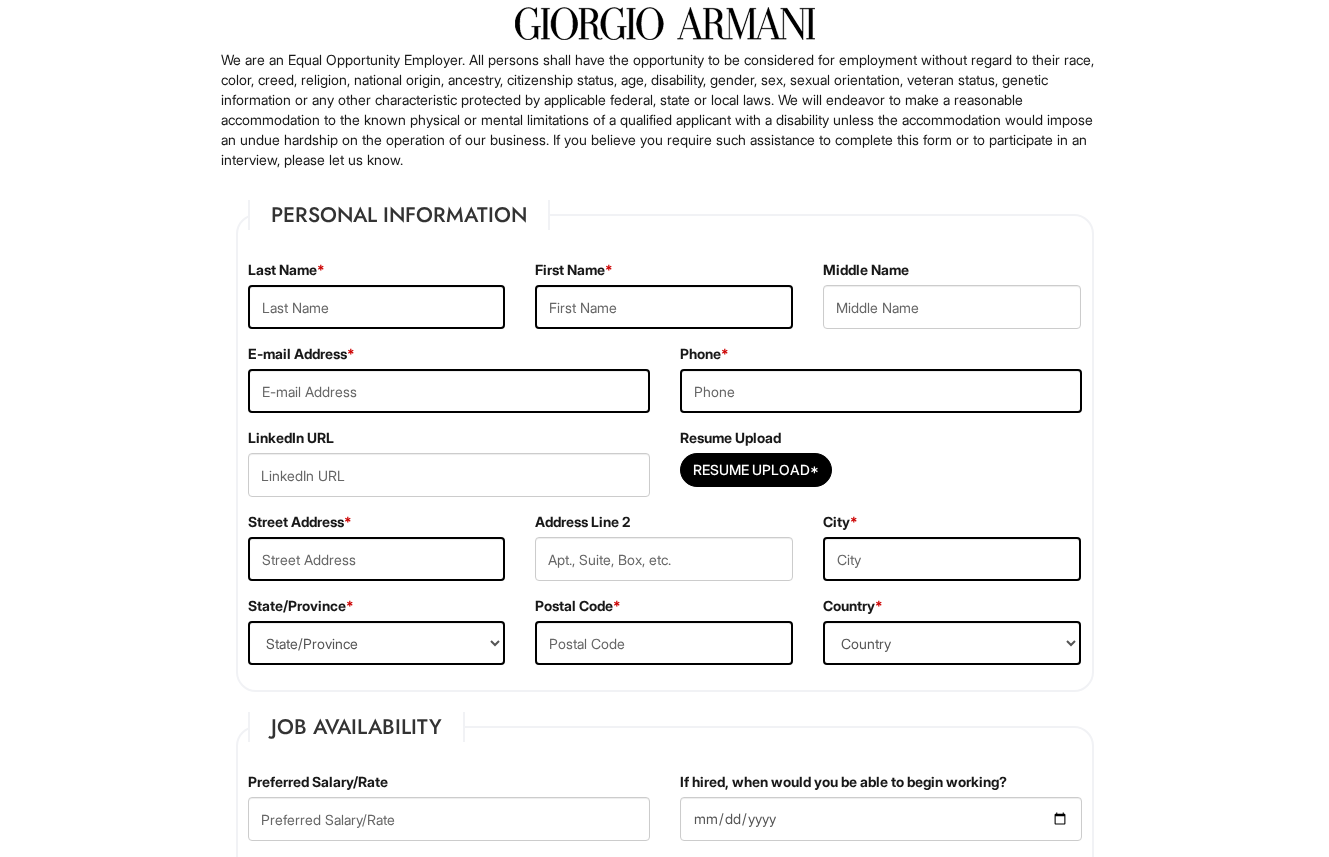 scroll, scrollTop: 133, scrollLeft: 0, axis: vertical 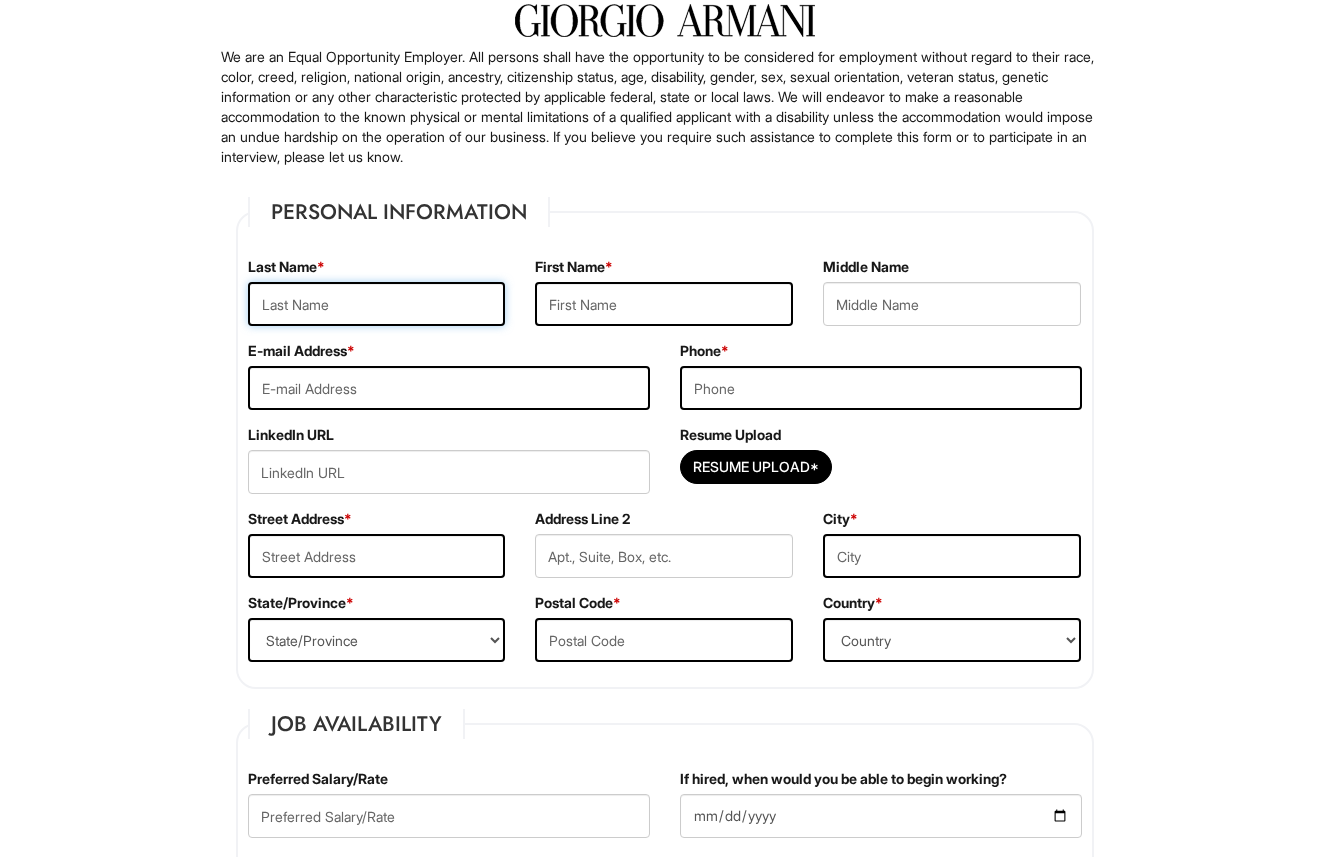 click at bounding box center (377, 304) 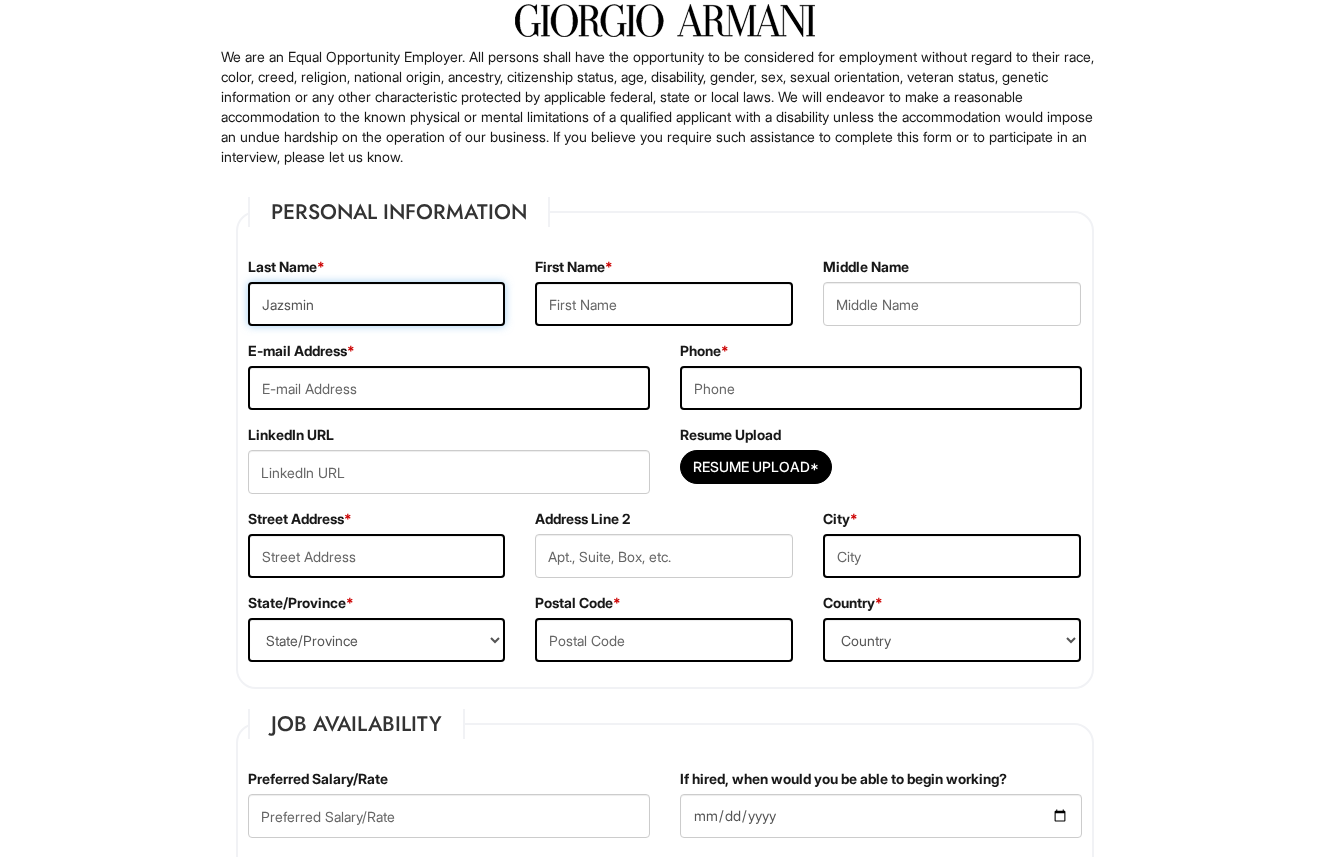 type on "Jazsmin" 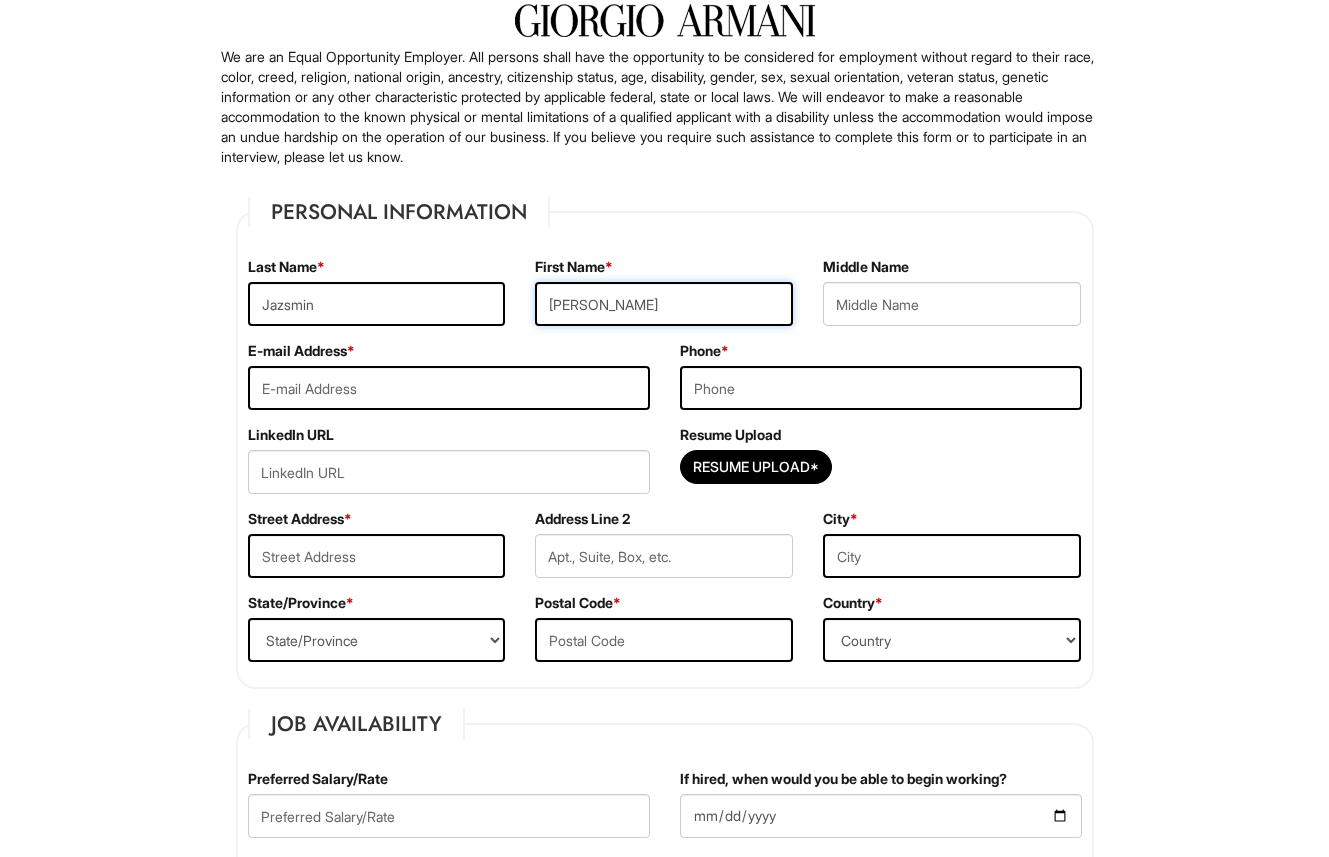 type on "Bryant" 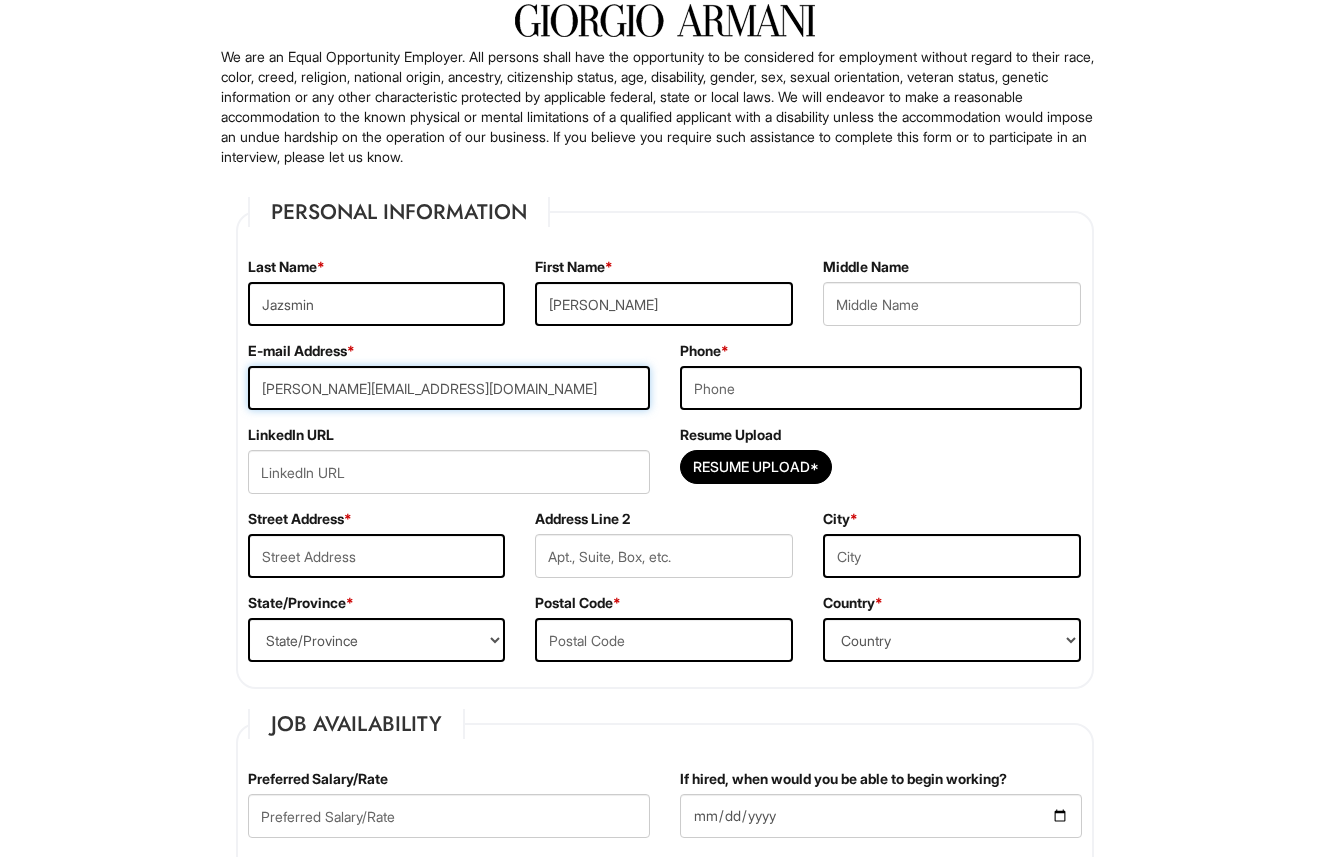 type on "bryant.jazsmin@gmail.com" 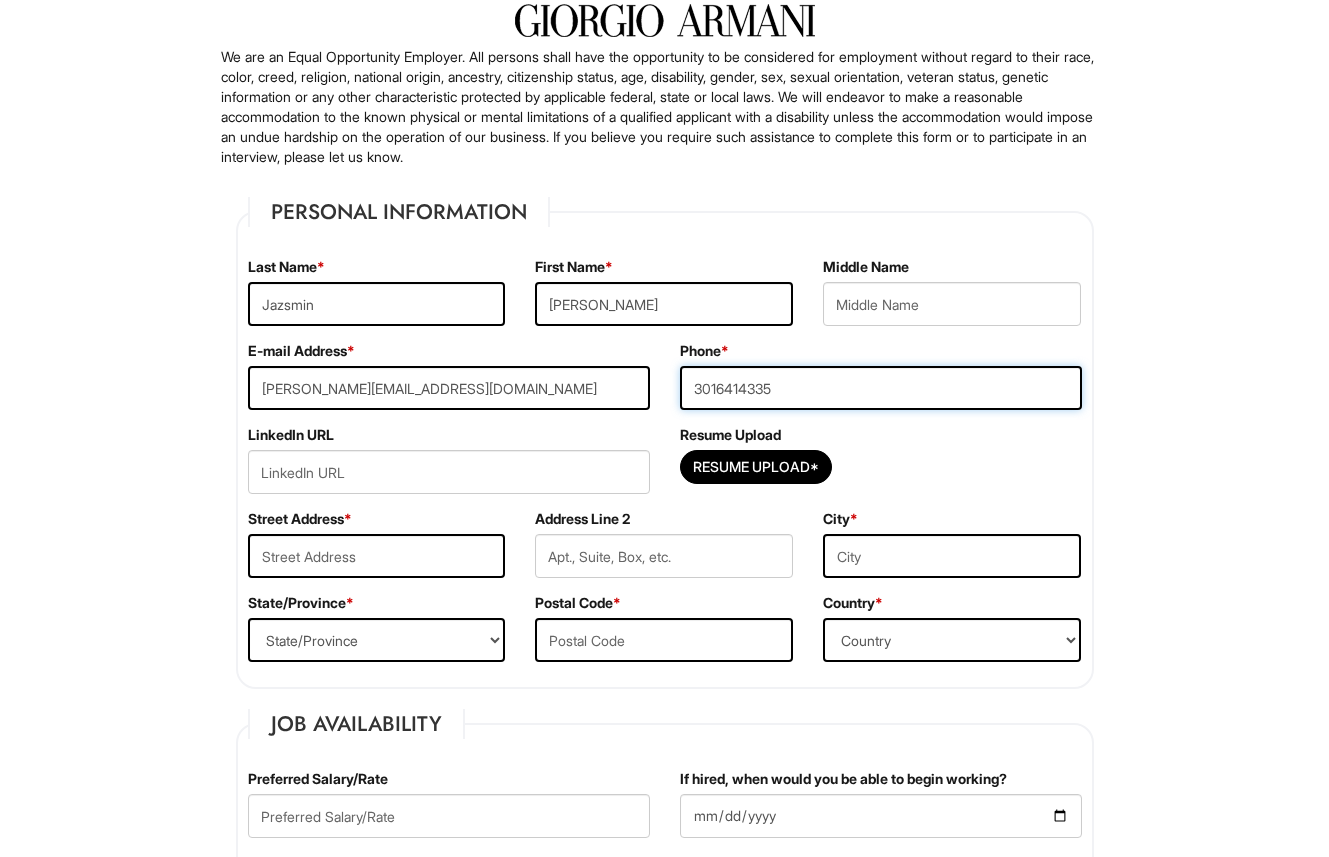 type on "3016414335" 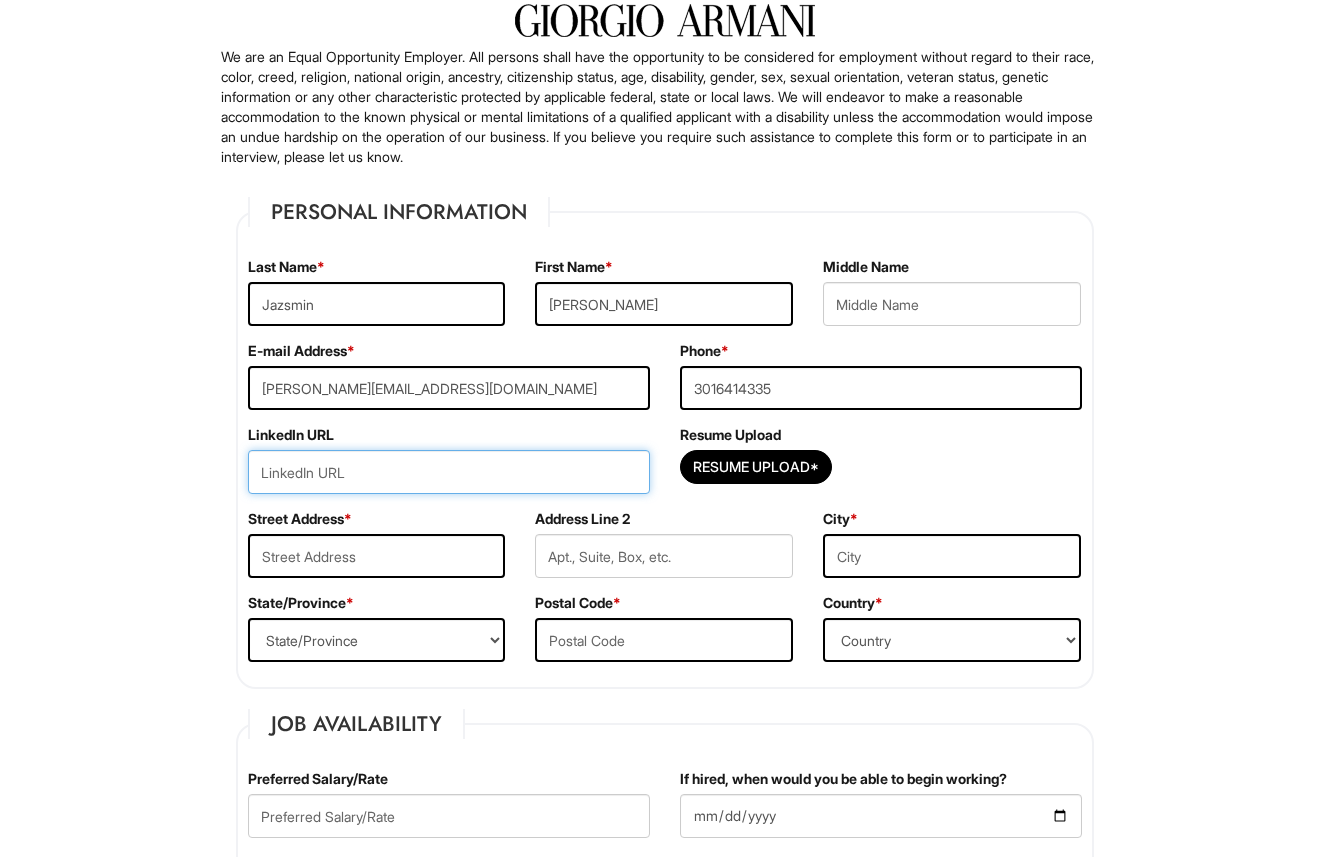click at bounding box center (449, 472) 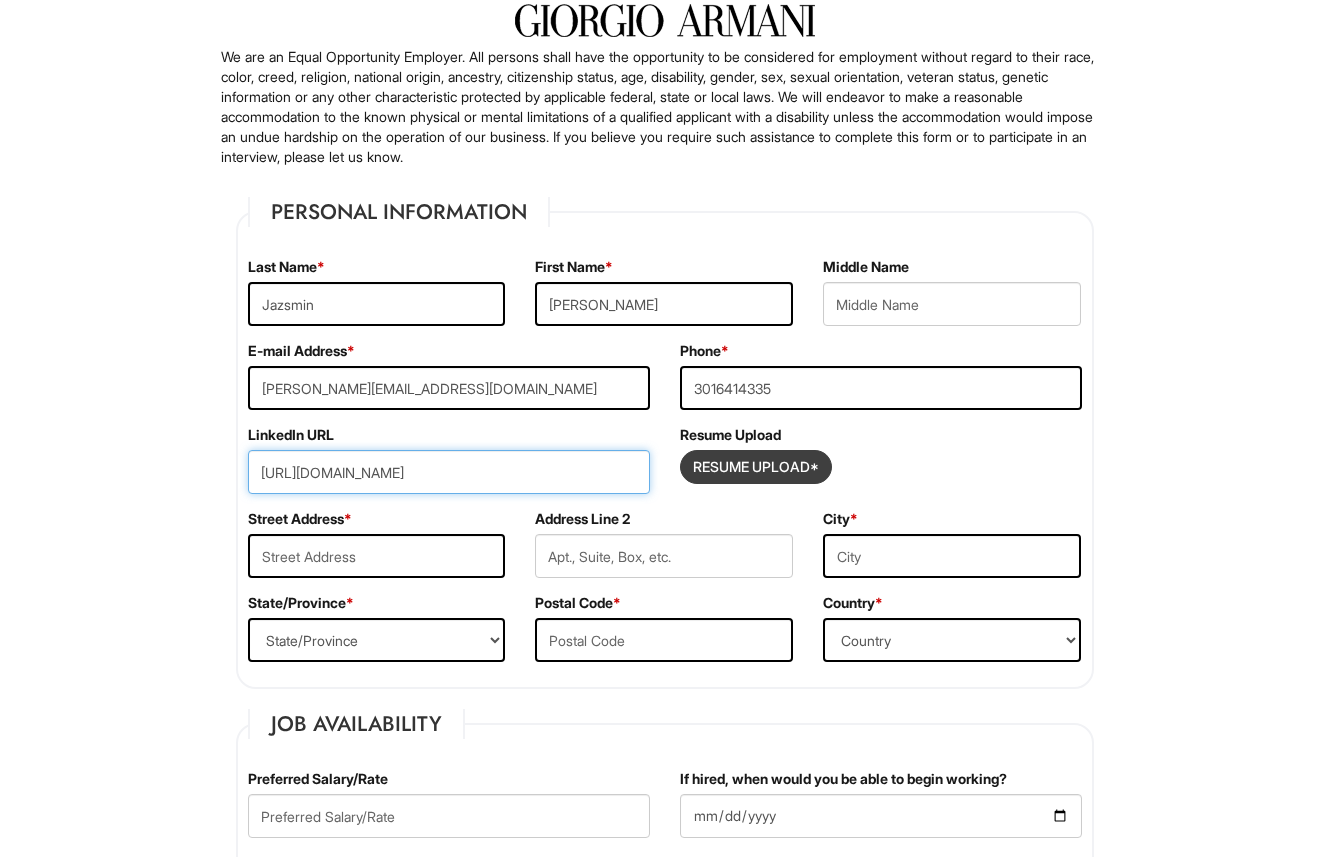 type on "https://www.linkedin.com/in/jazsmin-b-b2115b8b/" 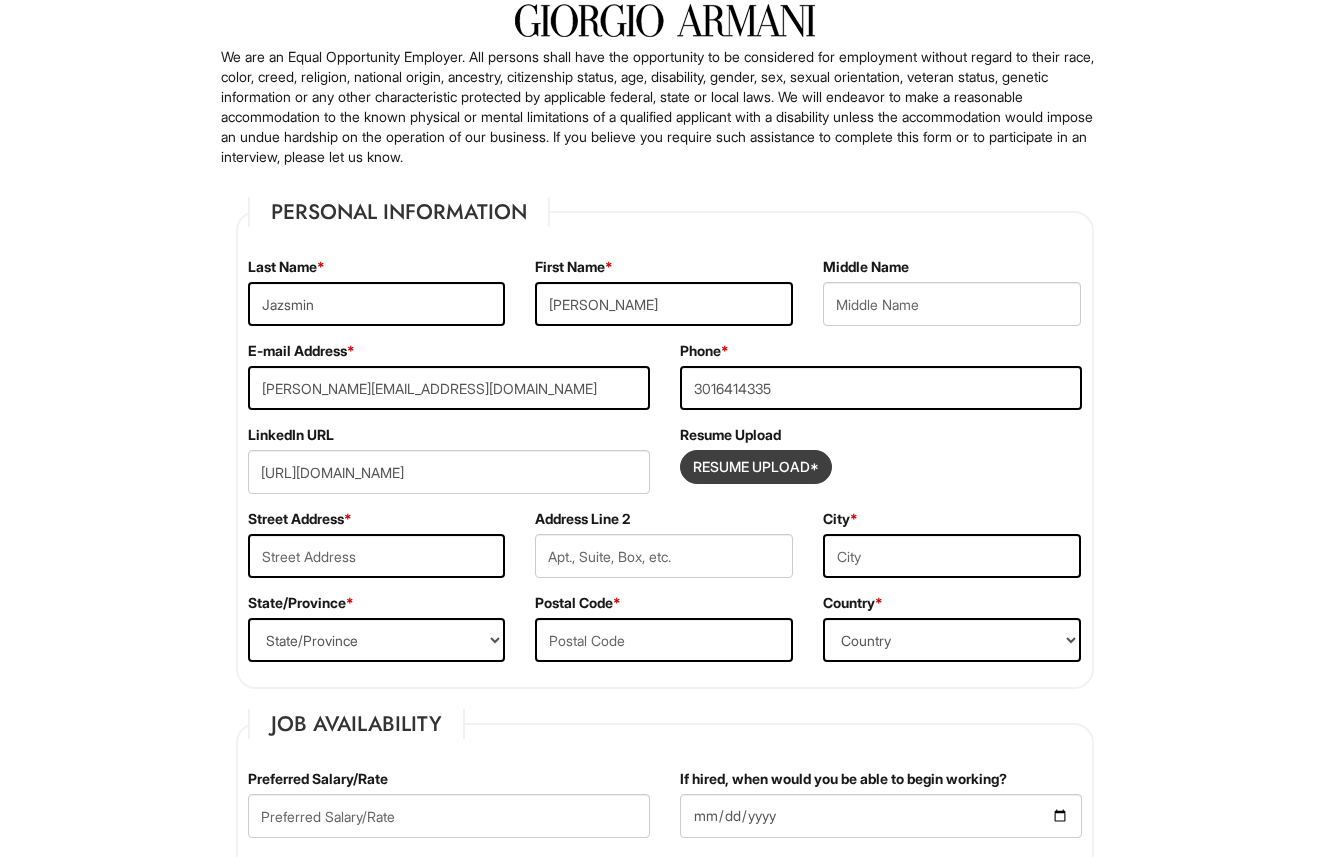 click at bounding box center [756, 467] 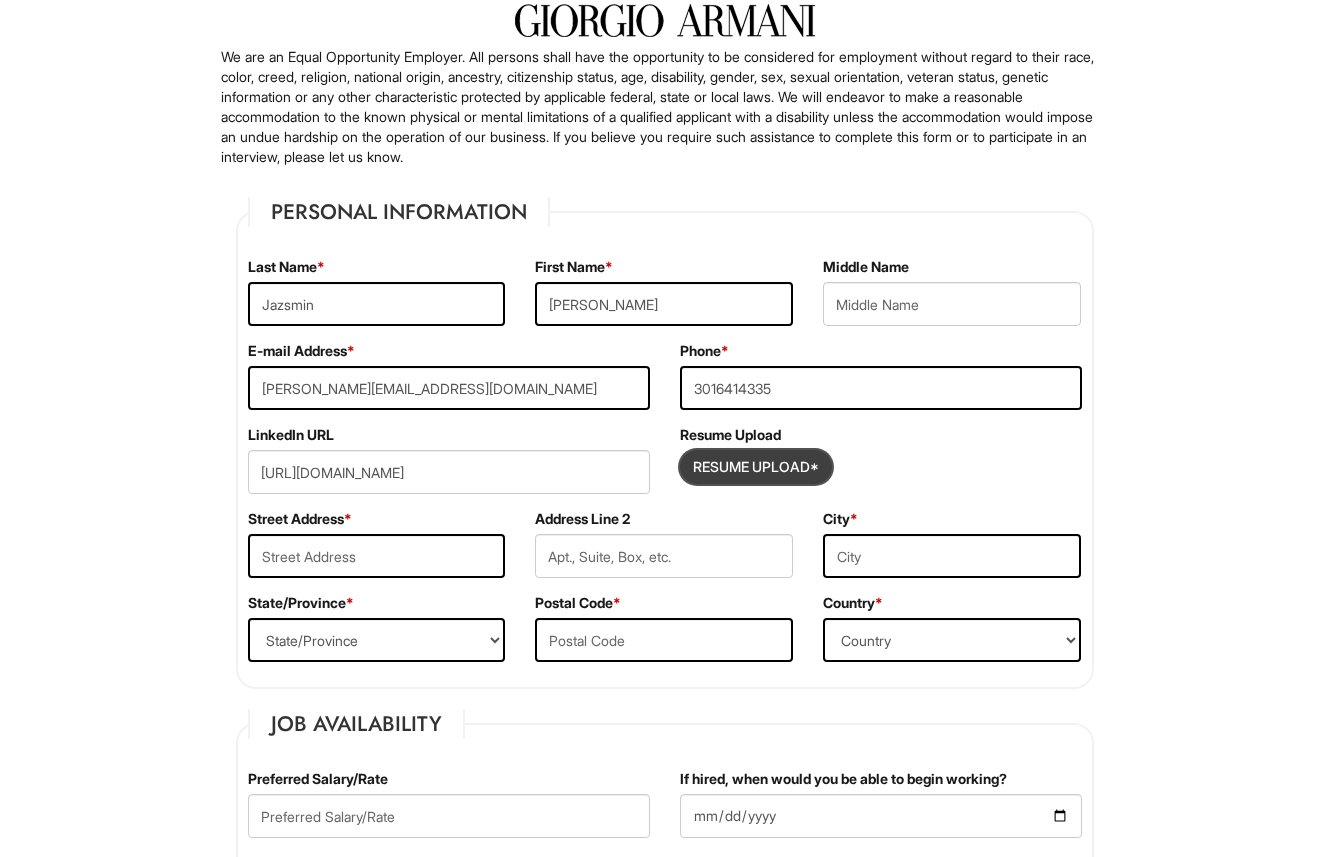 type on "C:\fakepath\JAZSMIN-BRYANT FULL'25.pdf" 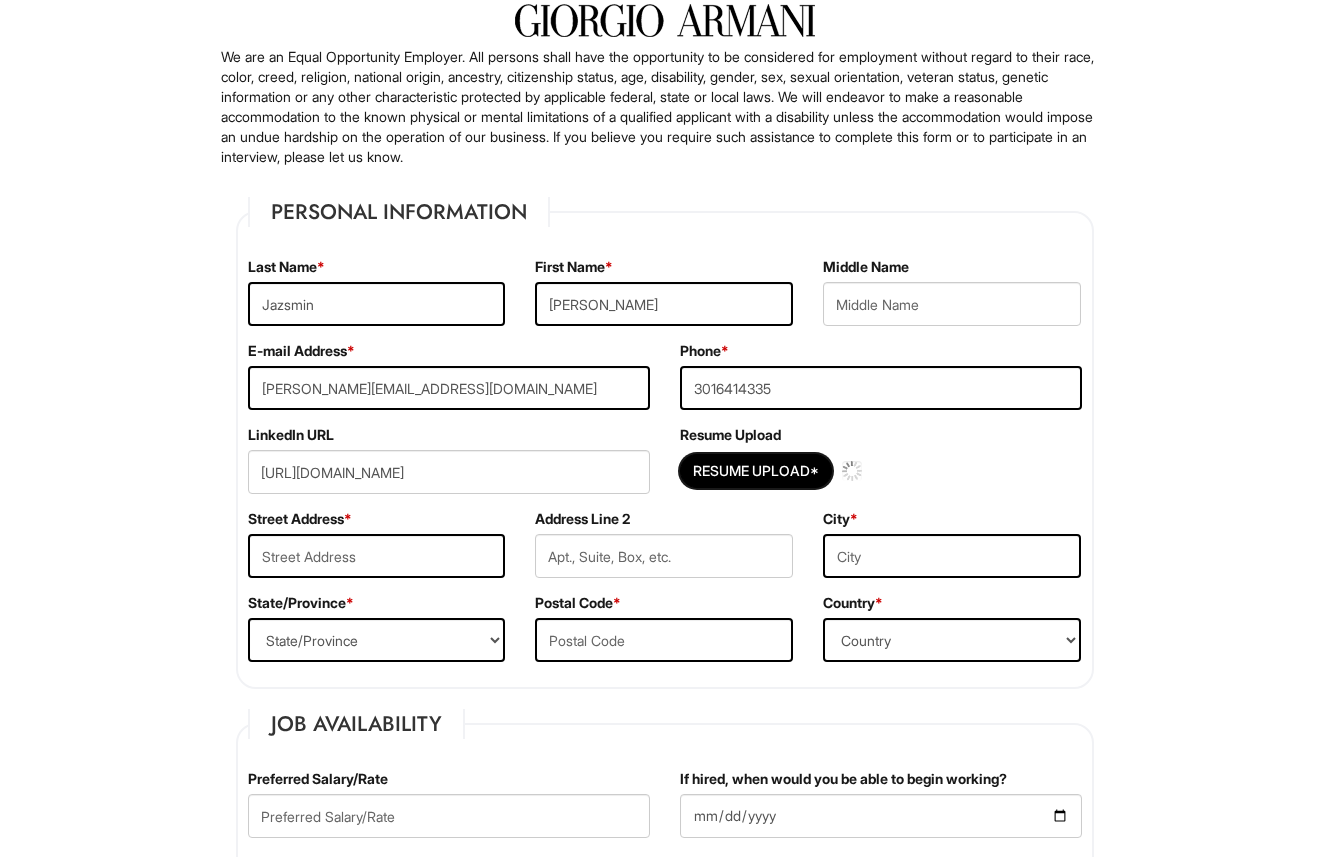 type 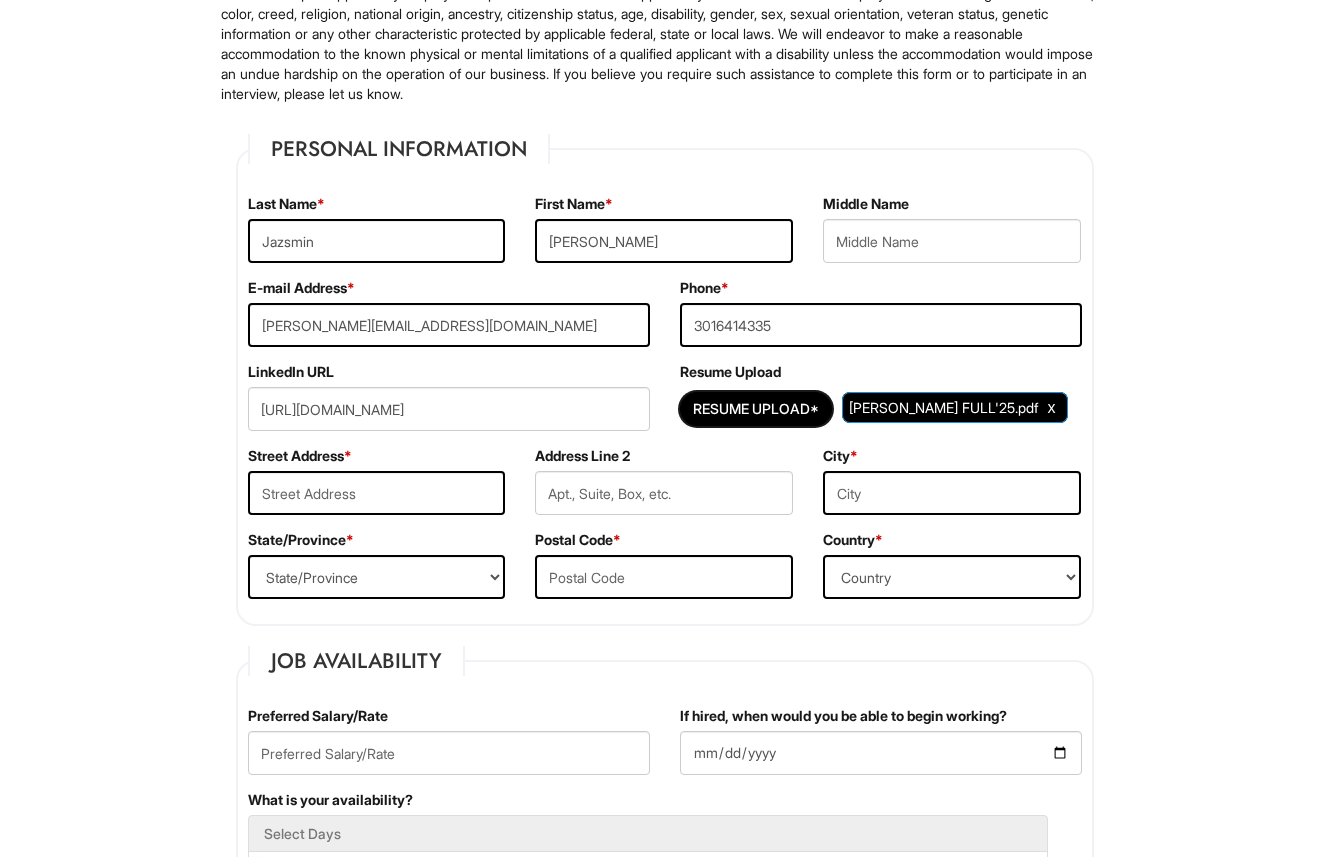 scroll, scrollTop: 213, scrollLeft: 0, axis: vertical 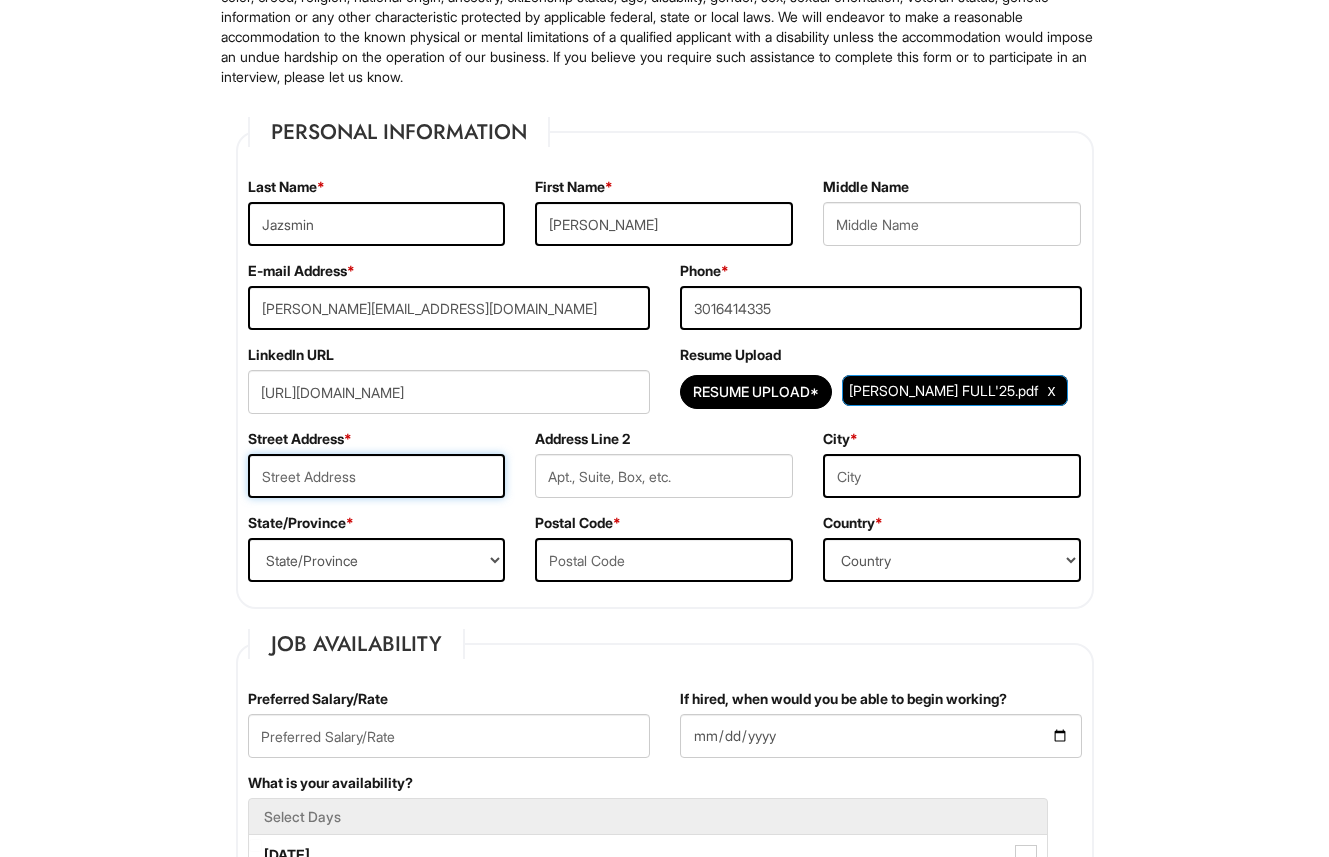 click at bounding box center (377, 476) 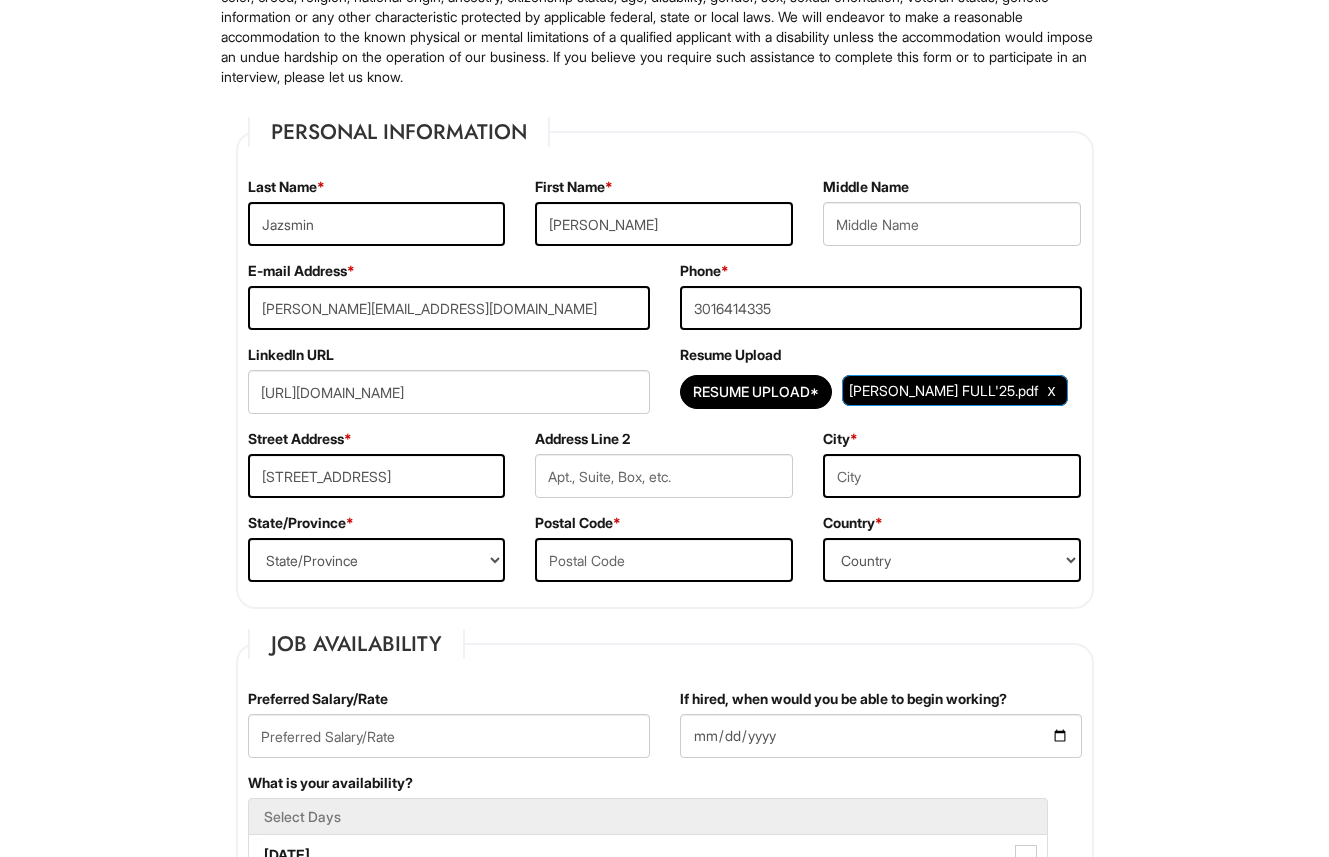 type on "fort washington" 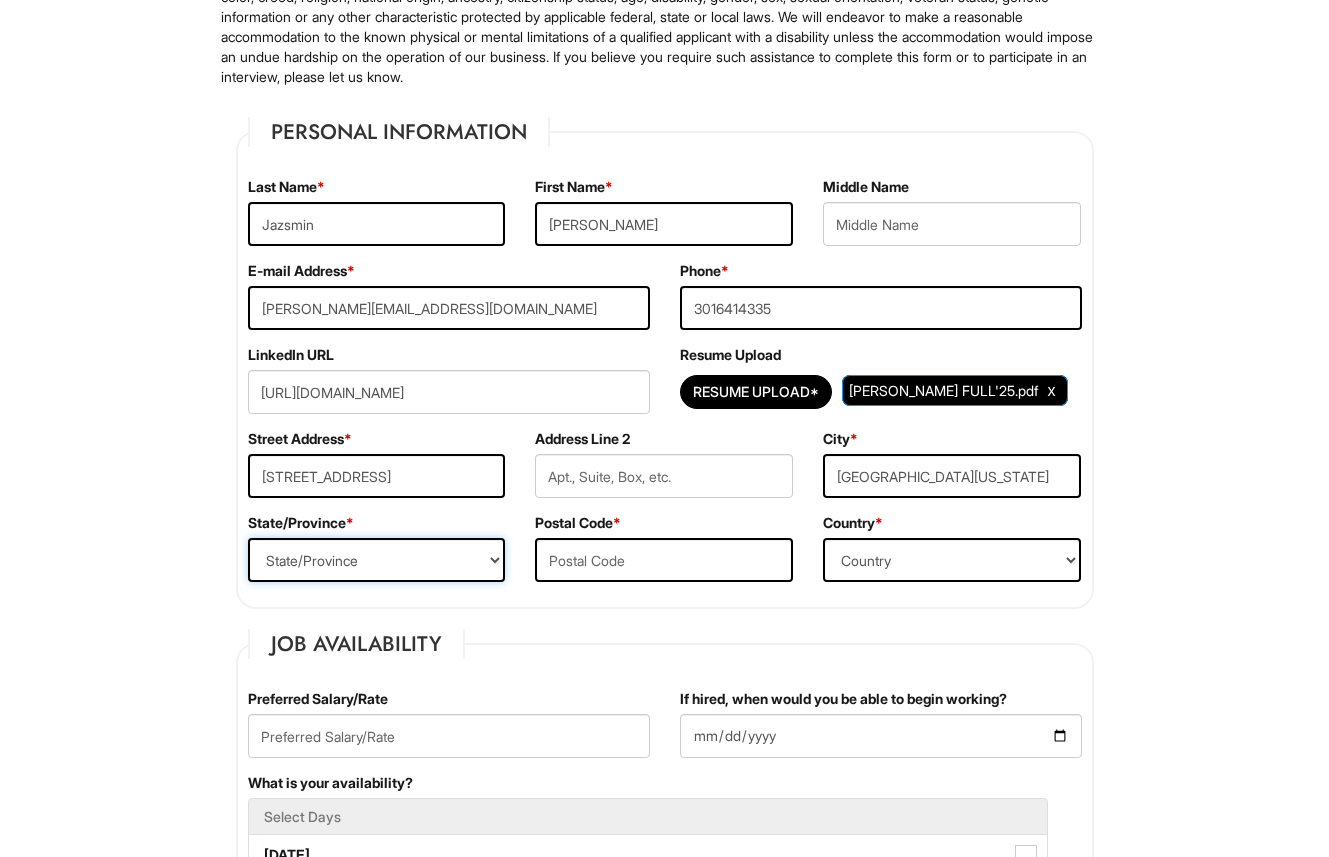 select on "MD" 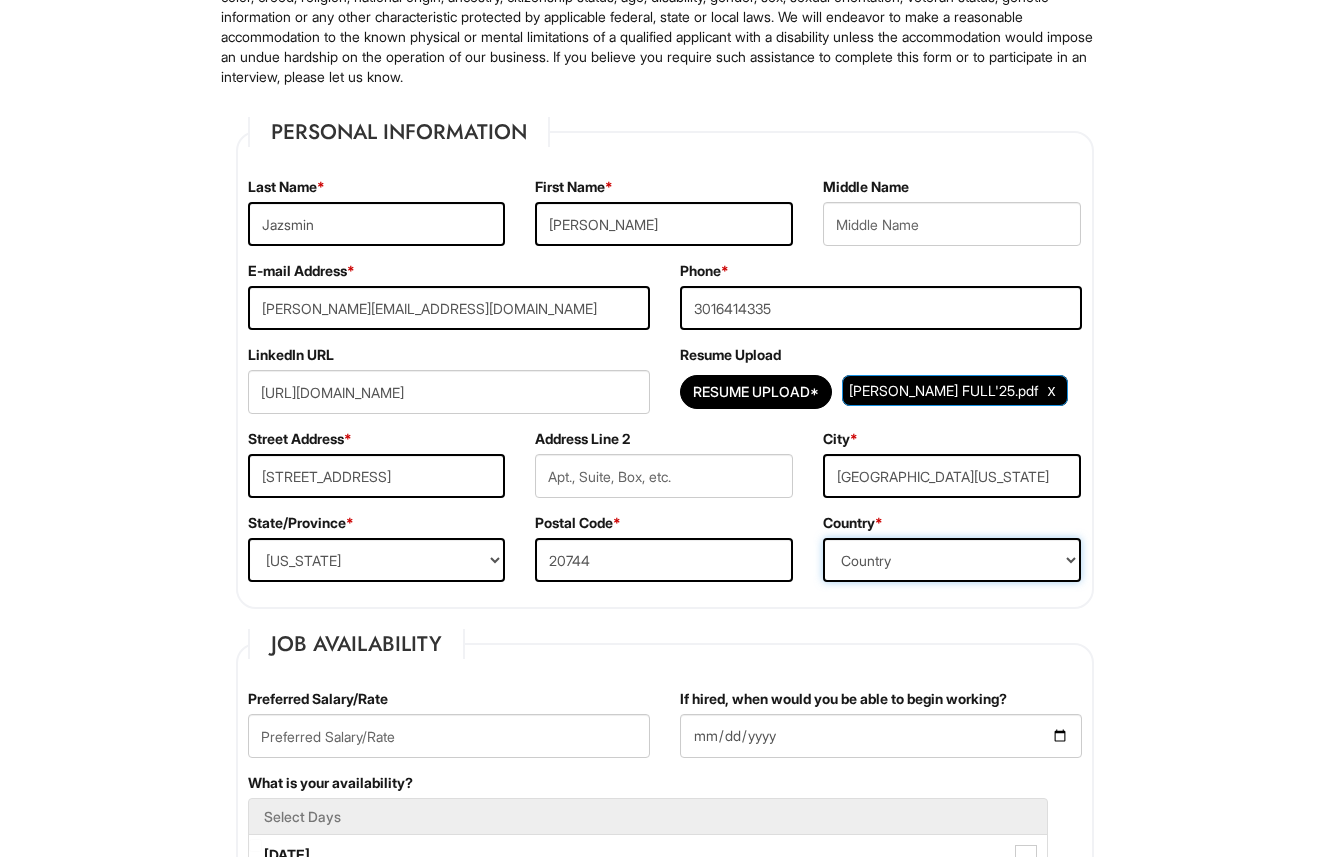 select on "United States of America" 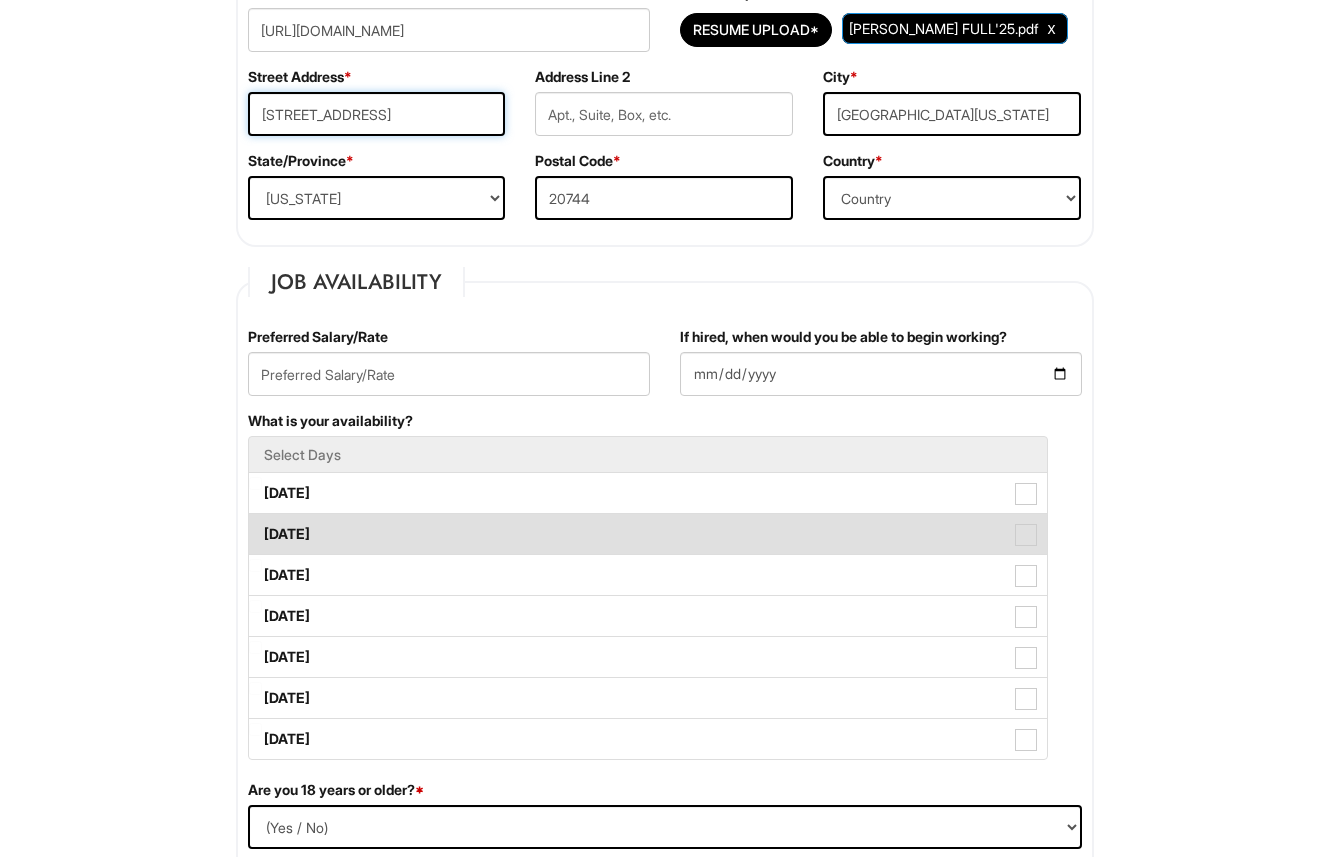 scroll, scrollTop: 579, scrollLeft: 0, axis: vertical 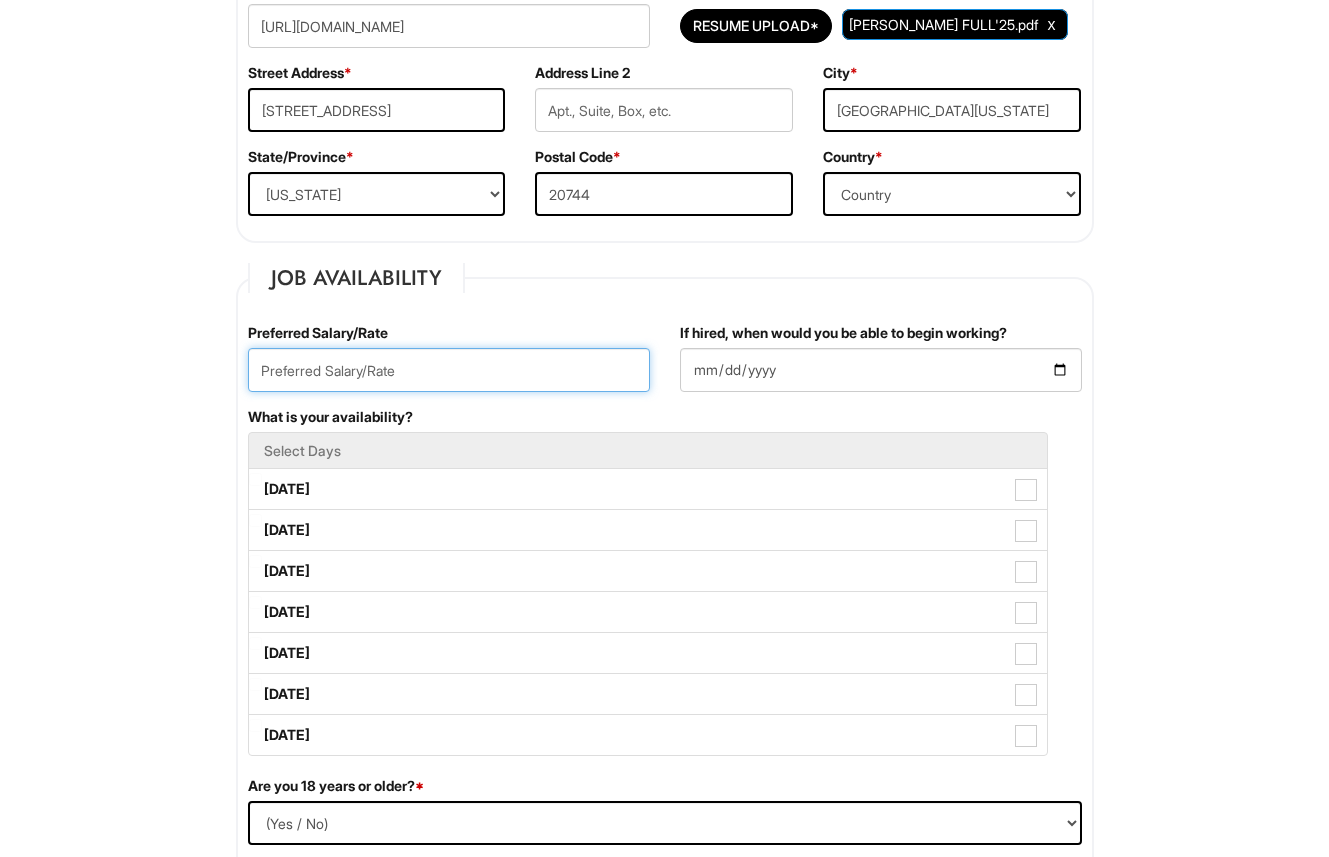 click at bounding box center (449, 370) 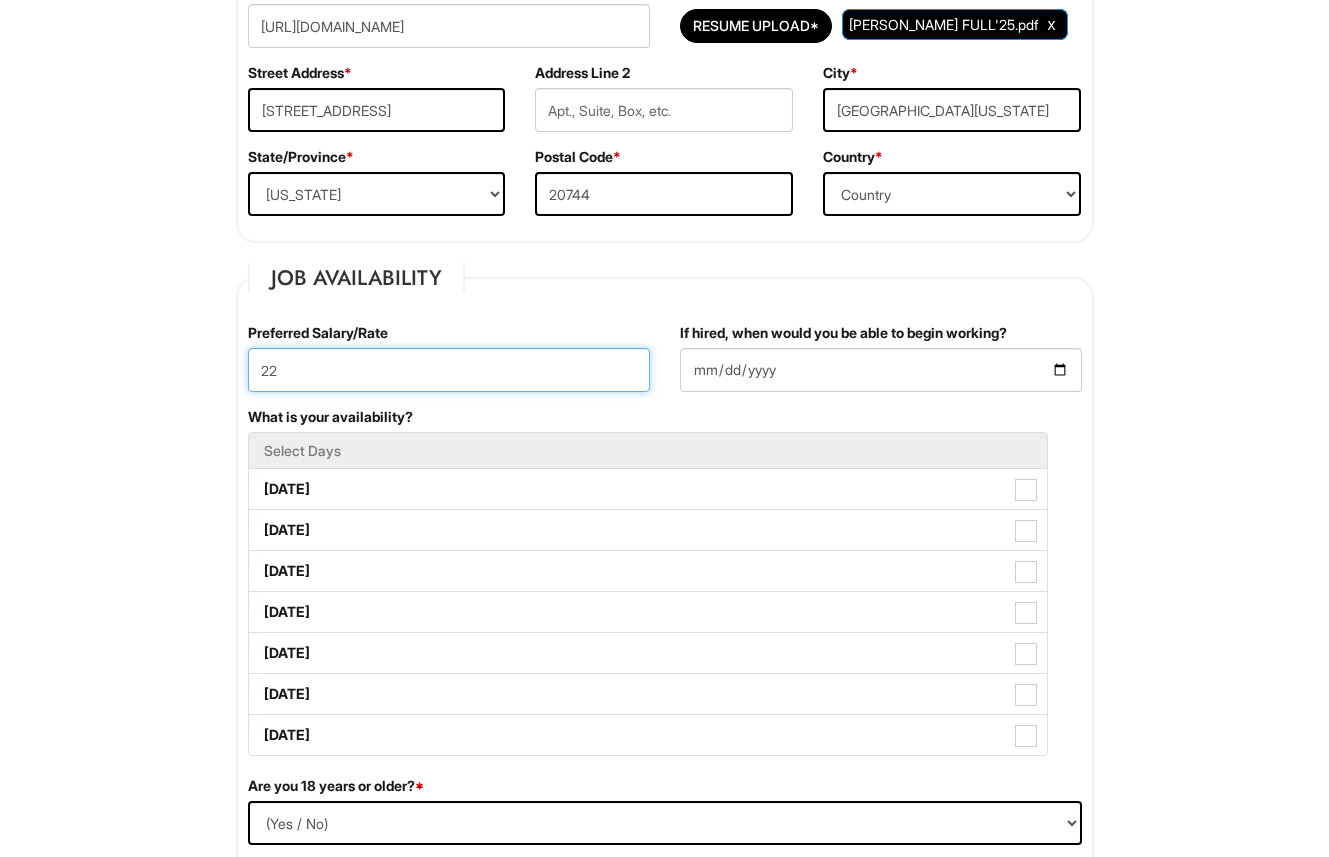 type on "22" 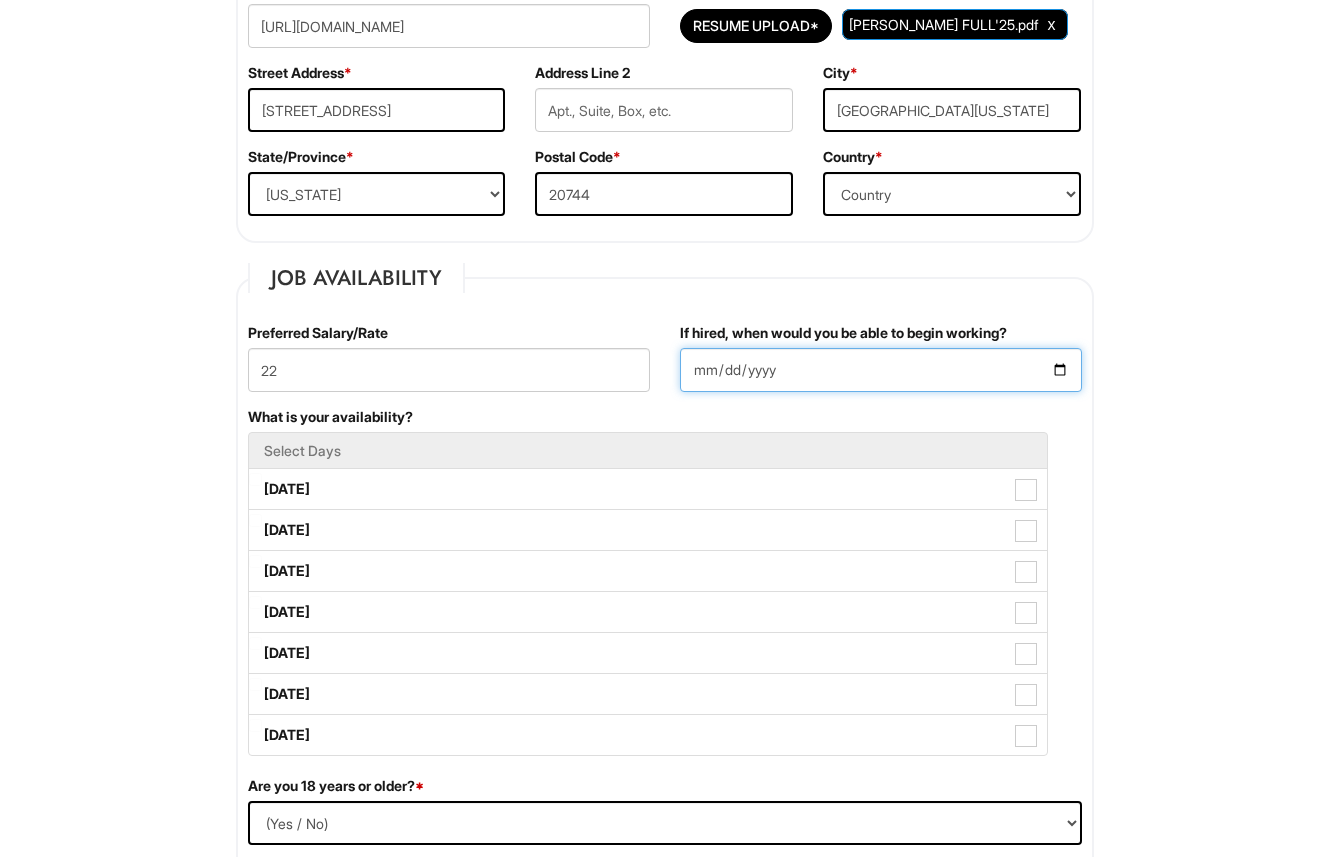 click on "If hired, when would you be able to begin working?" at bounding box center (881, 370) 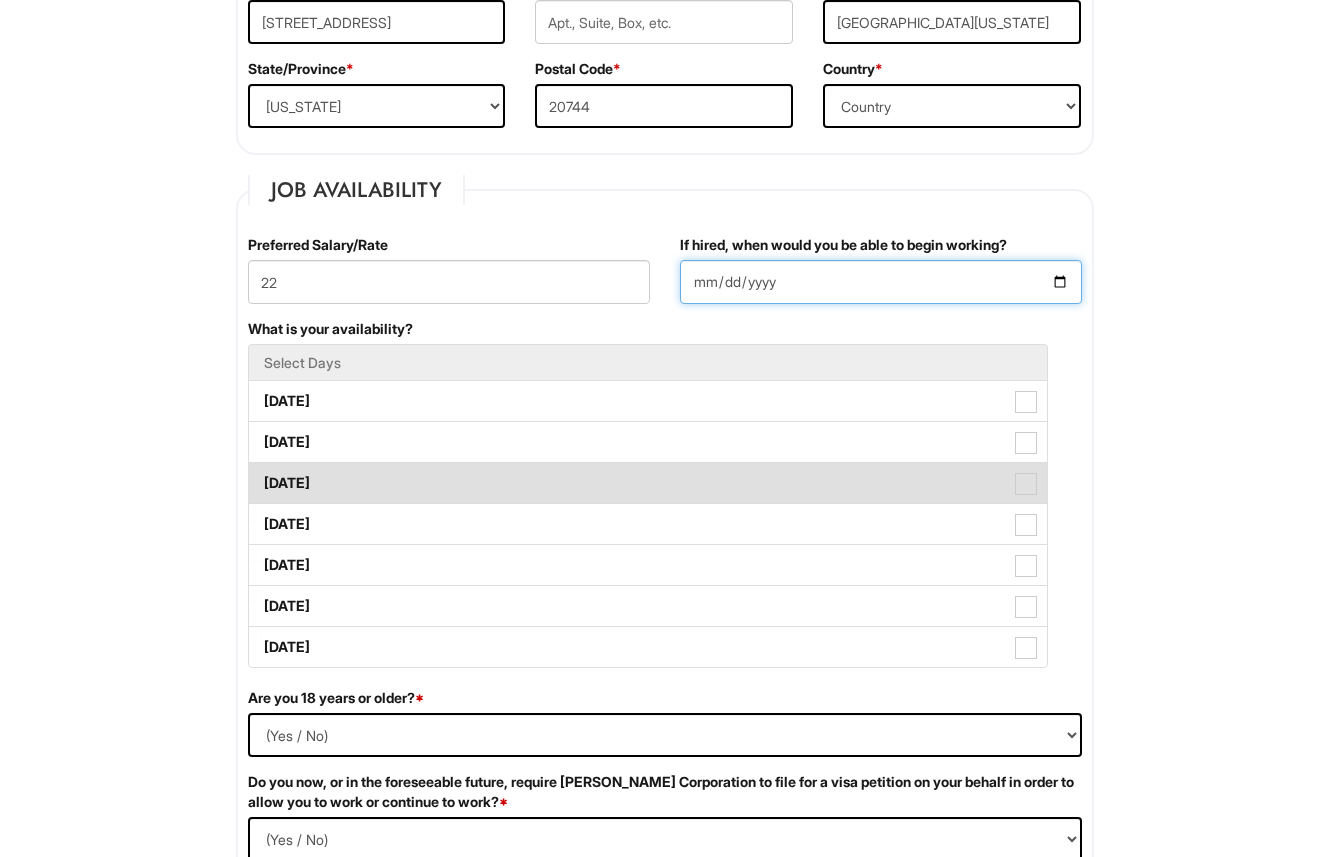 scroll, scrollTop: 674, scrollLeft: 0, axis: vertical 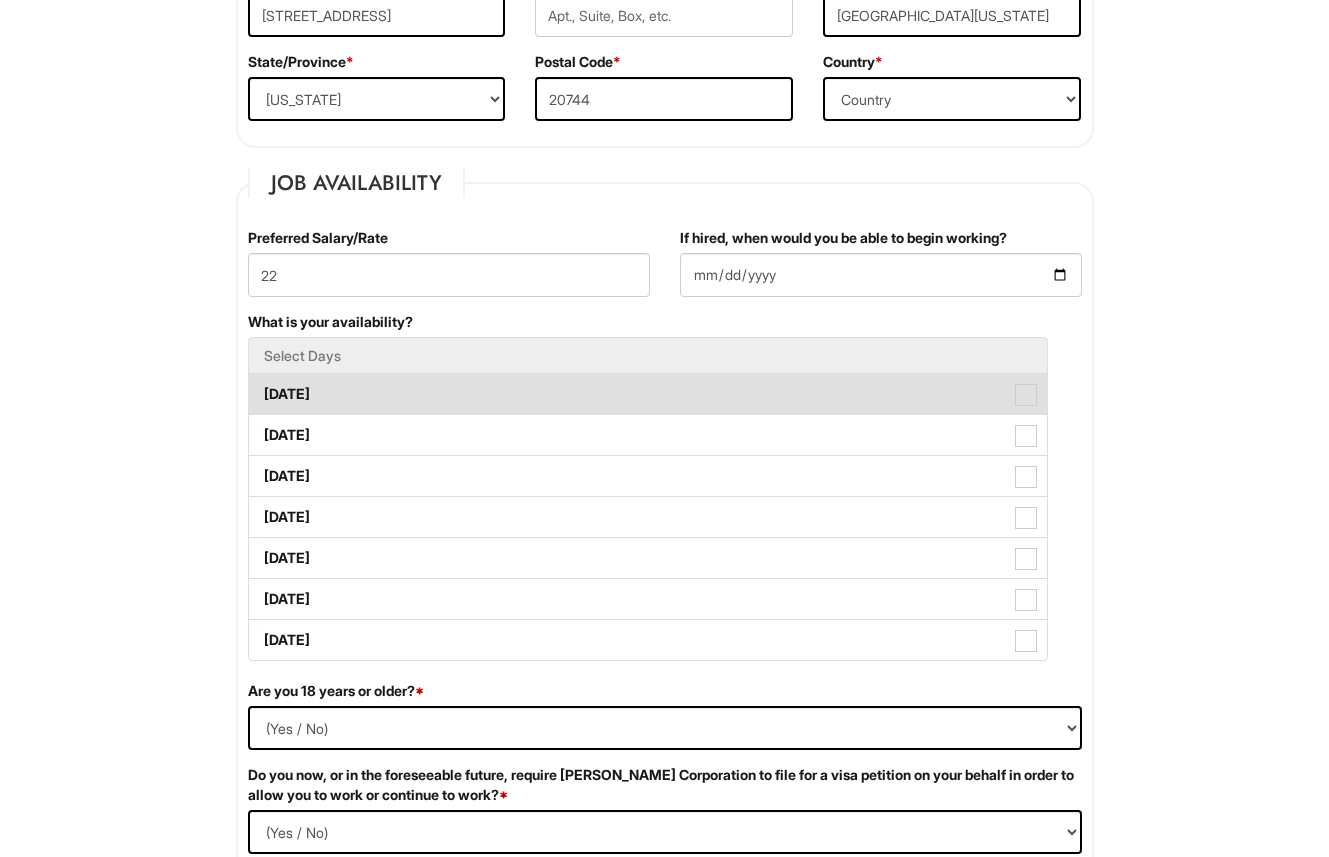 click on "Monday" at bounding box center (648, 394) 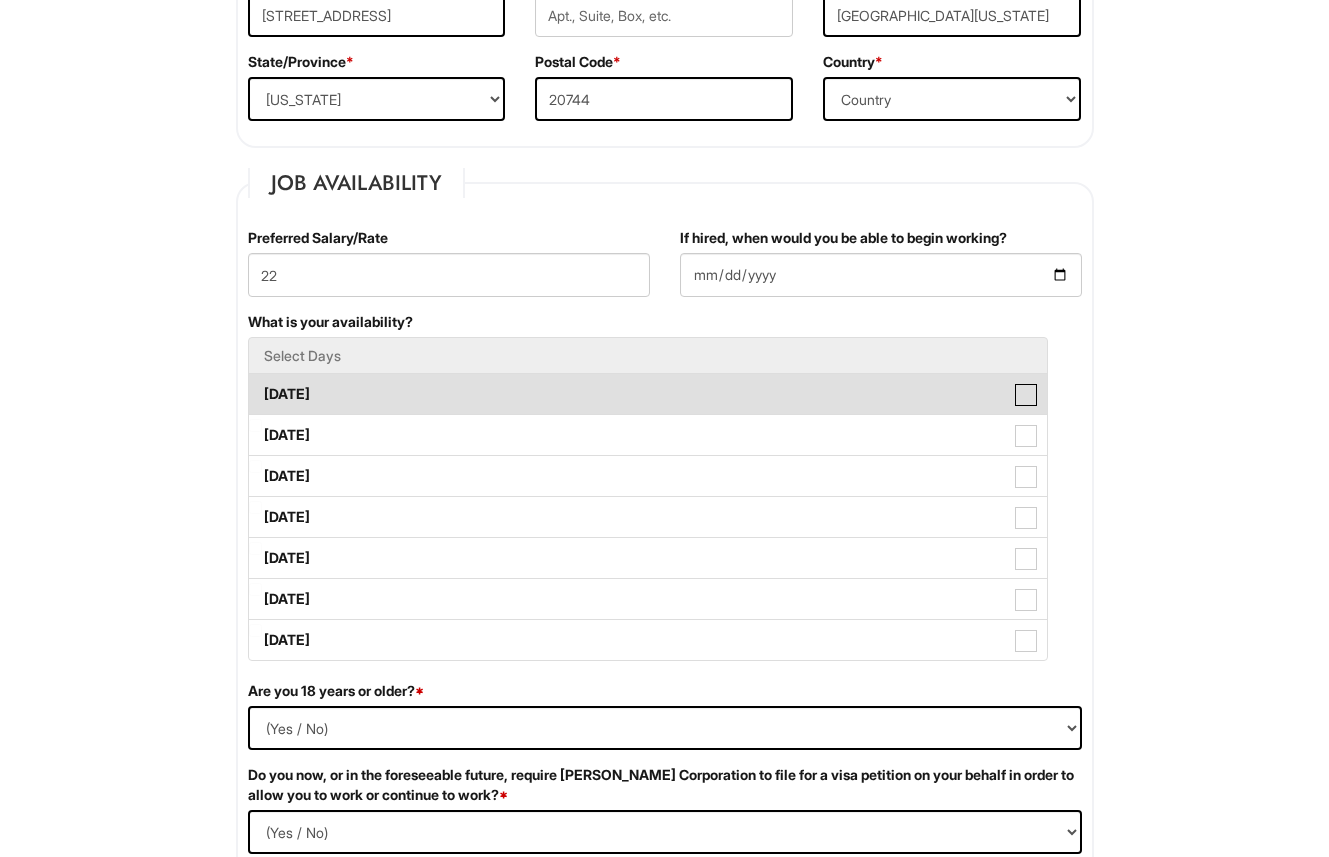 click on "Monday" at bounding box center (255, 384) 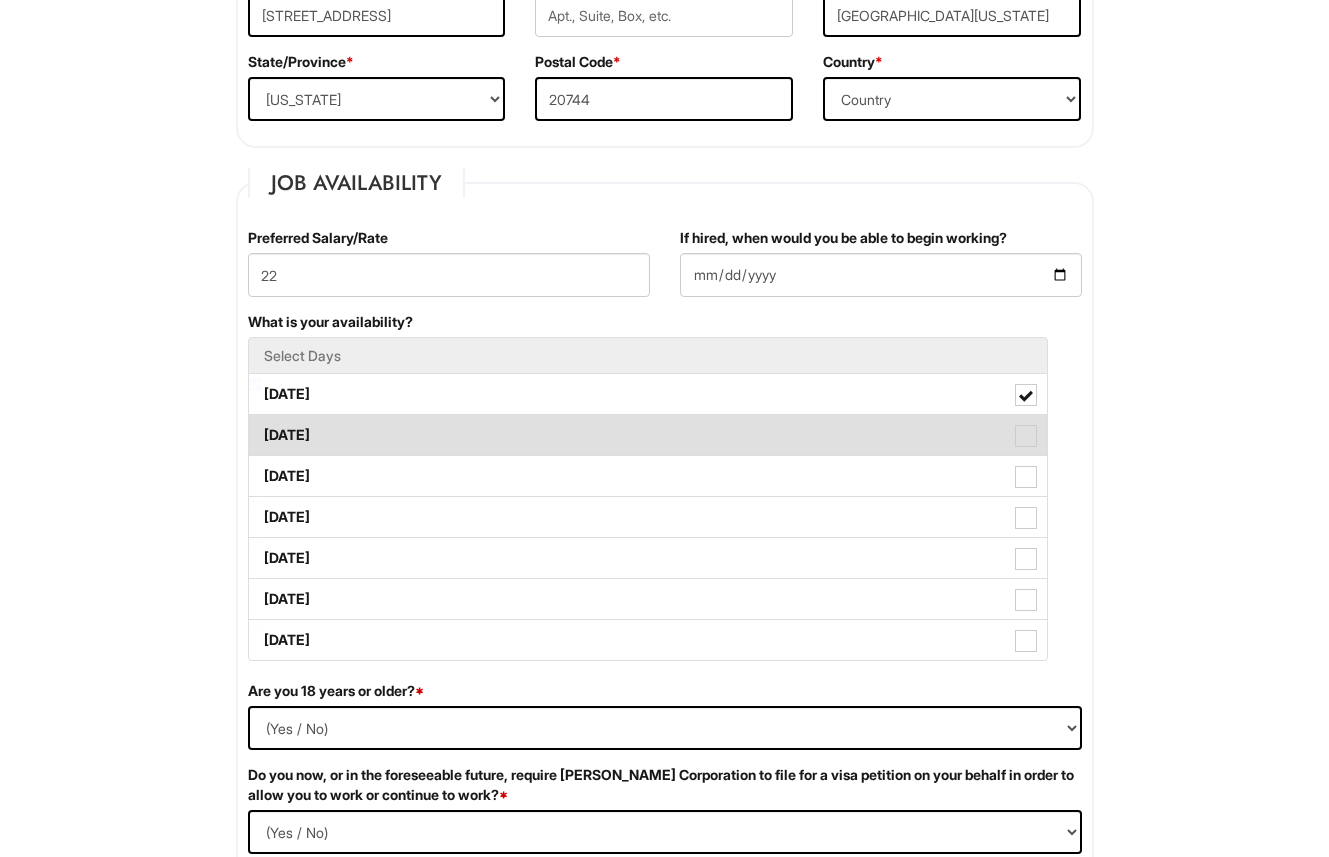 click on "Tuesday" at bounding box center (648, 435) 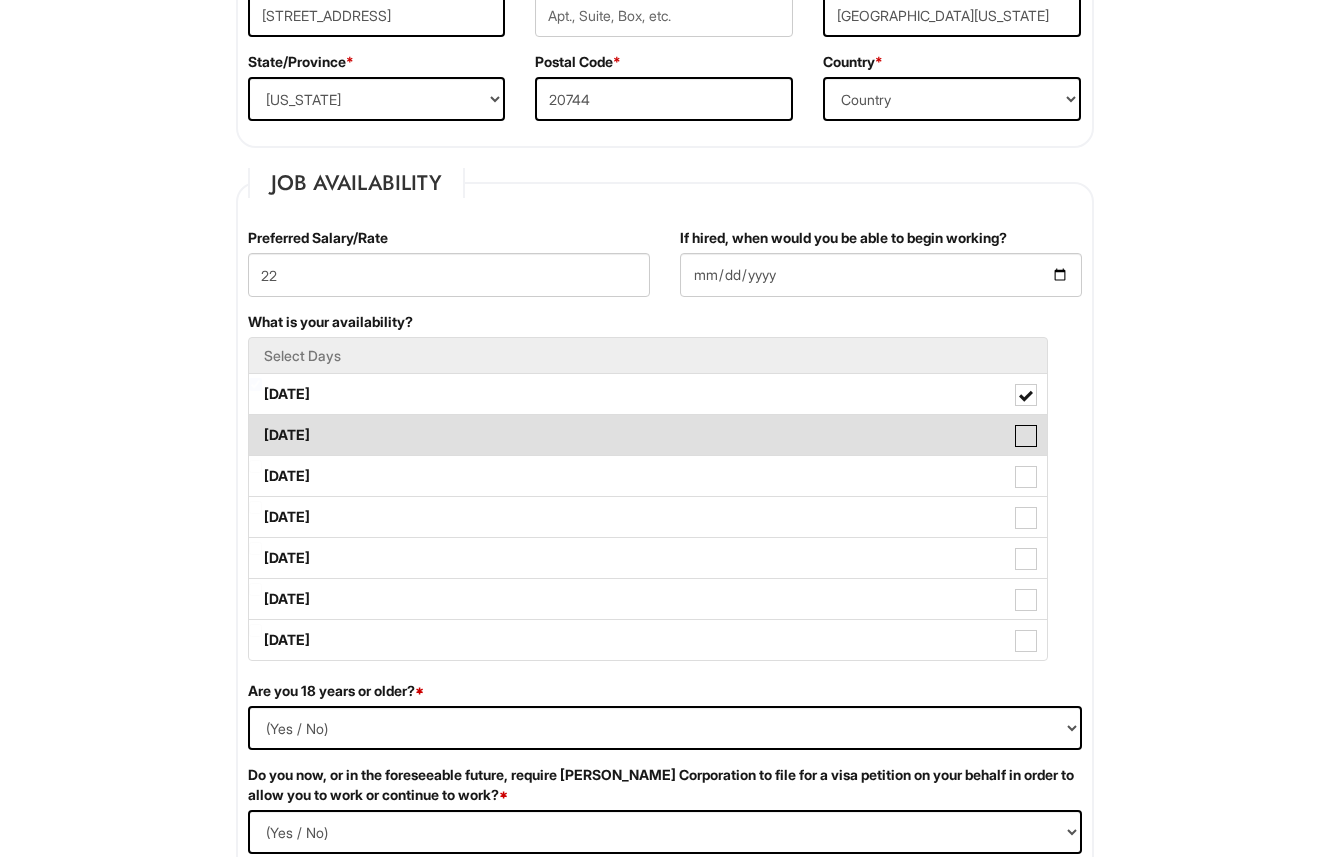 click on "Tuesday" at bounding box center (255, 425) 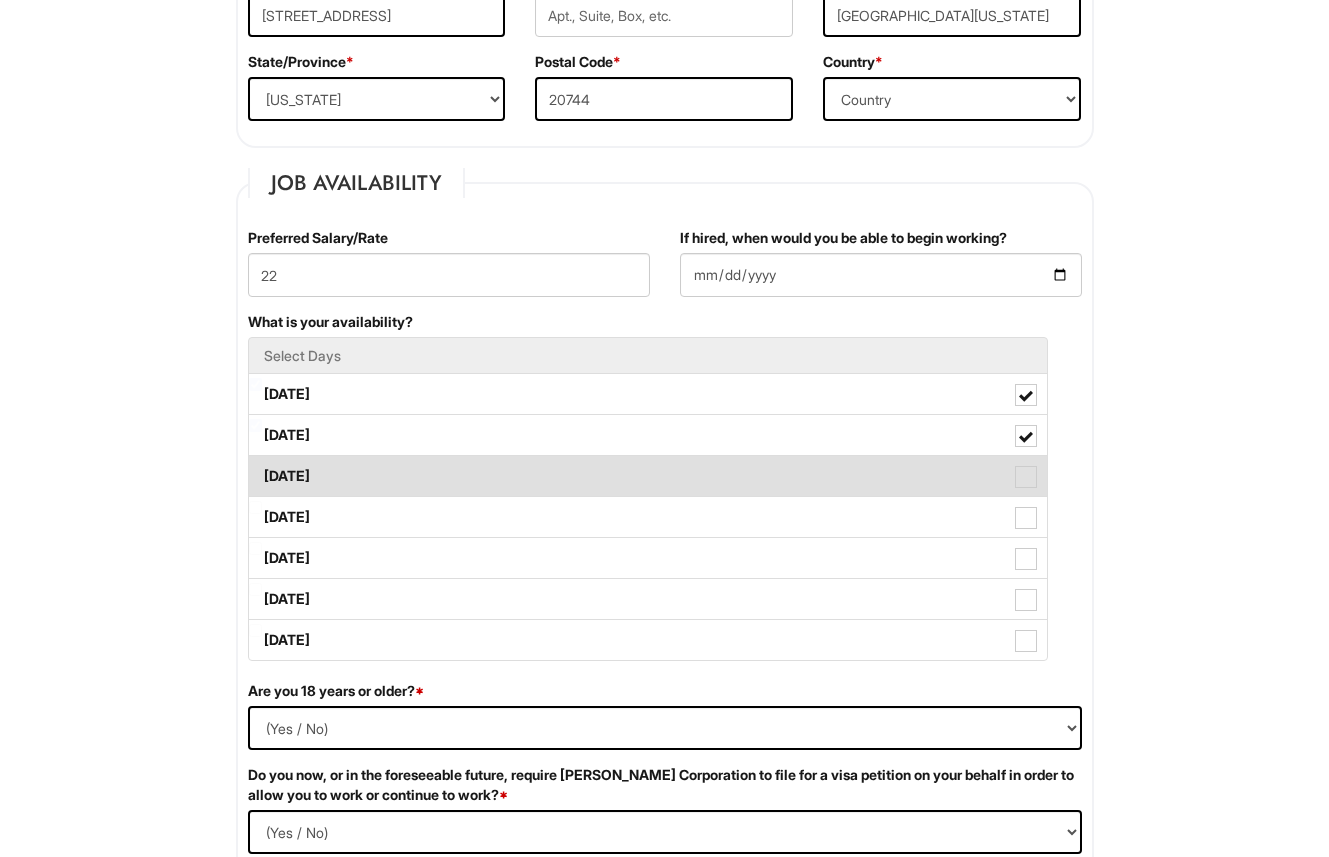 drag, startPoint x: 1002, startPoint y: 474, endPoint x: 1002, endPoint y: 487, distance: 13 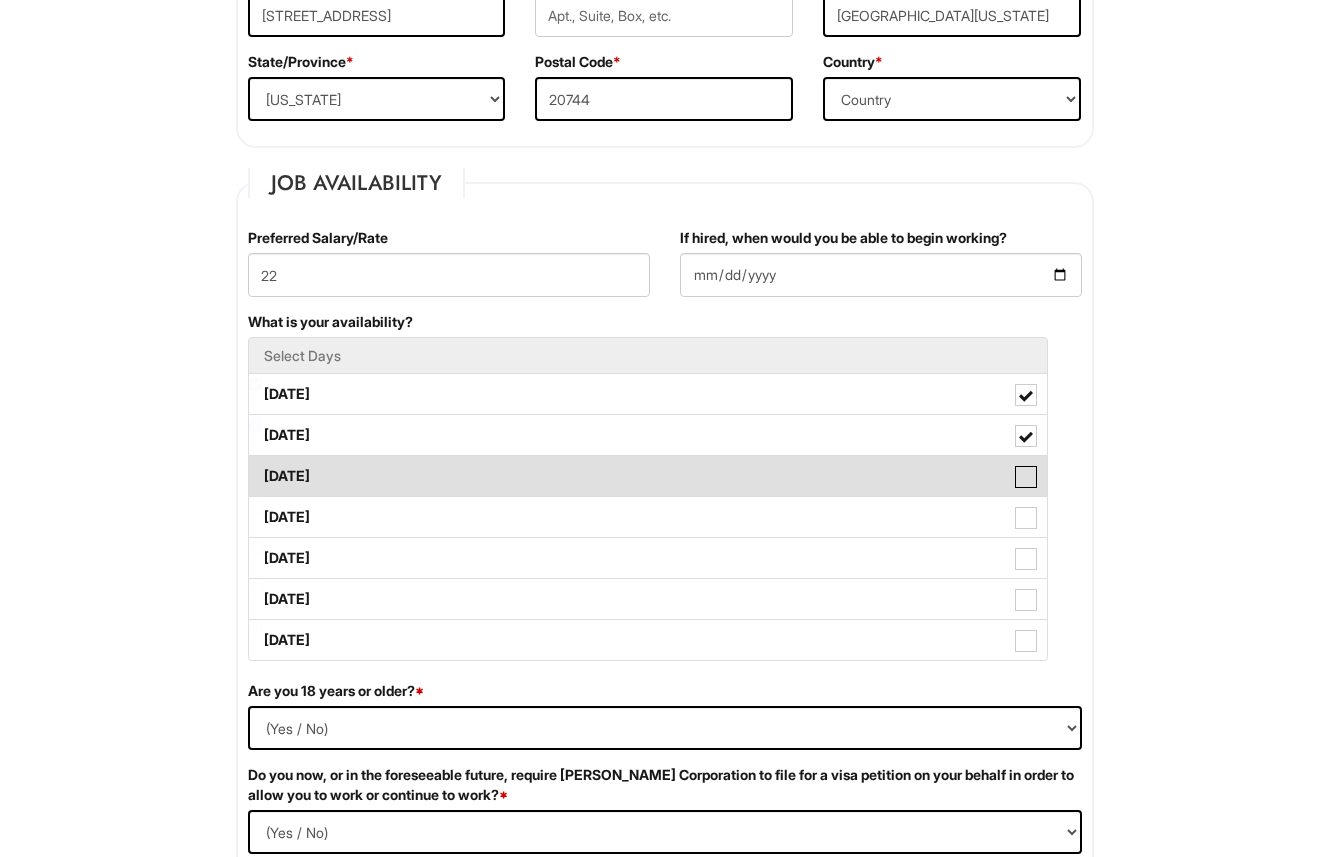 click on "Wednesday" at bounding box center (255, 466) 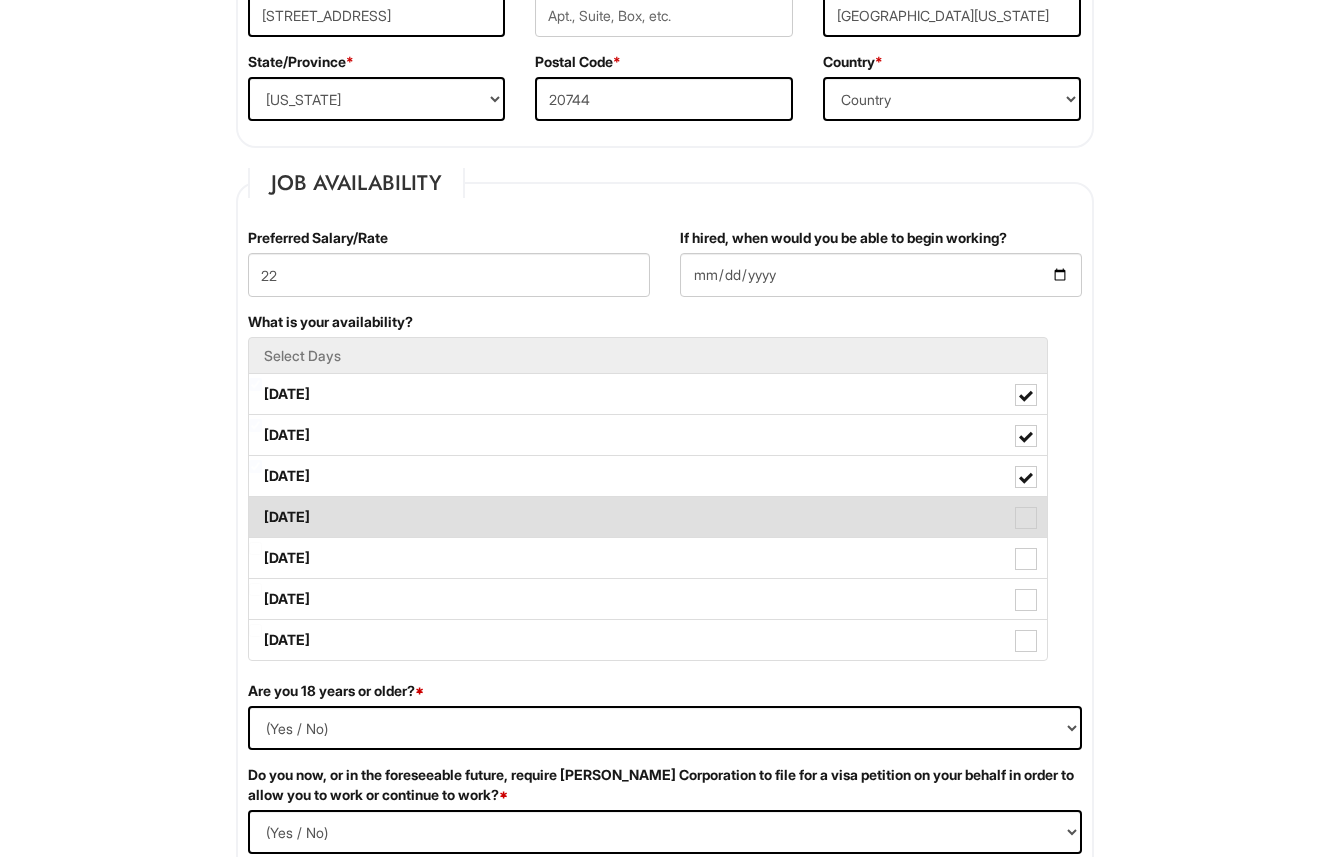 click on "Thursday" at bounding box center [648, 517] 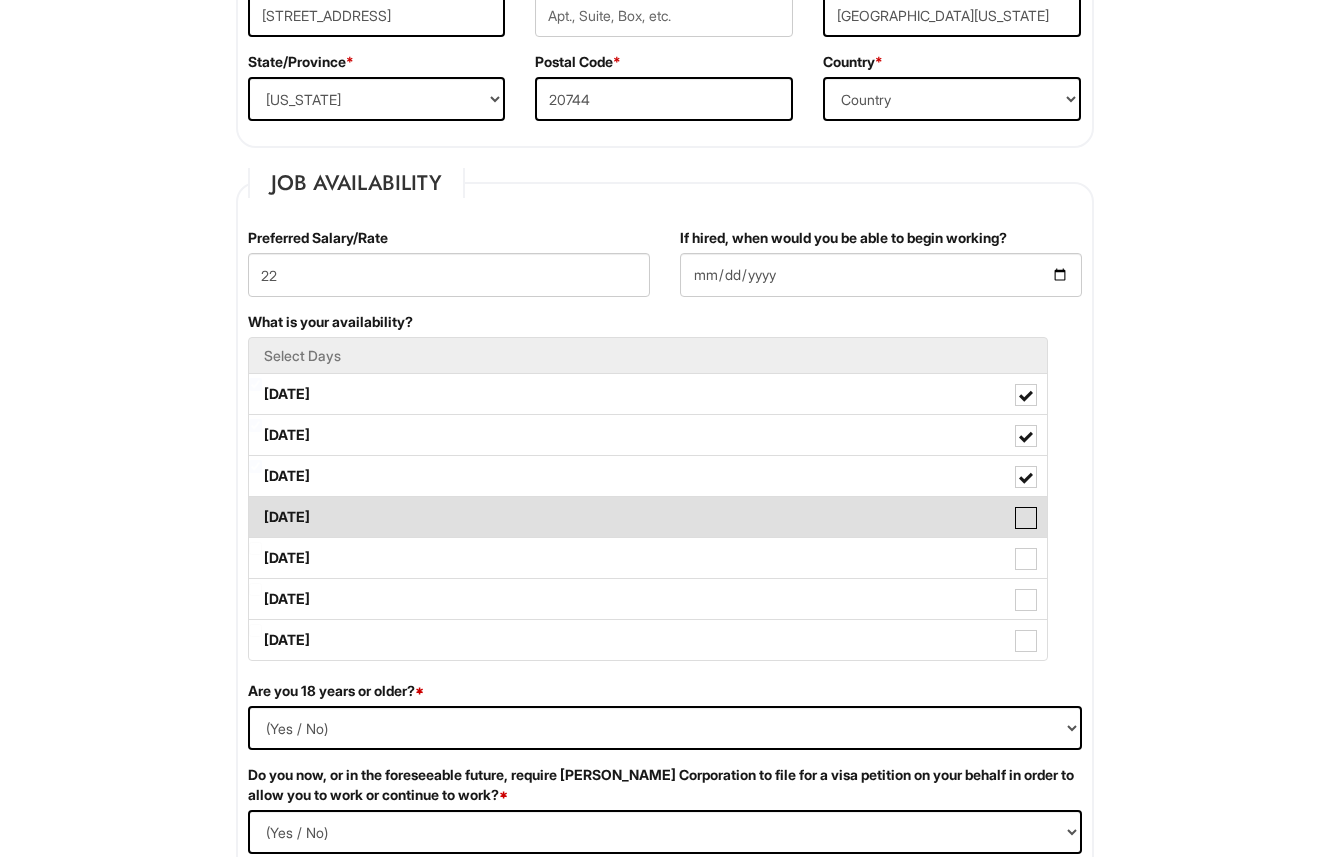 click on "Thursday" at bounding box center [255, 507] 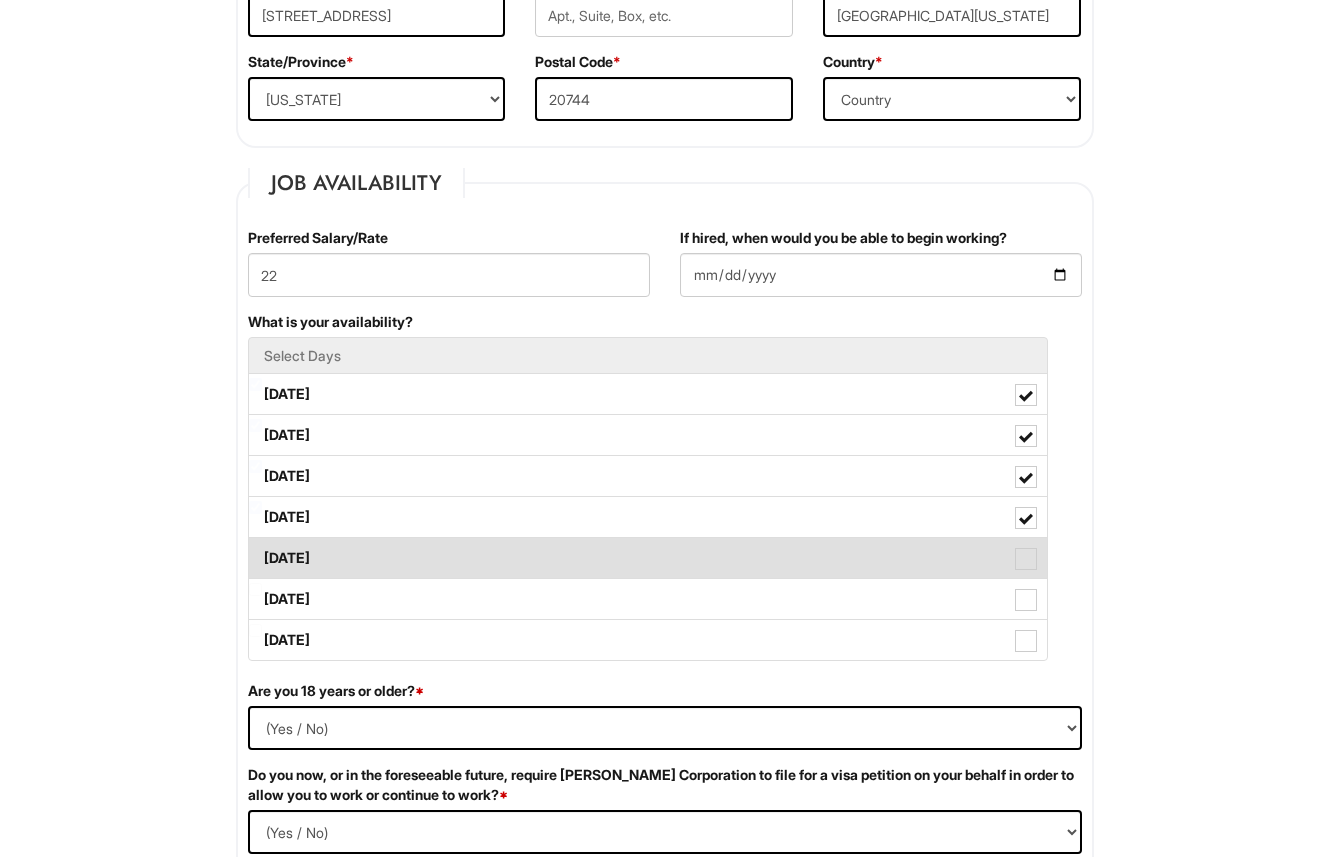 click on "Friday" at bounding box center (648, 558) 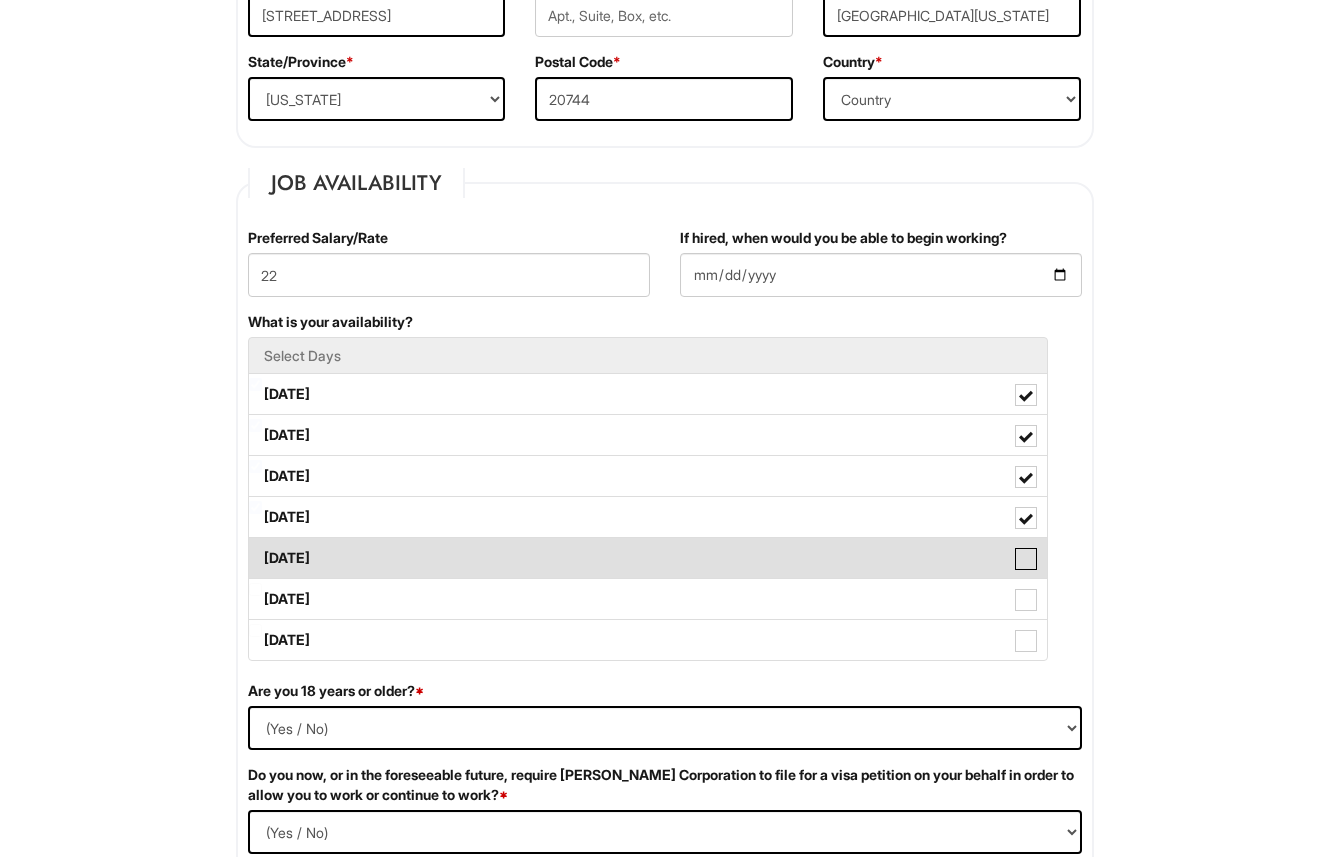 click on "Friday" at bounding box center (255, 548) 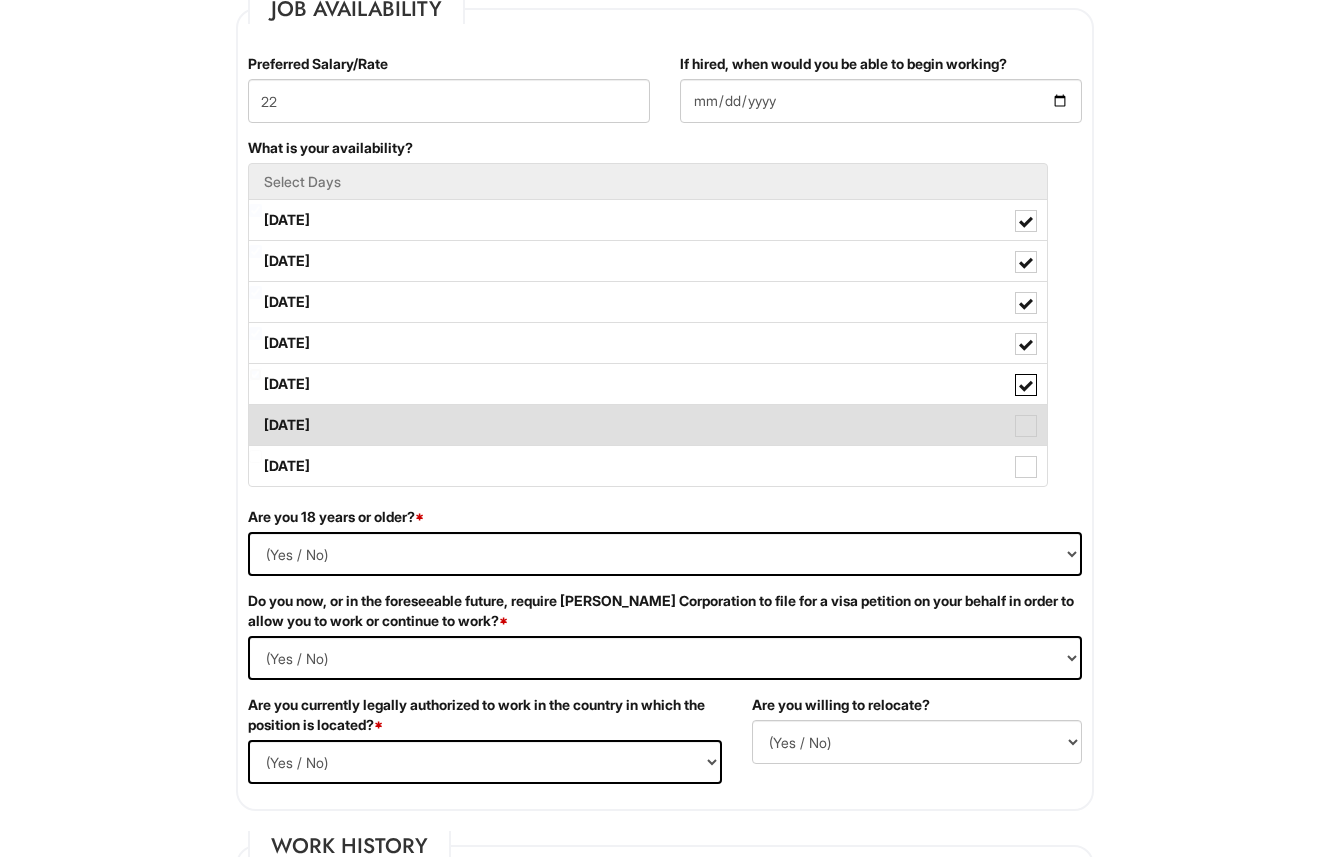 scroll, scrollTop: 850, scrollLeft: 0, axis: vertical 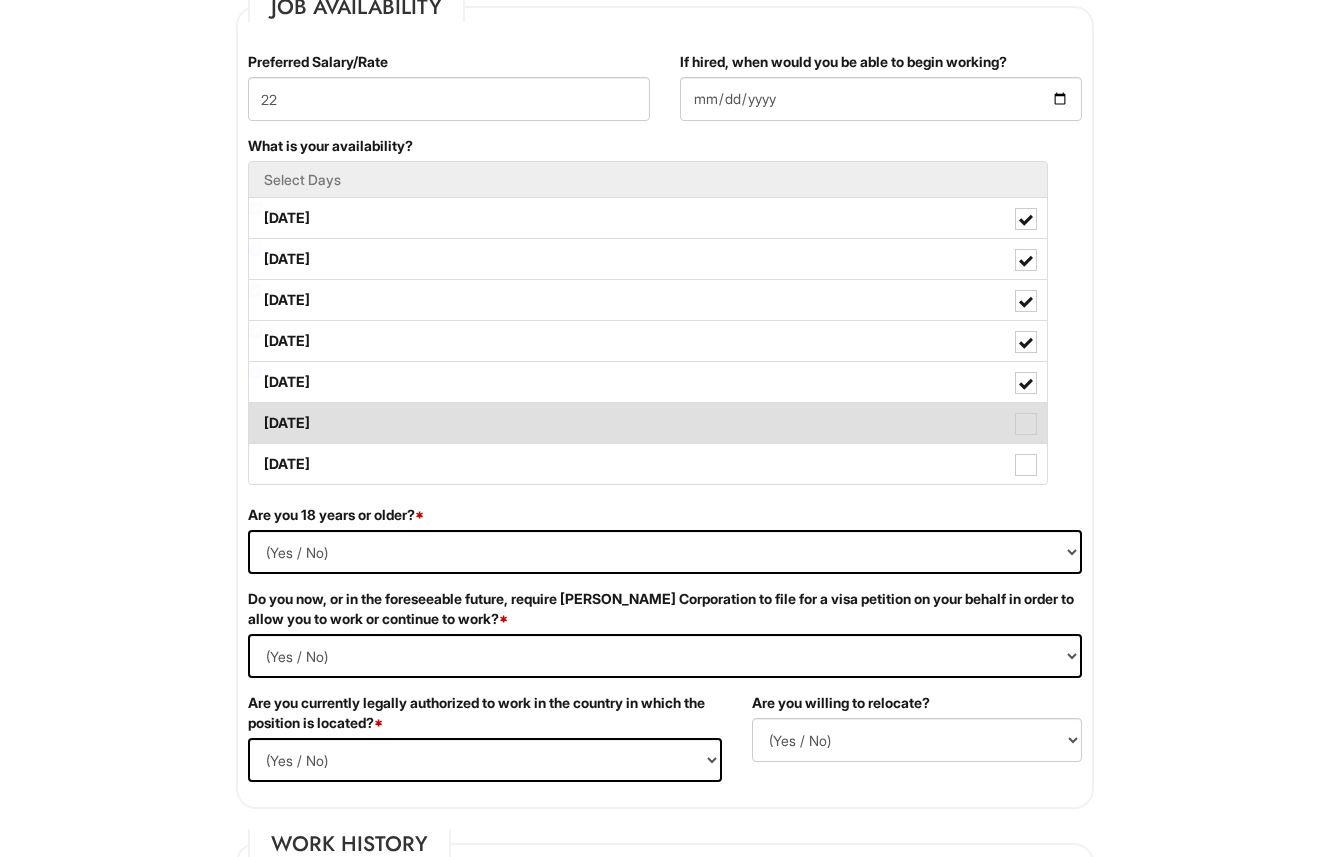 click on "Saturday" at bounding box center (648, 423) 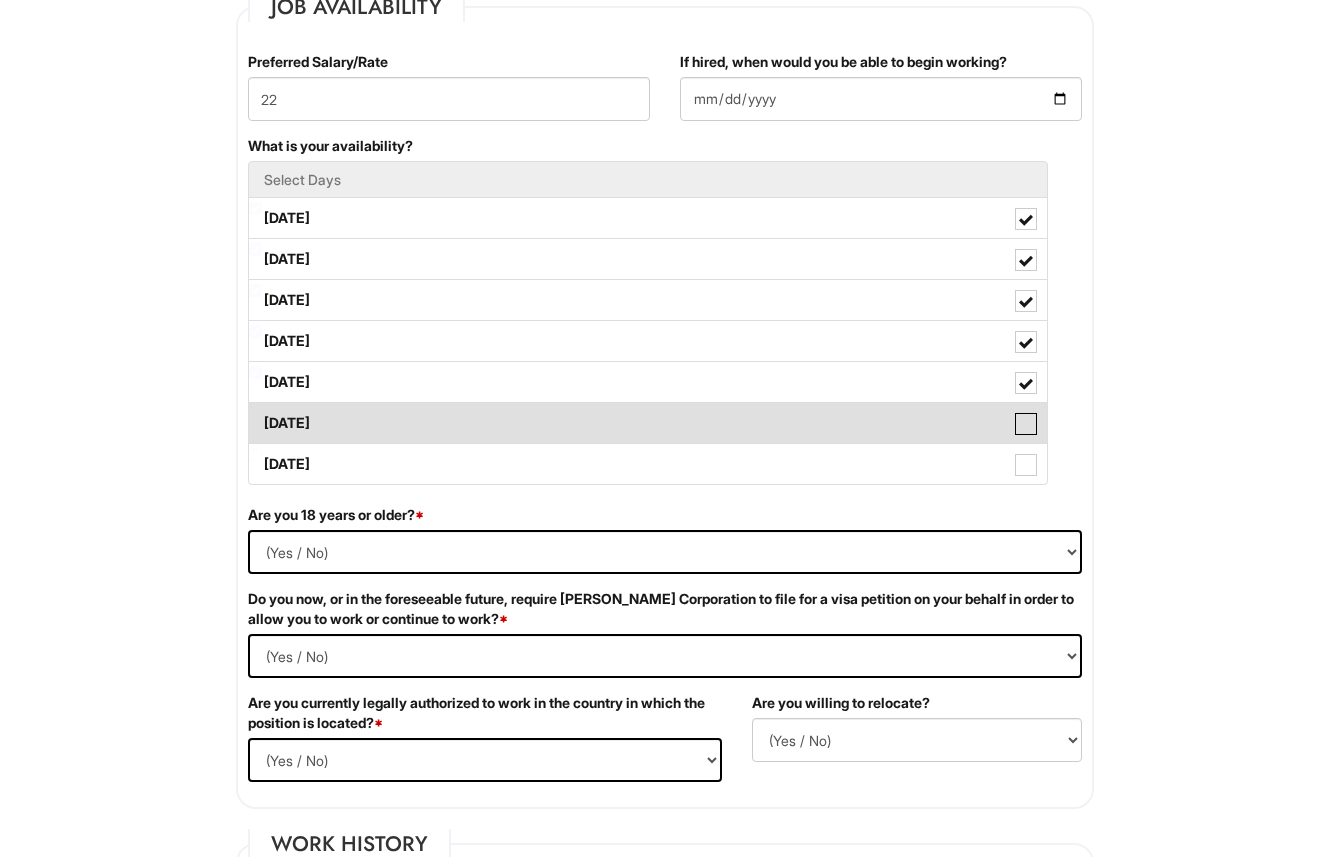 click on "Saturday" at bounding box center [255, 413] 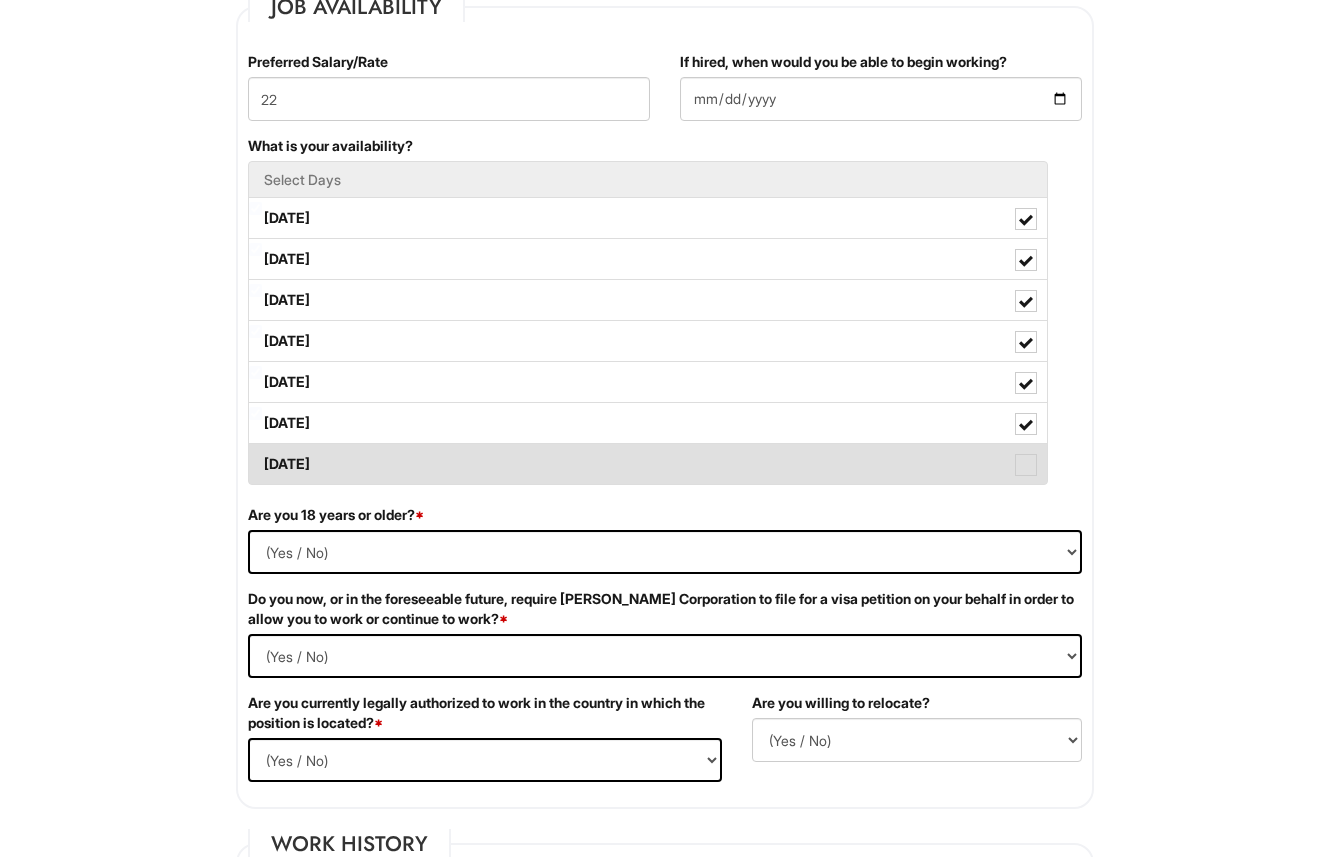 click on "Sunday" at bounding box center (648, 464) 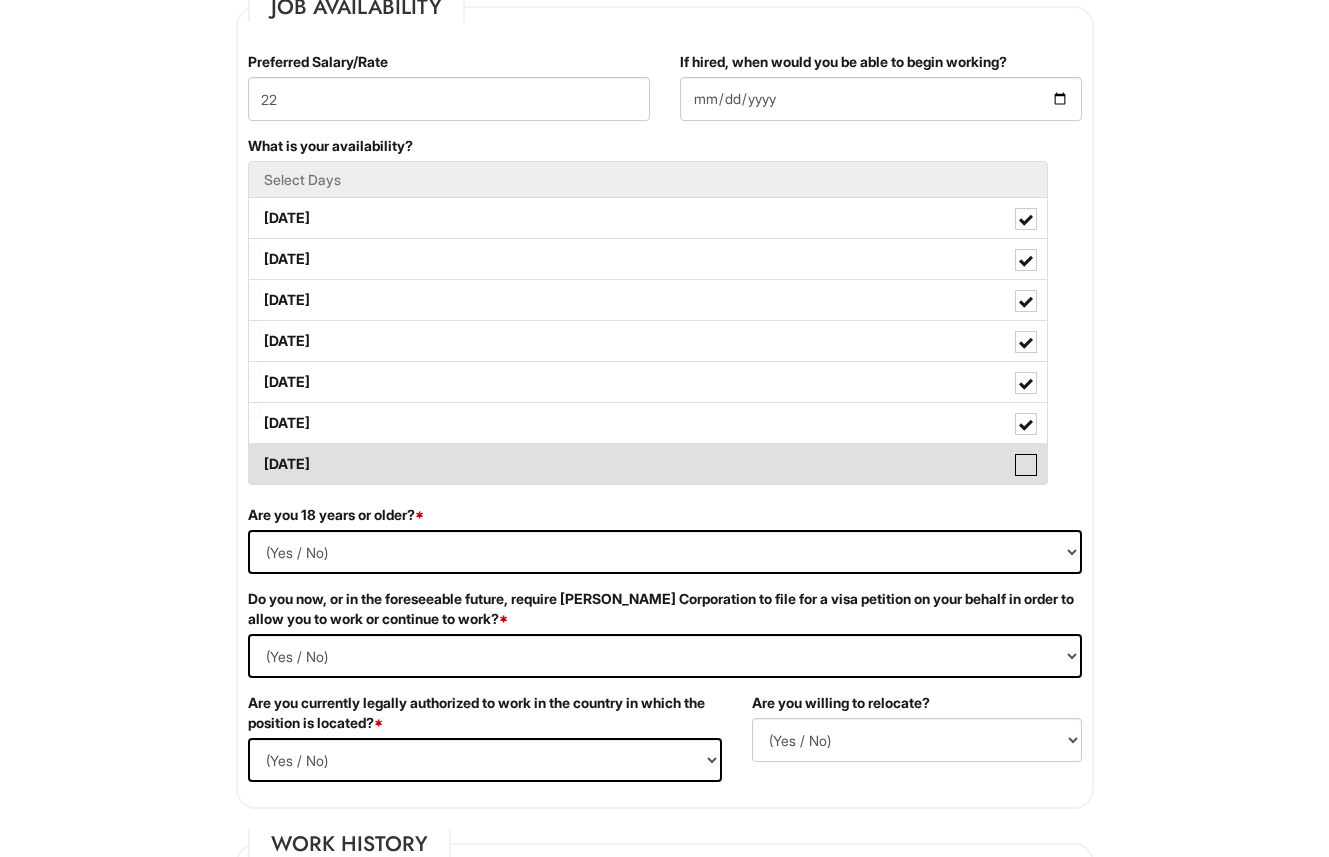 click on "Sunday" at bounding box center [255, 454] 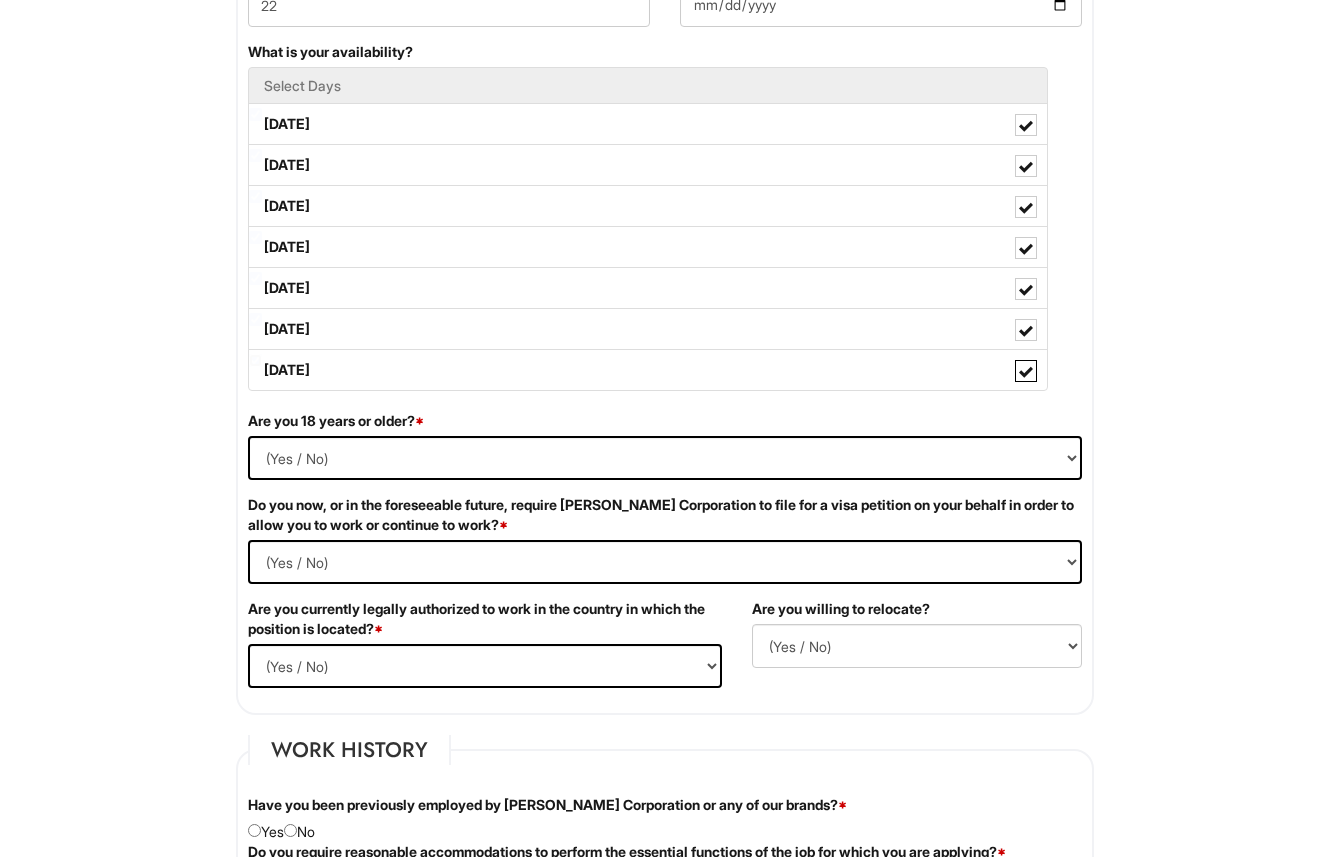 scroll, scrollTop: 957, scrollLeft: 0, axis: vertical 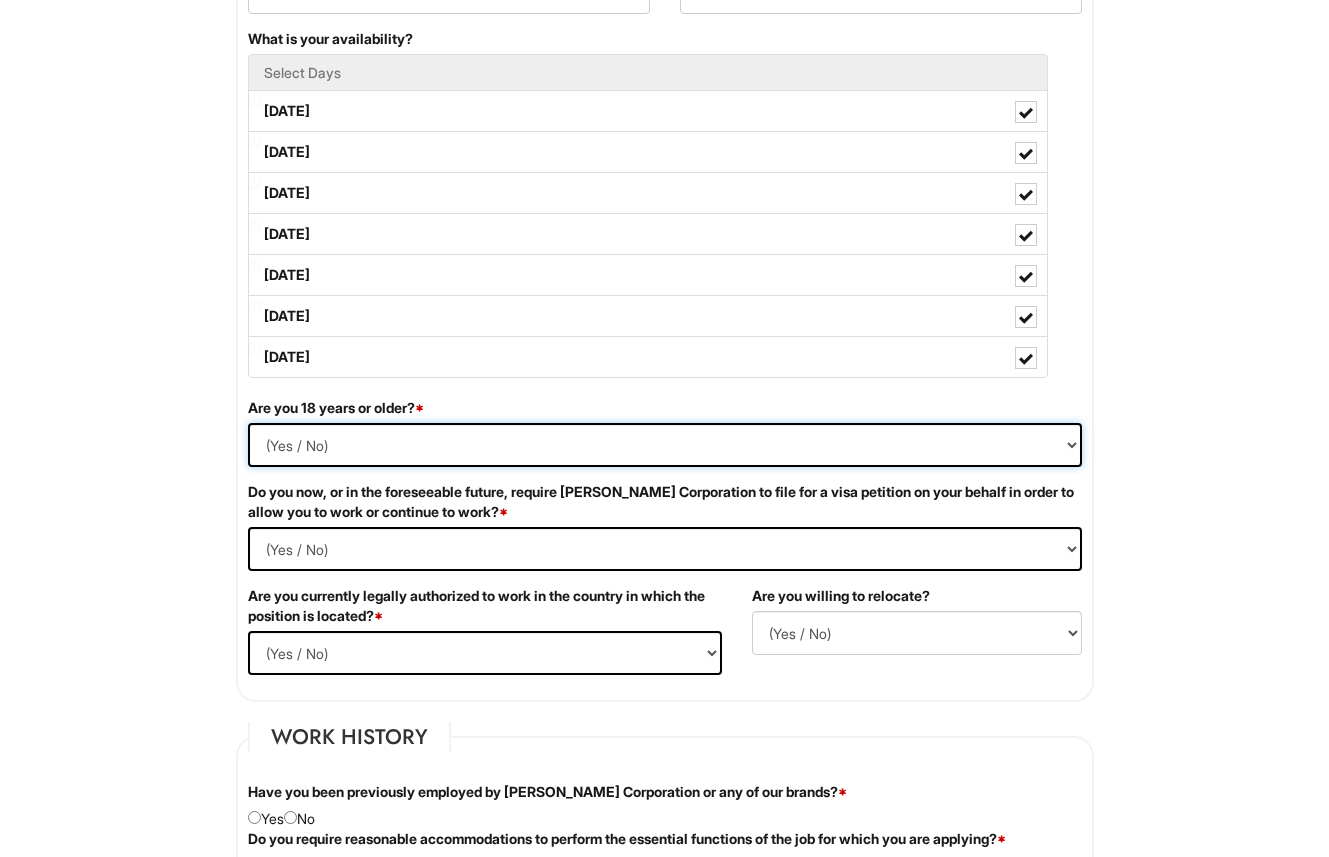 click on "(Yes / No) Yes No" at bounding box center [665, 445] 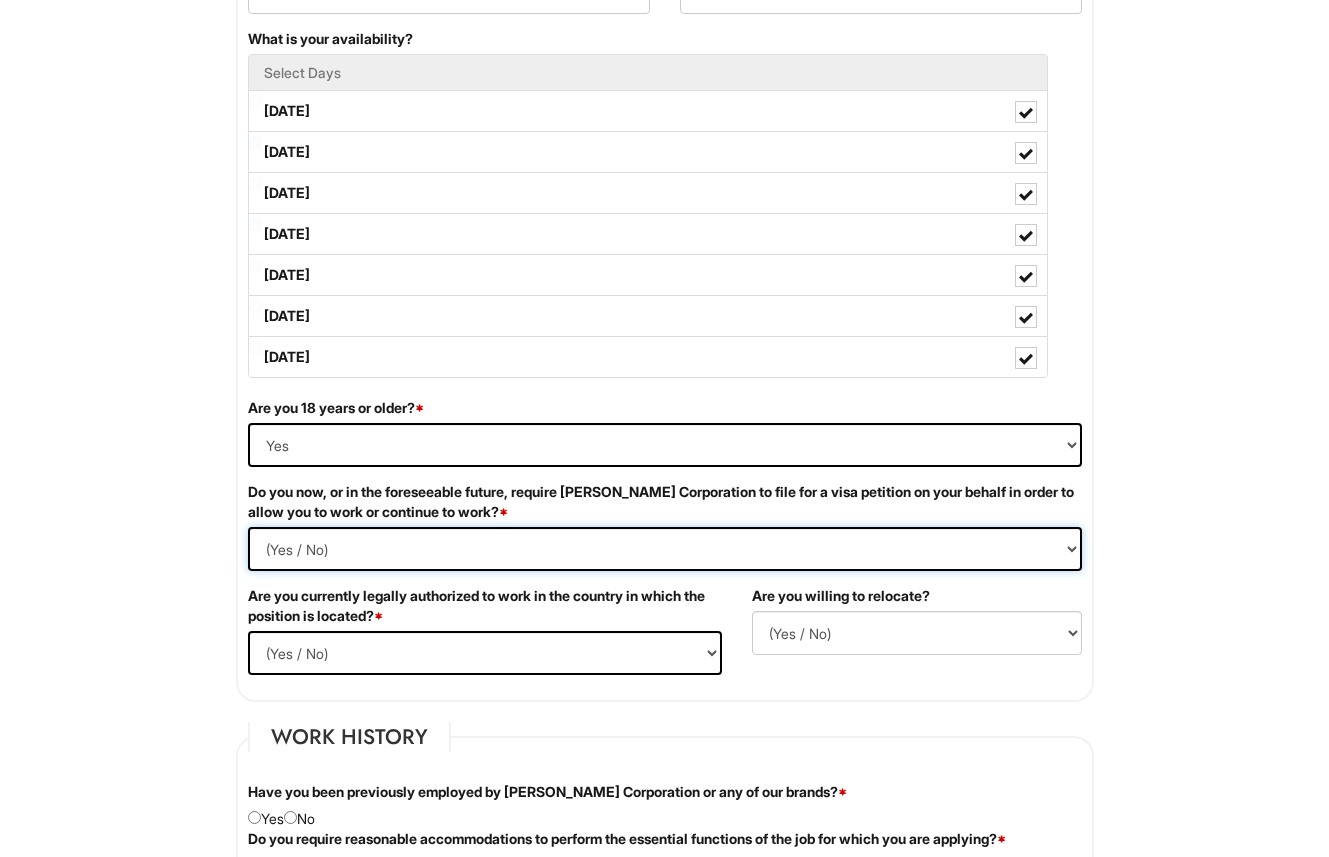 click on "(Yes / No) Yes No" at bounding box center [665, 549] 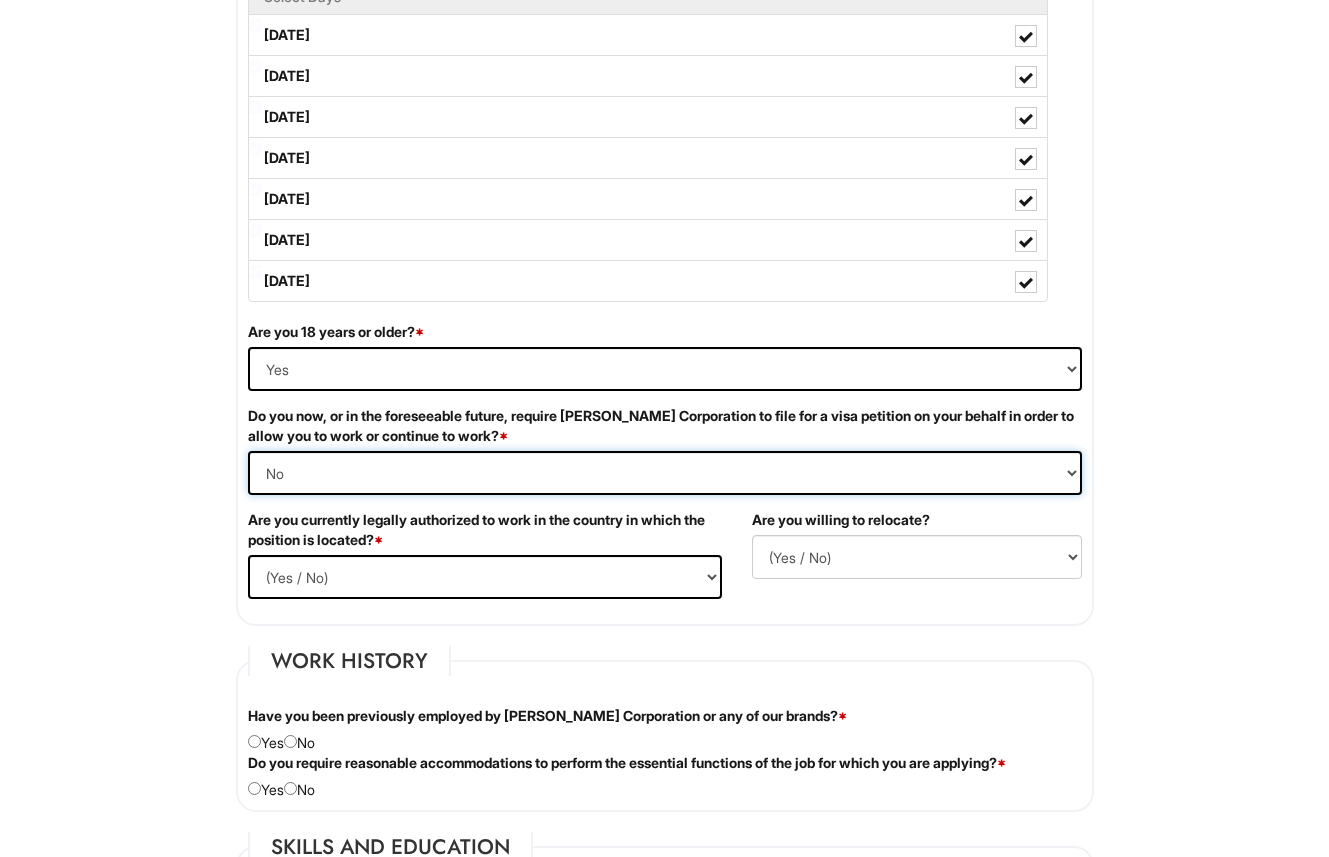 scroll, scrollTop: 1039, scrollLeft: 0, axis: vertical 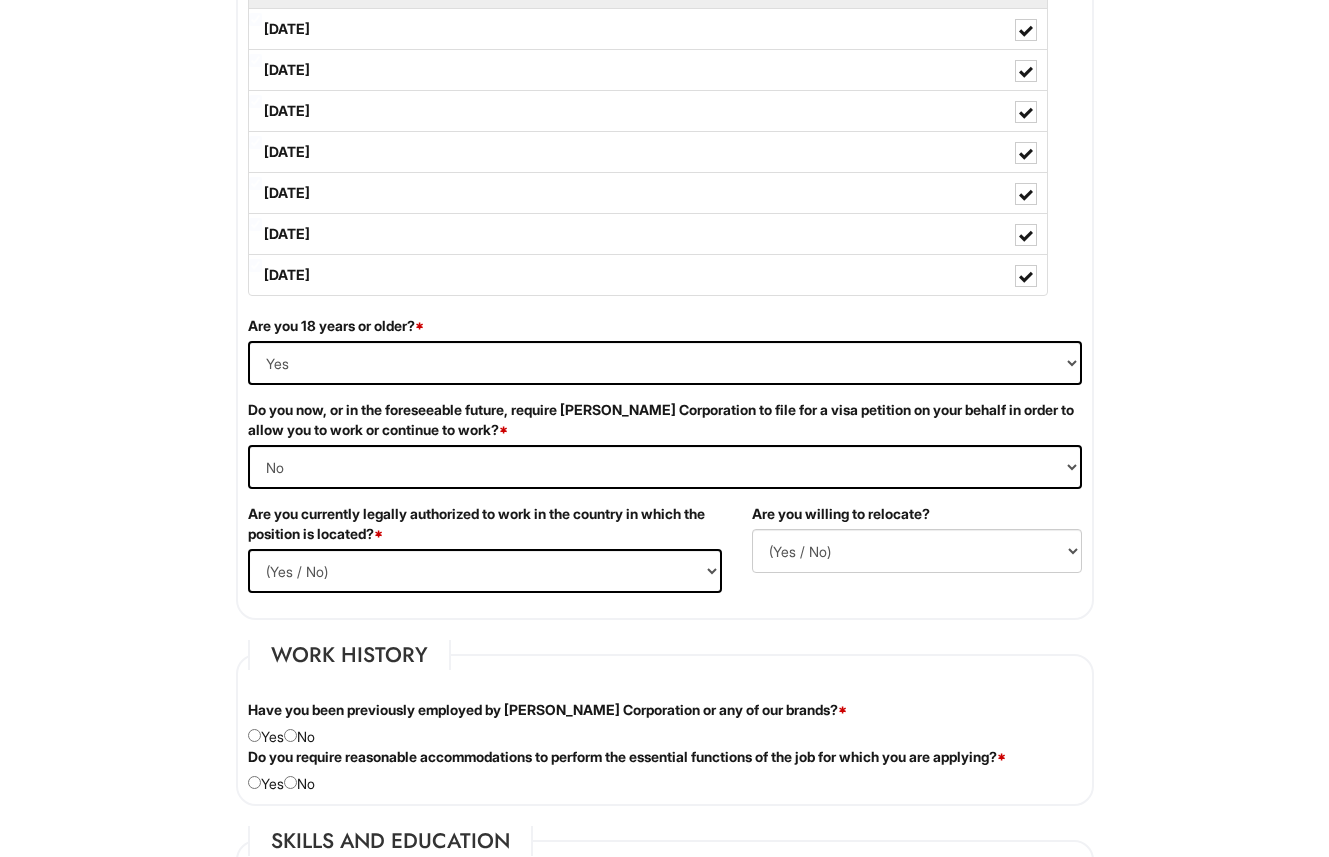 click on "Personal Information
Last Name  *   Jazsmin
First Name  *   Bryant
Middle Name
E-mail Address  *   bryant.jazsmin@gmail.com
Phone  *   3016414335
LinkedIn URL   https://www.linkedin.com/in/jazsmin-b-b2115b8b/
Resume Upload   Resume Upload* JAZSMIN-BRYANT FULL'25.pdf
Street Address  *   306 stony hill court
Address Line 2
City  *   fort washington
State/Province  *   State/Province ALABAMA ALASKA ARIZONA ARKANSAS CALIFORNIA COLORADO CONNECTICUT DELAWARE DISTRICT OF COLUMBIA FLORIDA GEORGIA HAWAII IDAHO ILLINOIS INDIANA IOWA KANSAS KENTUCKY LOUISIANA MAINE MARYLAND MASSACHUSETTS MICHIGAN MINNESOTA MISSISSIPPI MISSOURI MONTANA NEBRASKA NEVADA NEW HAMPSHIRE NEW JERSEY NEW MEXICO NEW YORK NORTH CAROLINA NORTH DAKOTA OHIO OKLAHOMA OREGON PENNSYLVANIA RHODE ISLAND SOUTH CAROLINA SOUTH DAKOTA TENNESSEE TEXAS UTAH VERMONT VIRGINIA WASHINGTON WEST VIRGINIA WISCONSIN WYOMING CA-ALBERTA CA-BRITISH COLUMBIA CA-MANITOBA CA-NEW BRUNSWICK CA-NEWFOUNDLAND CA-NOVA SCOTIA CA-NUNAVUT" at bounding box center [665, 969] 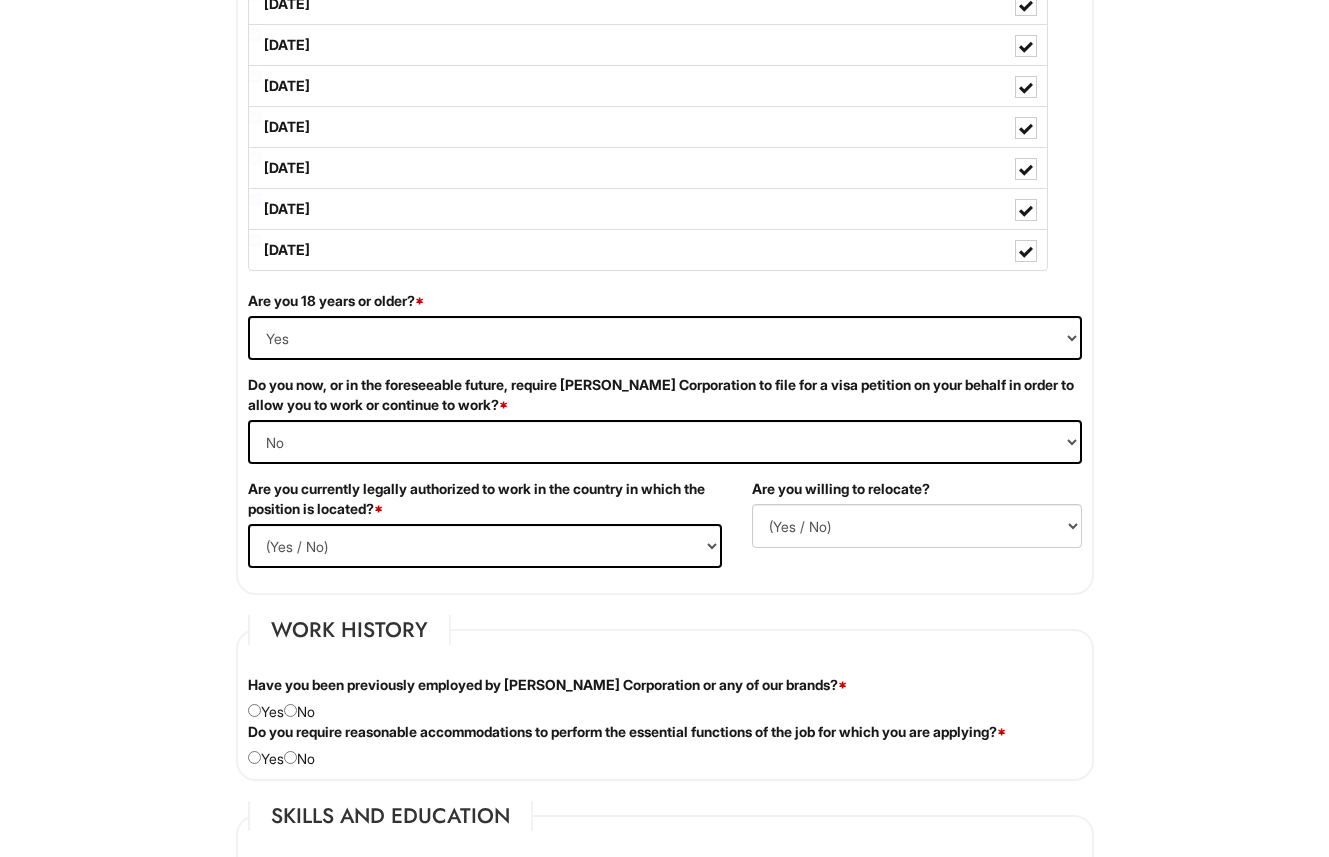 scroll, scrollTop: 1069, scrollLeft: 0, axis: vertical 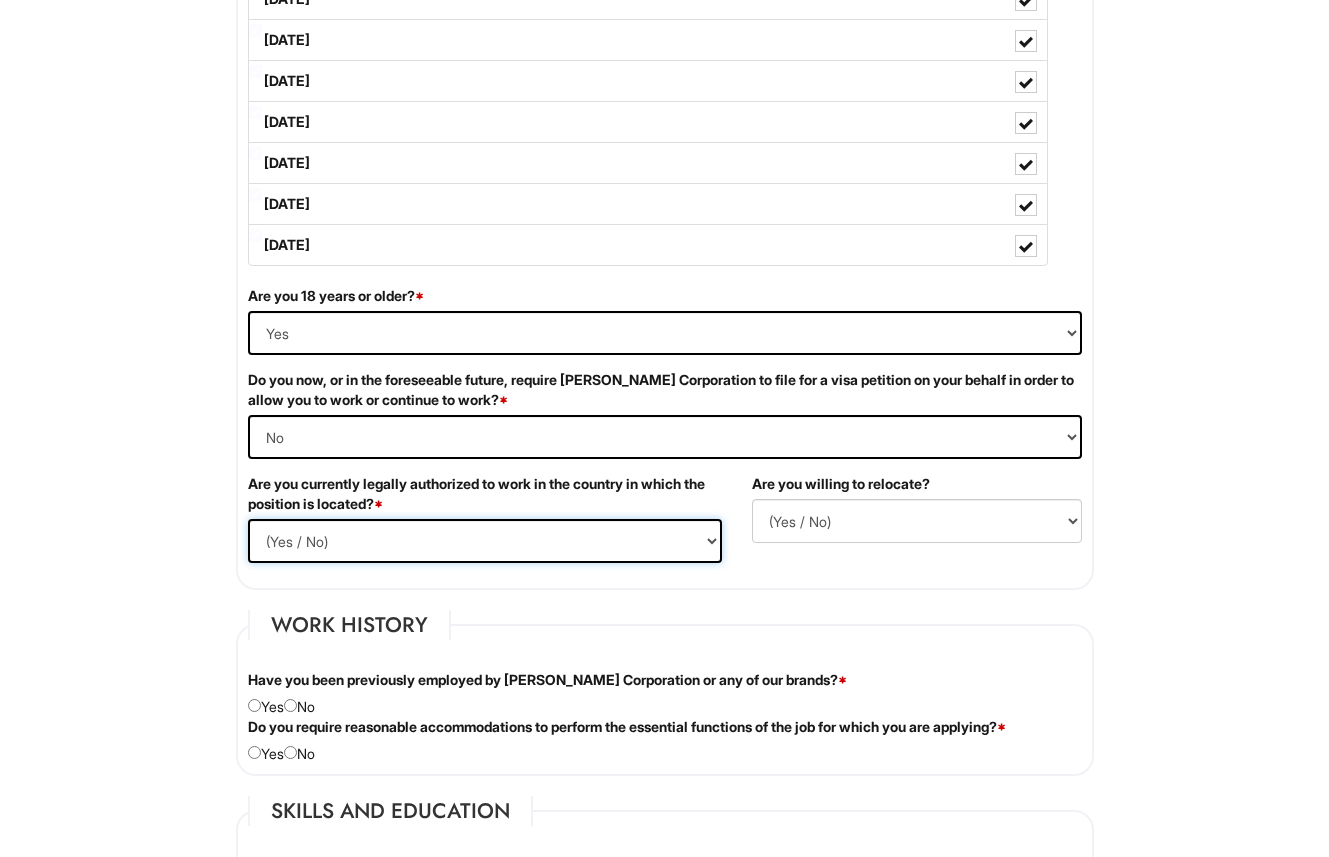 click on "(Yes / No) Yes No" at bounding box center (485, 541) 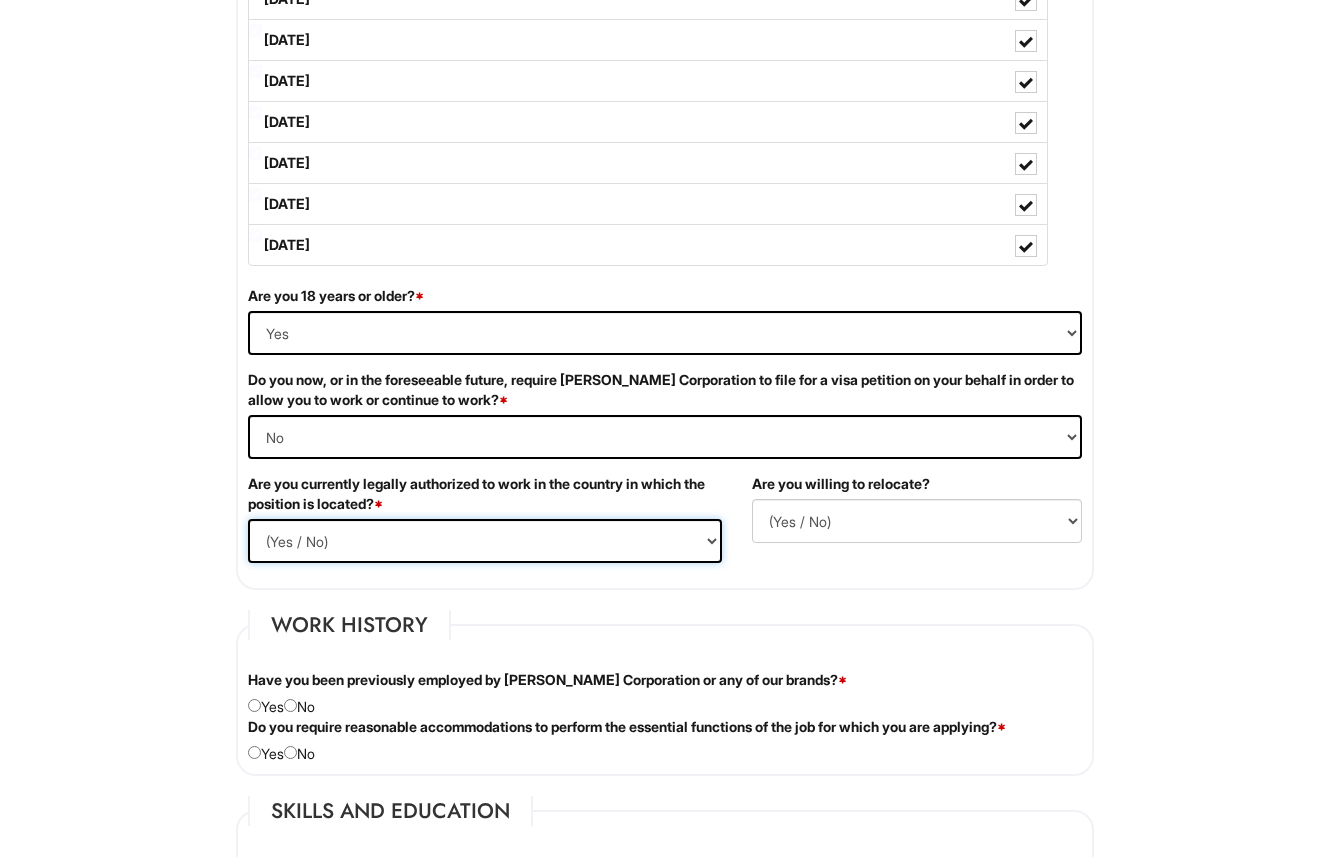 select on "Yes" 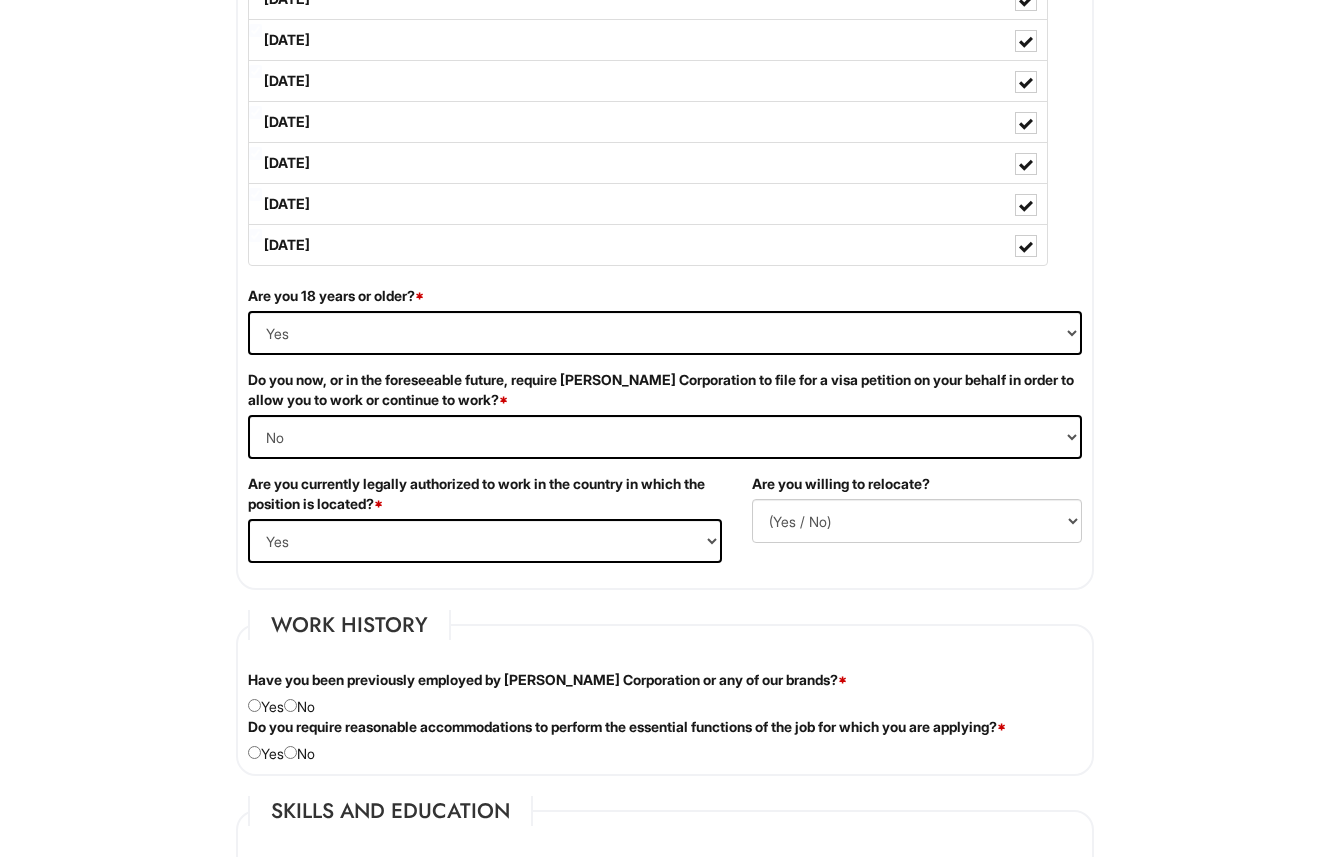 click on "Are you willing to relocate?   (Yes / No) No Yes" at bounding box center [917, 516] 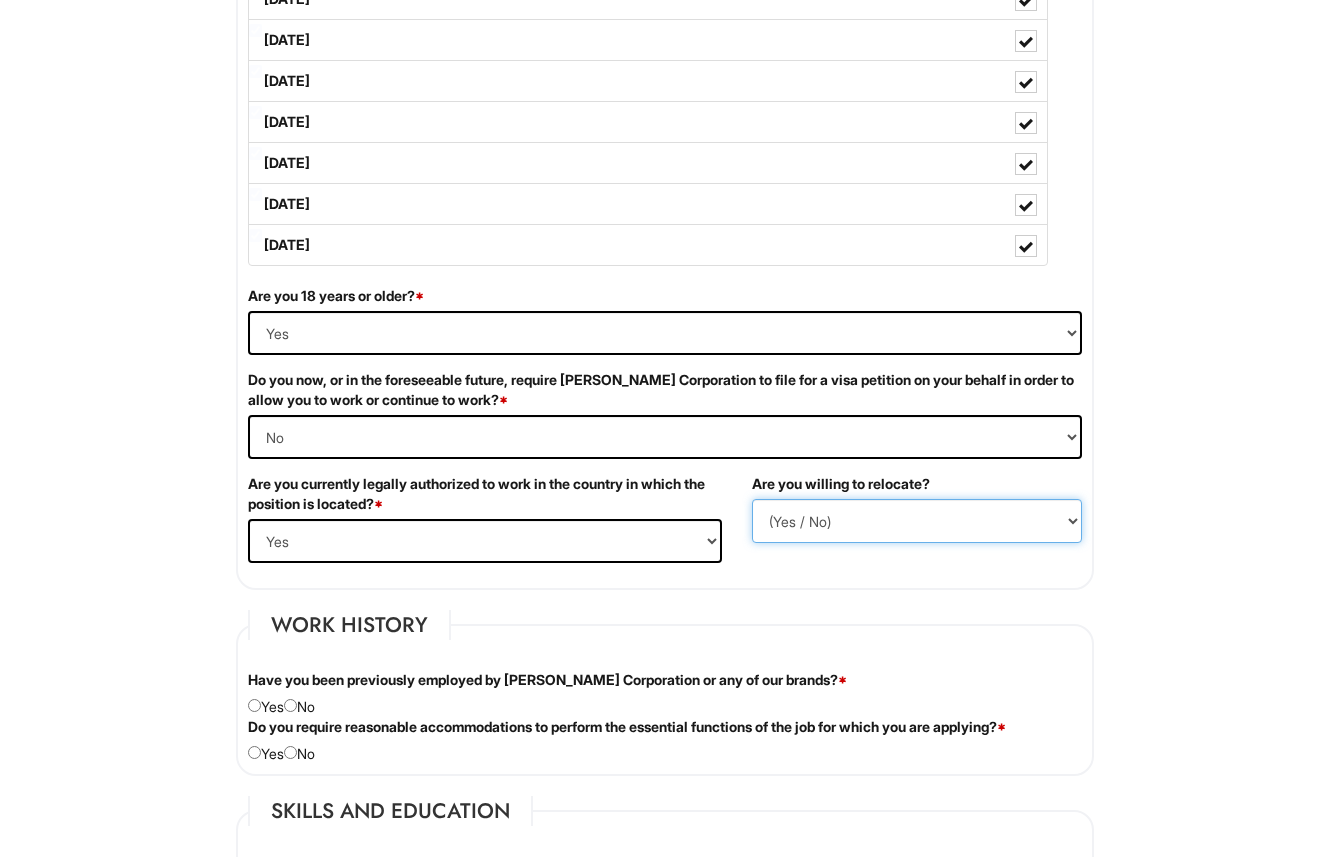 click on "(Yes / No) No Yes" at bounding box center [917, 521] 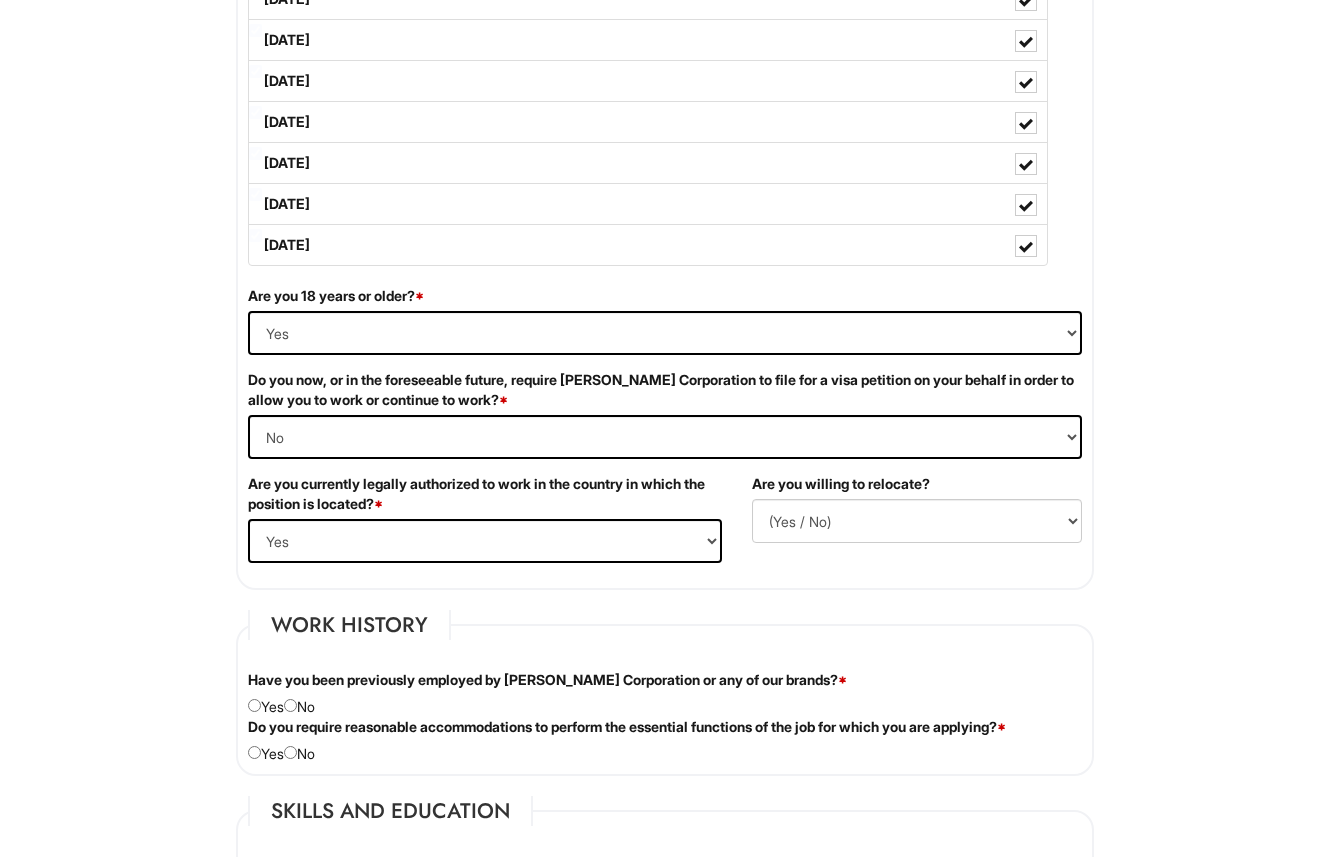 click on "Job Availability
Preferred Salary/Rate   22
If hired, when would you be able to begin working? 2025-07-16
What is your availability?   Select Days Monday Tuesday Wednesday Thursday Friday Saturday Sunday
Are you 18 years or older? *   (Yes / No) Yes No
Do you now, or in the foreseeable future, require Giorgio Armani Corporation to file for a visa petition on your behalf in order to allow you to work or continue to work? *   (Yes / No) Yes No
Are you currently legally authorized to work in the country in which the position is located? *   (Yes / No) Yes No
Are you willing to relocate?   (Yes / No) No Yes" at bounding box center (665, 181) 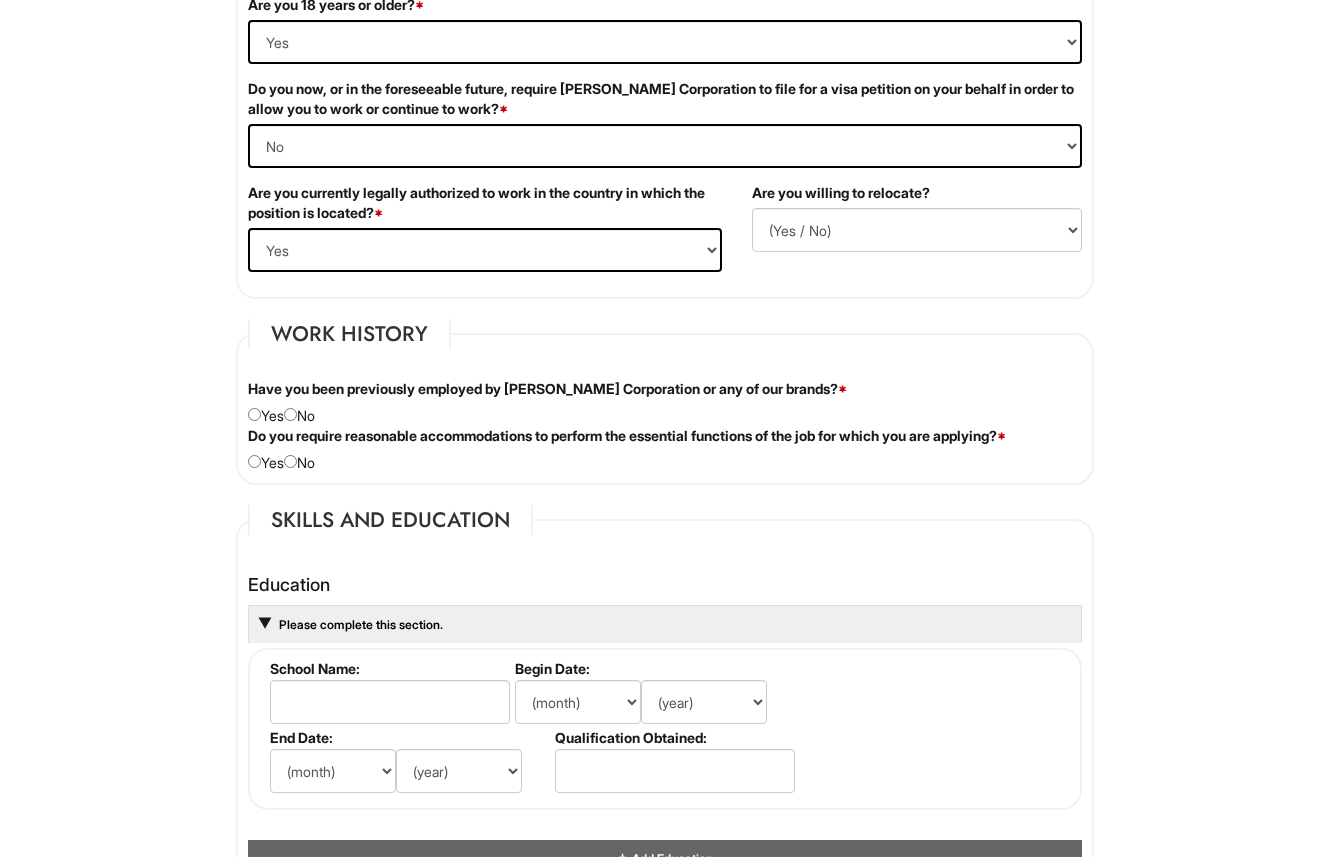 scroll, scrollTop: 1363, scrollLeft: 0, axis: vertical 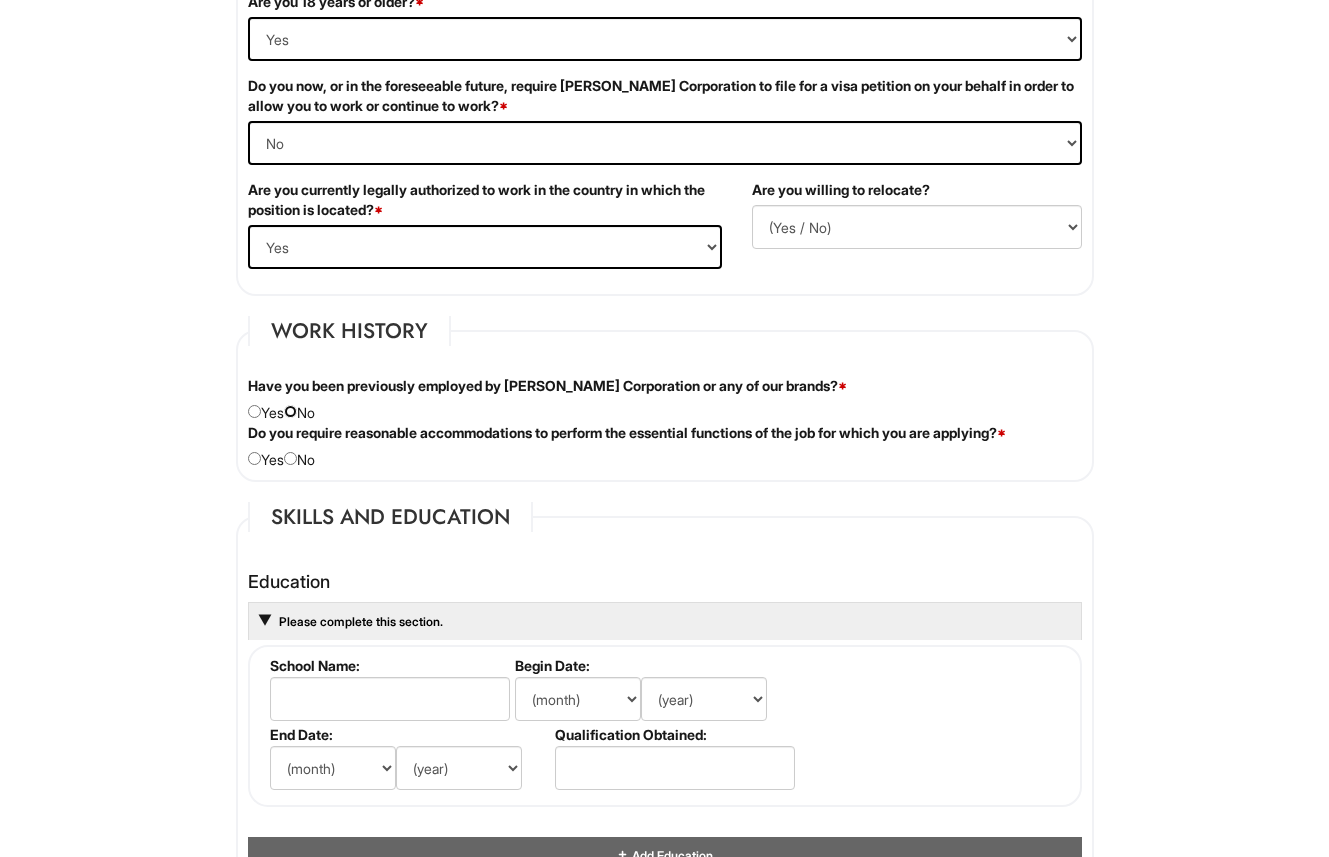 click at bounding box center (290, 411) 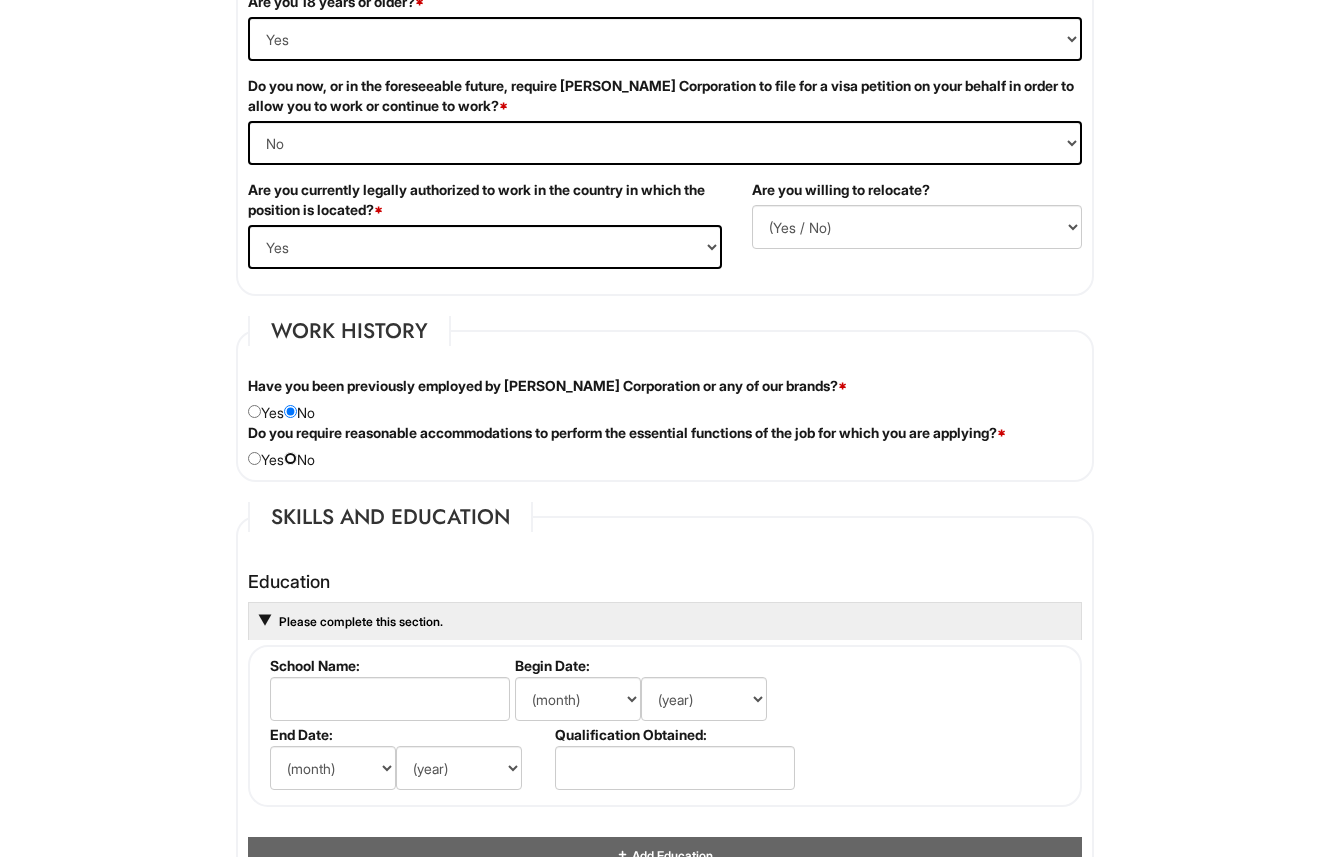 click at bounding box center (290, 458) 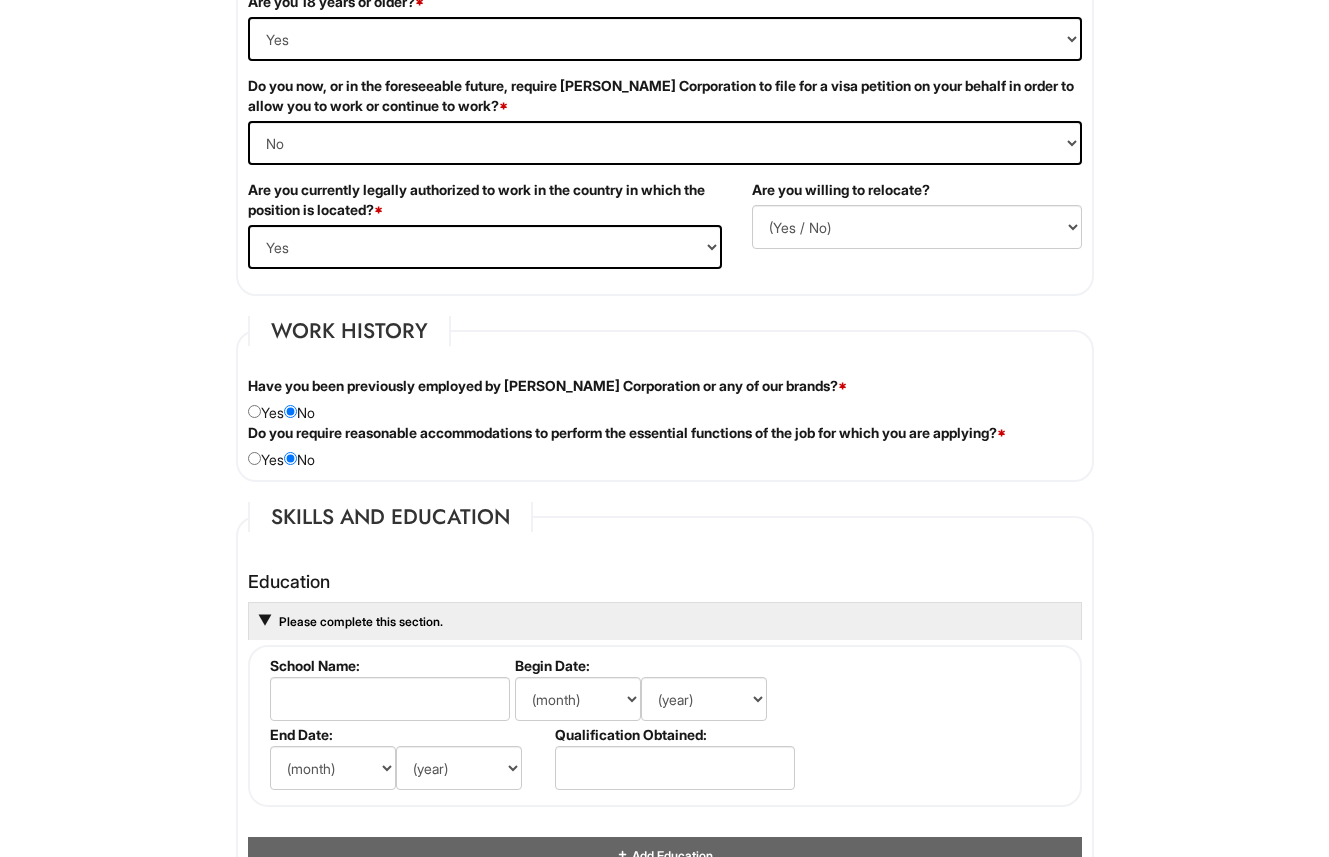 click on "Skills and Education
Education
Please complete this section.
School Name:
Begin Date:
(month) Jan Feb Mar Apr May Jun Jul Aug Sep Oct Nov Dec (year) 2029 2028 2027 2026 2025 2024 2023 2022 2021 2020 2019 2018 2017 2016 2015 2014 2013 2012 2011 2010 2009 2008 2007 2006 2005 2004 2003 2002 2001 2000 1999 1998 1997 1996 1995 1994 1993 1992 1991 1990 1989 1988 1987 1986 1985 1984 1983 1982 1981 1980 1979 1978 1977 1976 1975 1974 1973 1972 1971 1970 1969 1968 1967 1966 1965 1964 1963 1962 1961 1960 1959 1958 1957 1956 1955 1954 1953 1952 1951 1950 1949 1948 1947 1946  --  2030 2031 2032 2033 2034 2035 2036 2037 2038 2039 2040 2041 2042 2043 2044 2045 2046 2047 2048 2049 2050 2051 2052 2053 2054 2055 2056 2057 2058 2059 2060 2061 2062 2063 2064
End Date:
(month) Jan Feb Mar Apr May Jun Jul Aug Sep Oct Nov Dec (year) 2029 2028 2027 2026 2025 2024 2023 2022 2021 2020 2019 2018 2017 2016 2015 2014 2013 2012 2011 2010 2009 2008 2007 2006 2005 2004 2003 2002 2001" at bounding box center [665, 751] 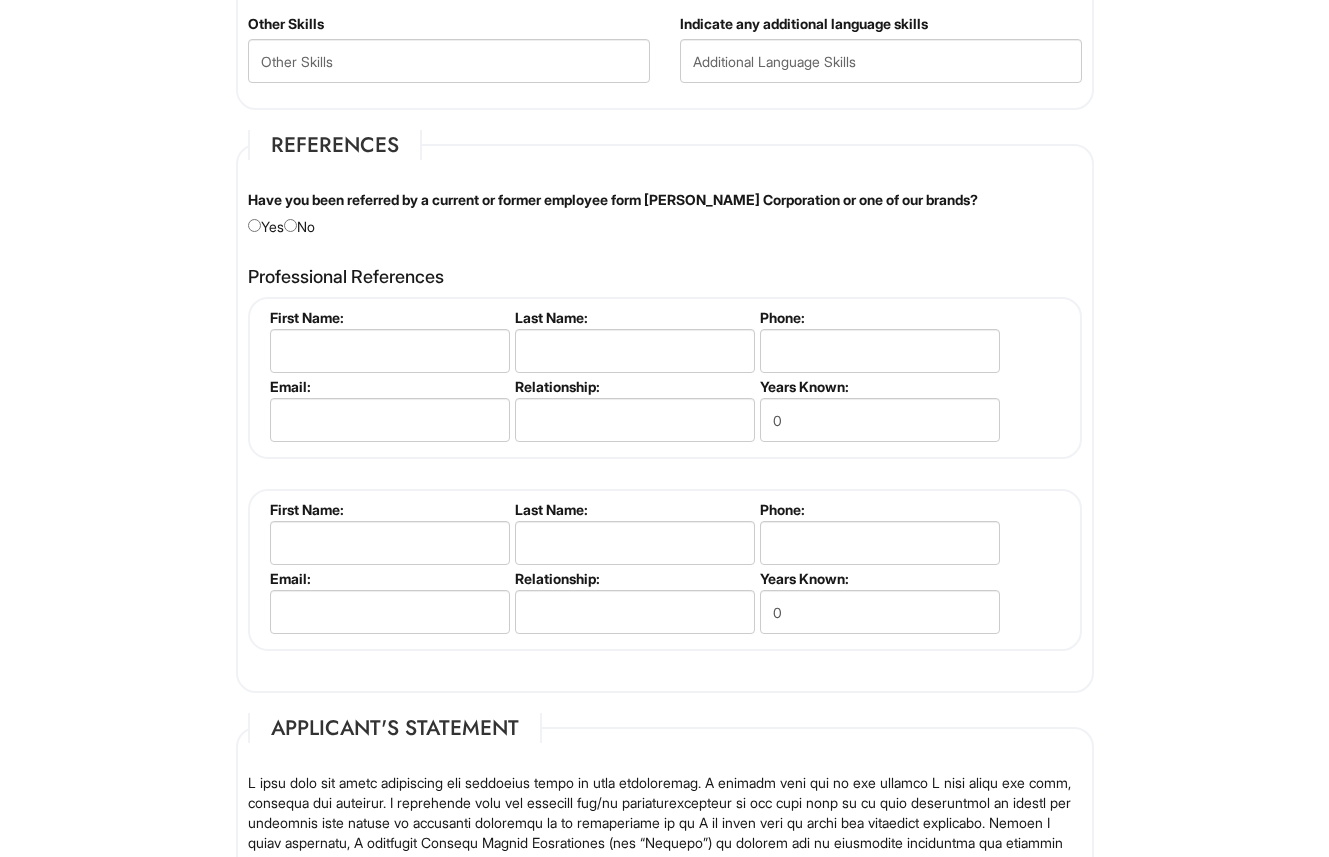 scroll, scrollTop: 2254, scrollLeft: 0, axis: vertical 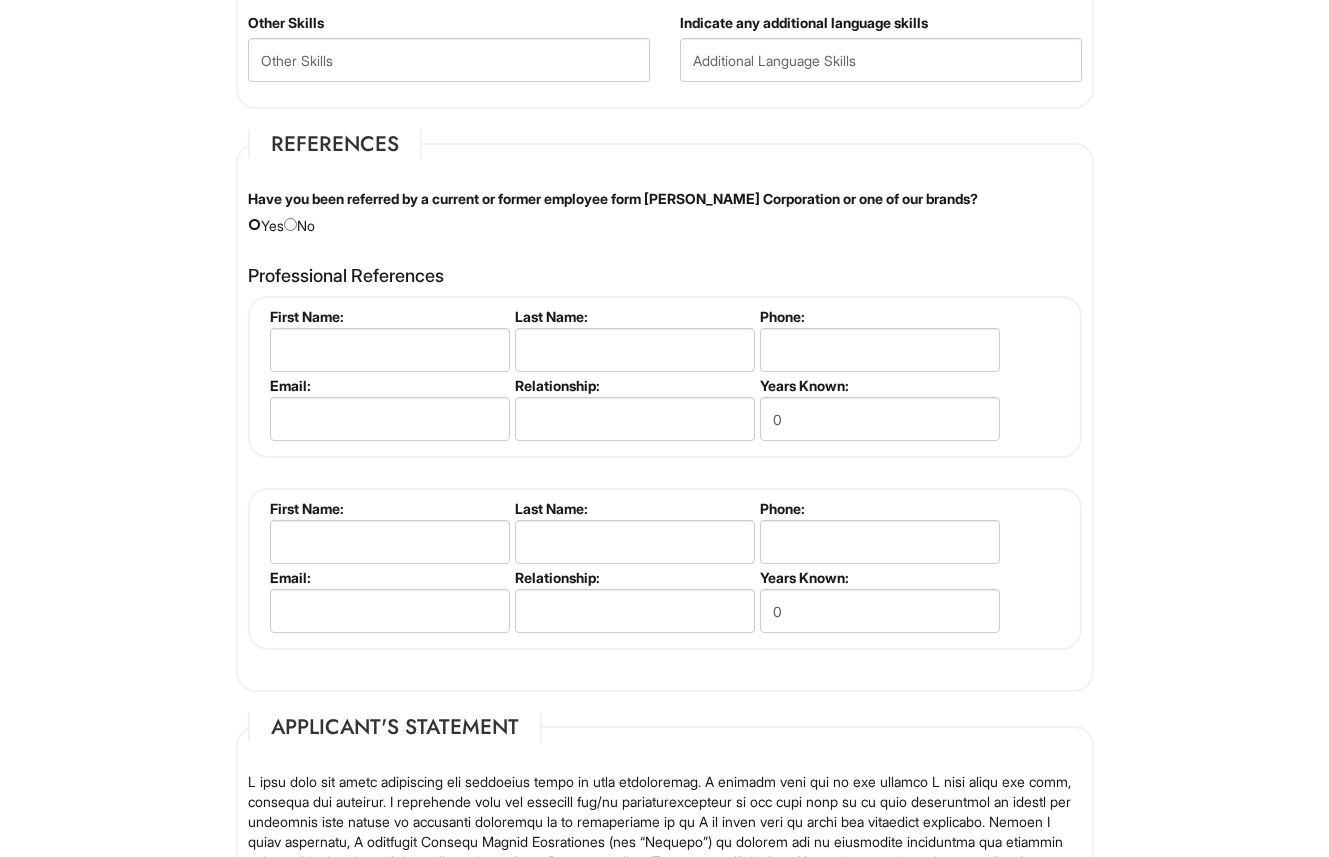 click at bounding box center [254, 224] 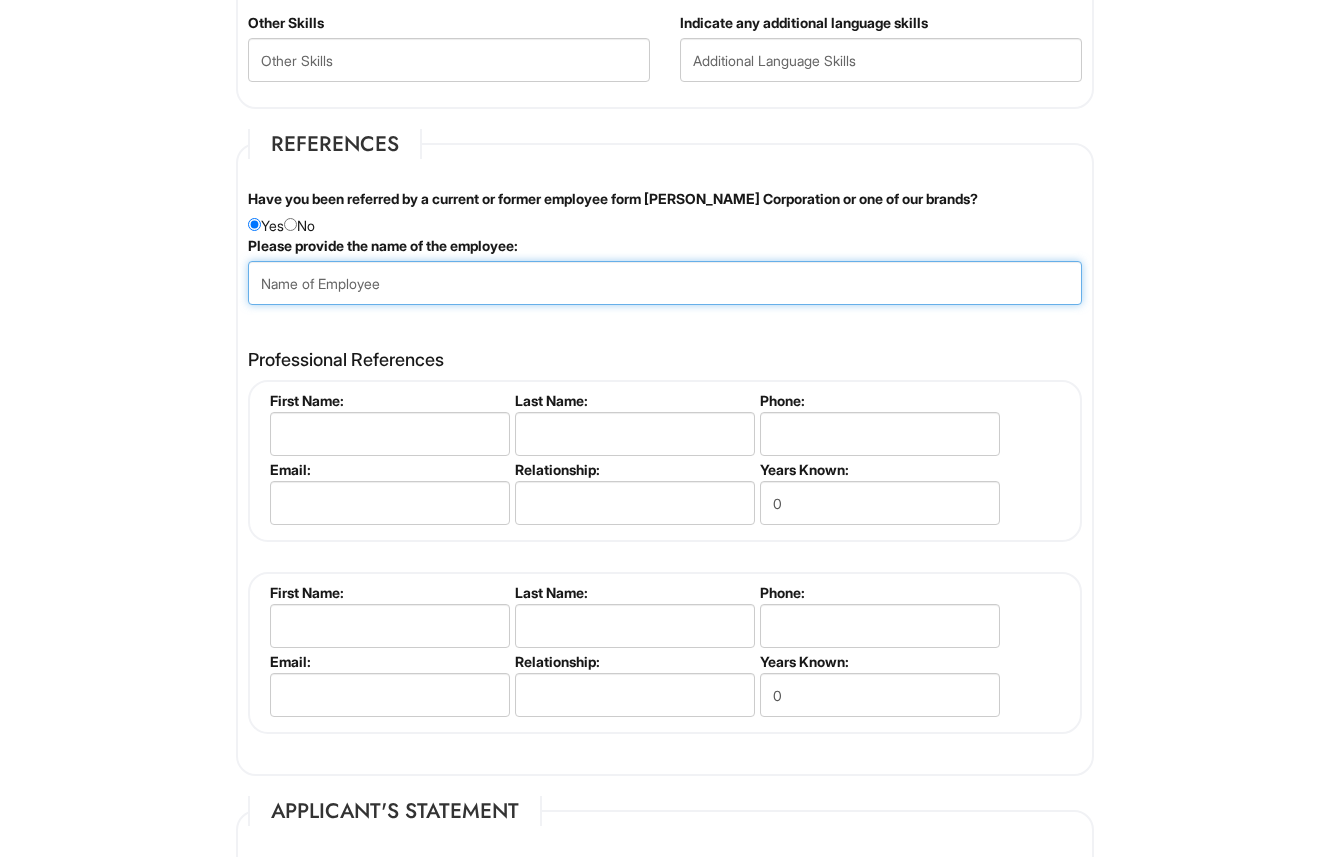 click at bounding box center [665, 283] 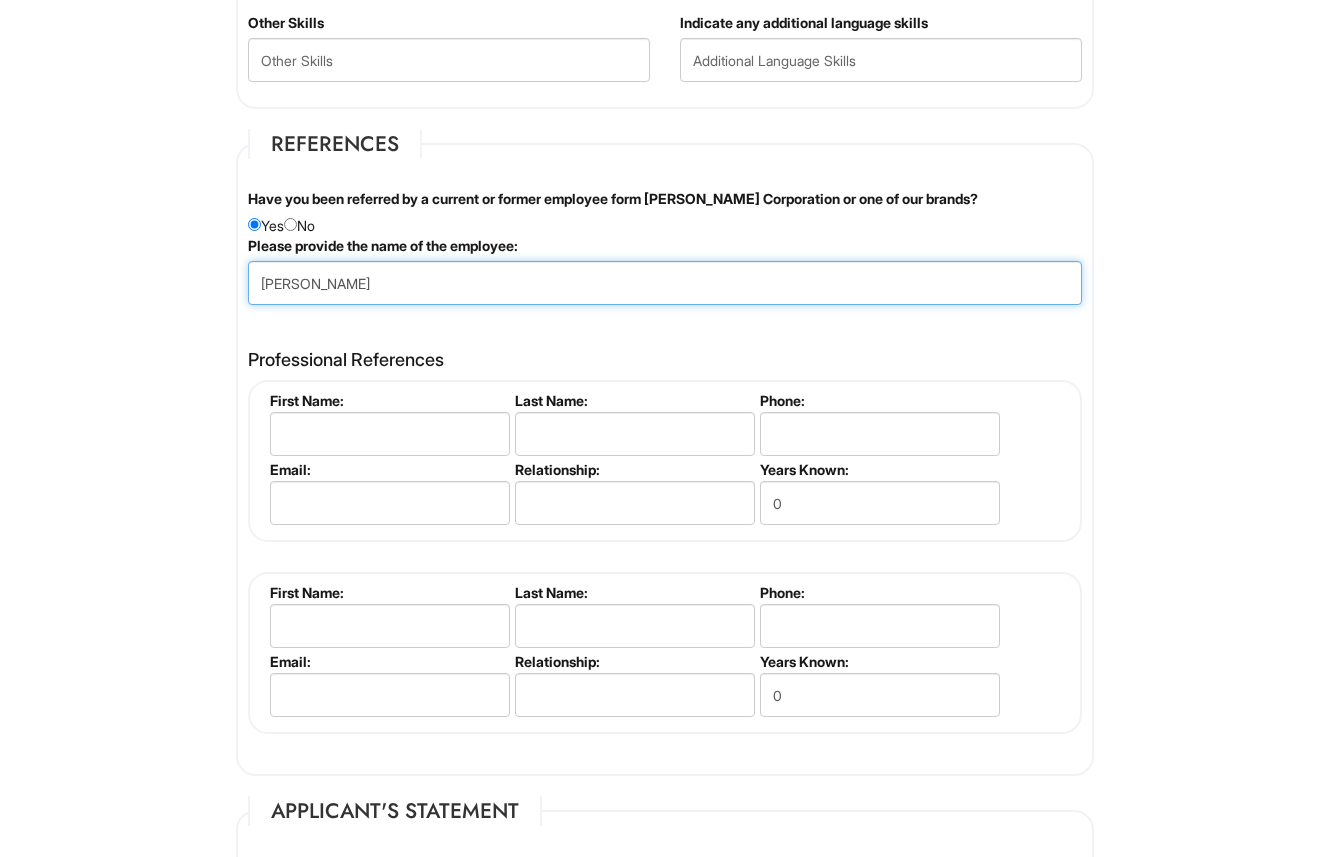type on "Eric" 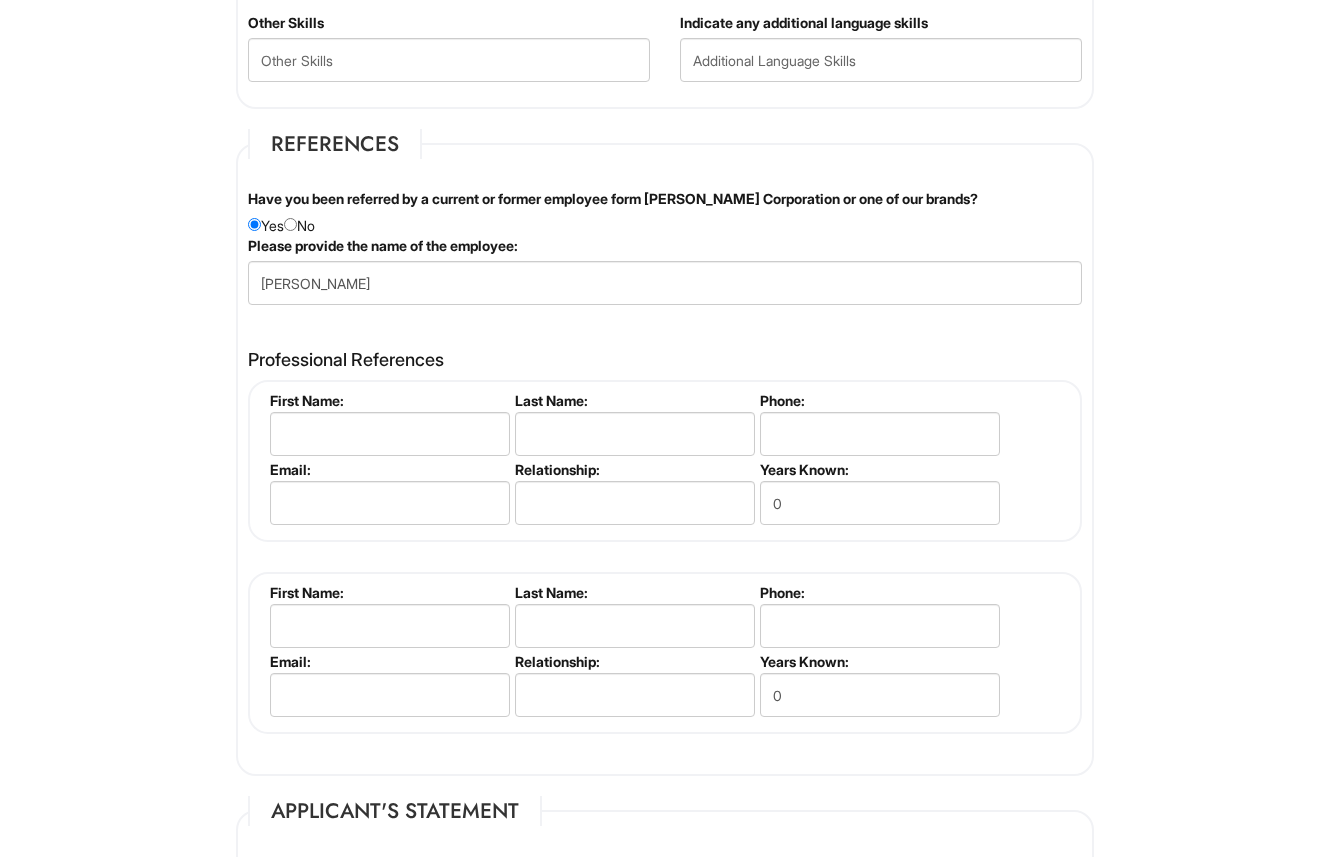click on "References
Have you been referred by a current or former employee form Giorgio Armani Corporation or one of our brands?    Yes   No
Please provide the name of the employee:    Eric
Professional References
Please complete this section.
First Name:
Last Name:
Phone:
Email:
Relationship:
Years Known:
0
Please complete this section.
First Name:
Last Name:
Phone:
Email:
Relationship:
Years Known:
0
Add References
First Name:
Last Name:
Phone:
Email:
Relationship:
Years Known:
0" at bounding box center (665, 452) 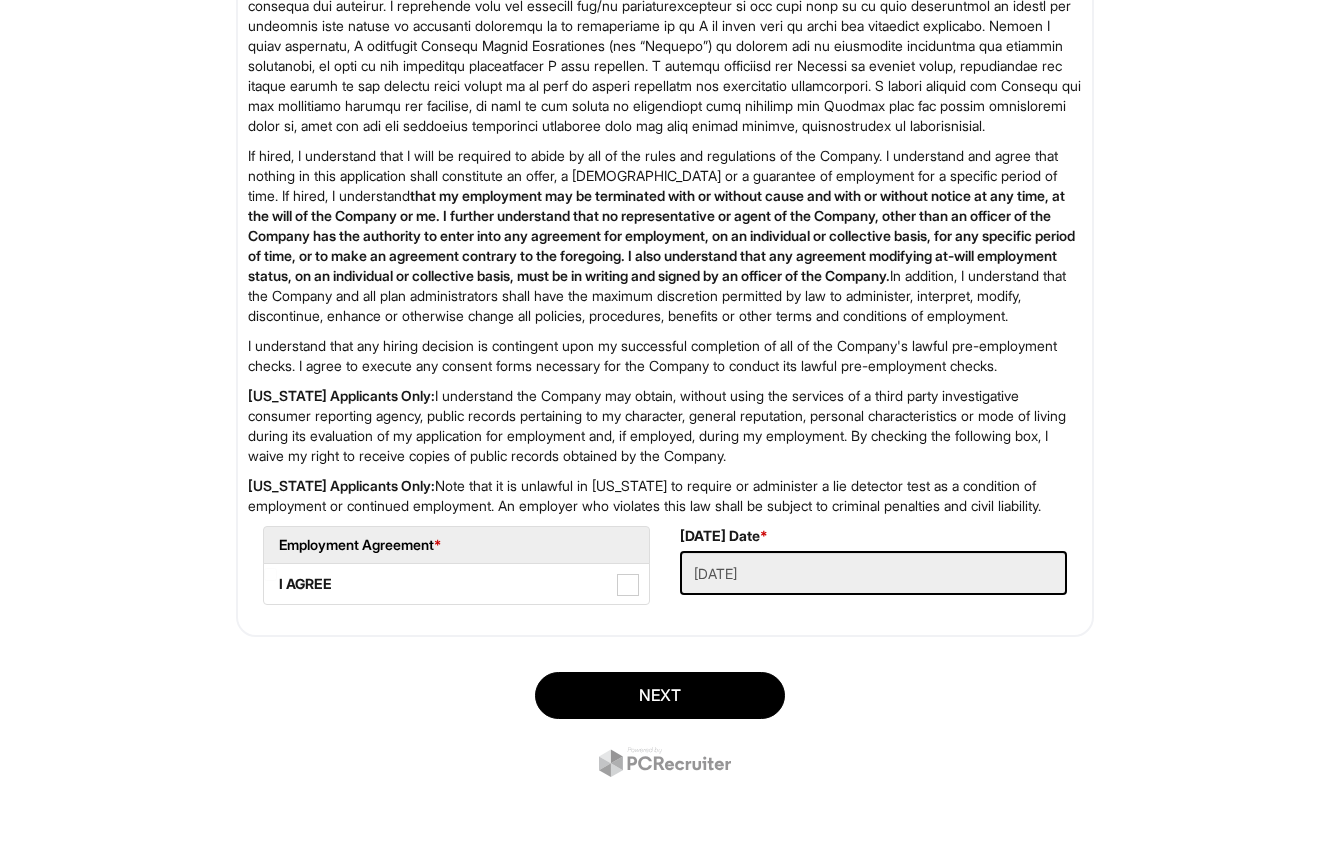 scroll, scrollTop: 3153, scrollLeft: 0, axis: vertical 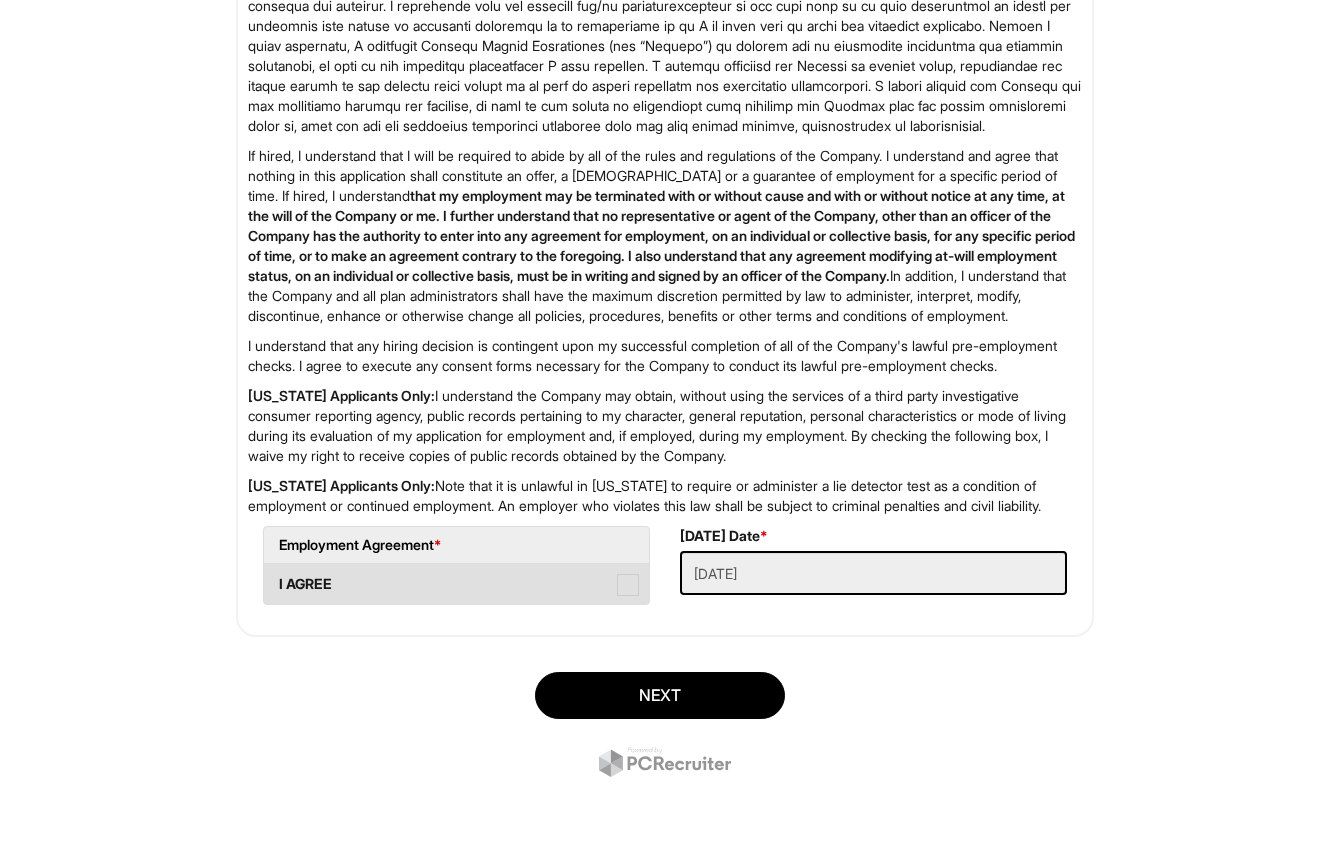 click at bounding box center (628, 585) 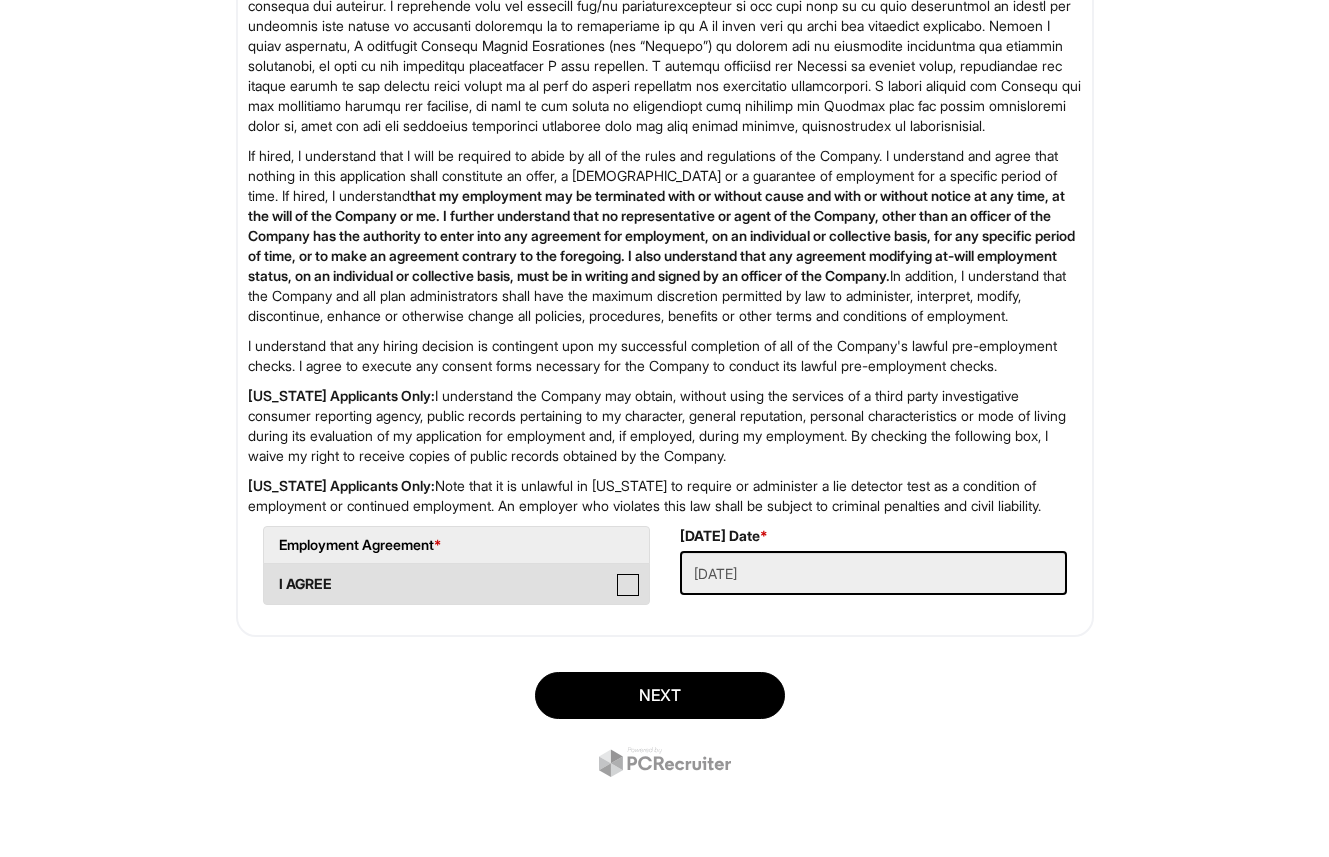 click on "I AGREE" at bounding box center [270, 574] 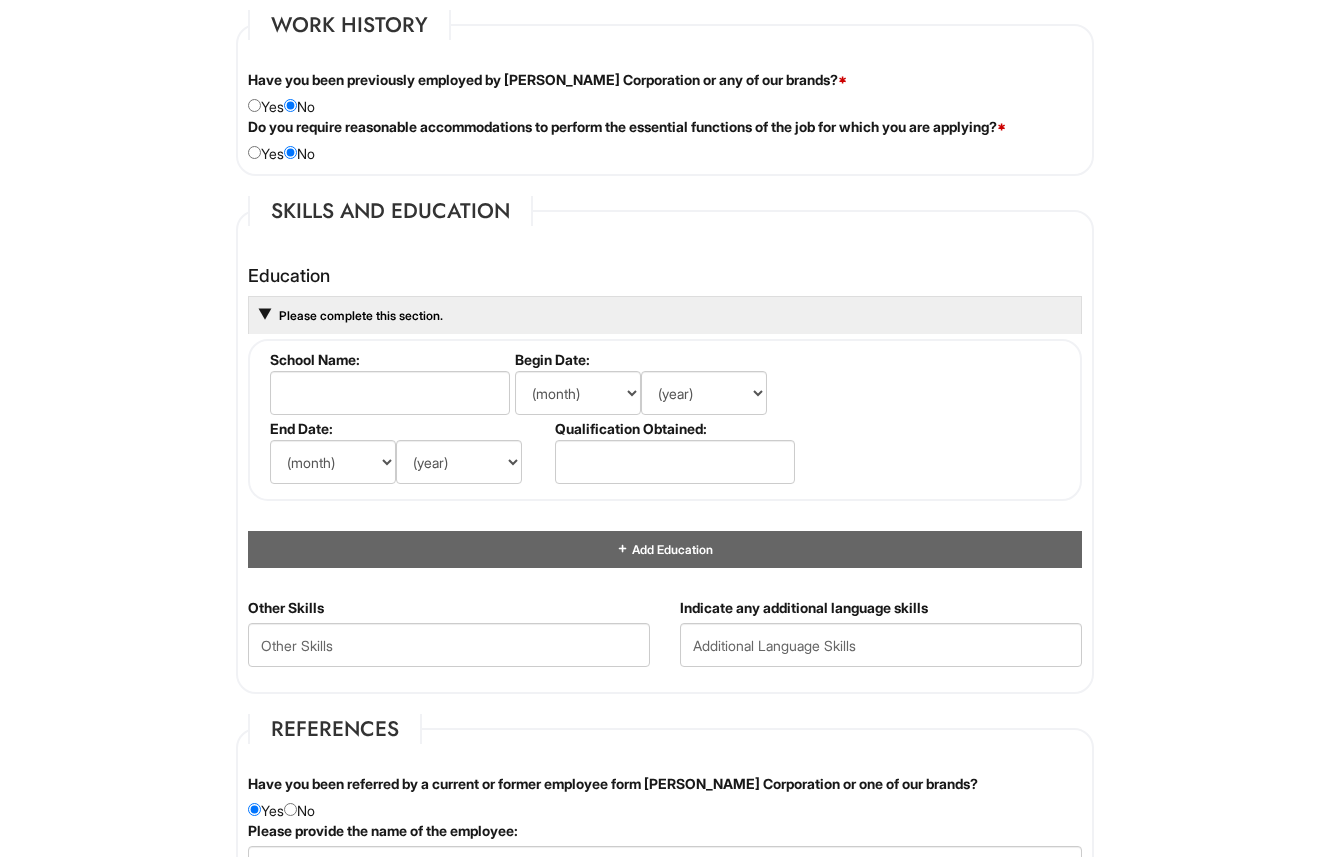 scroll, scrollTop: 1678, scrollLeft: 0, axis: vertical 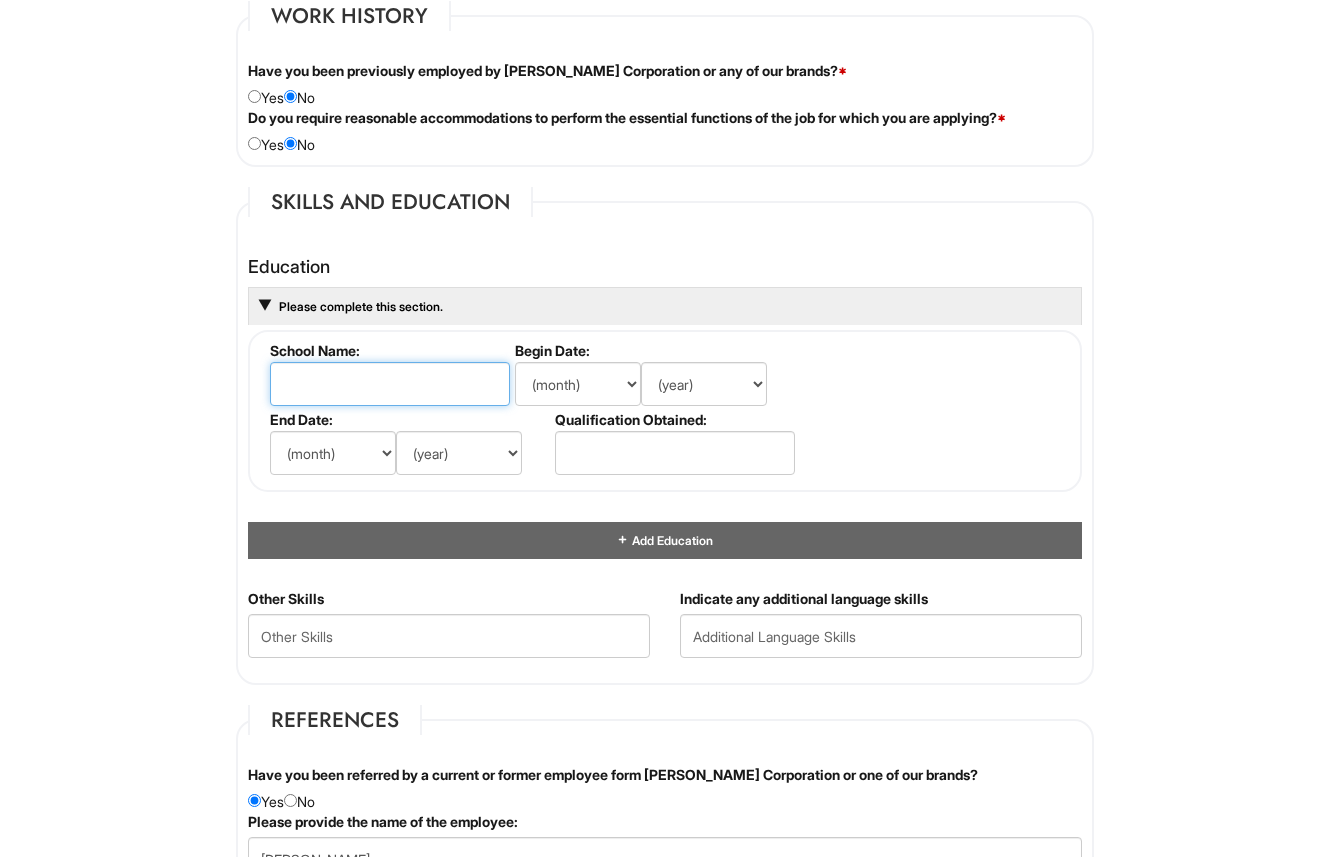 click at bounding box center (390, 384) 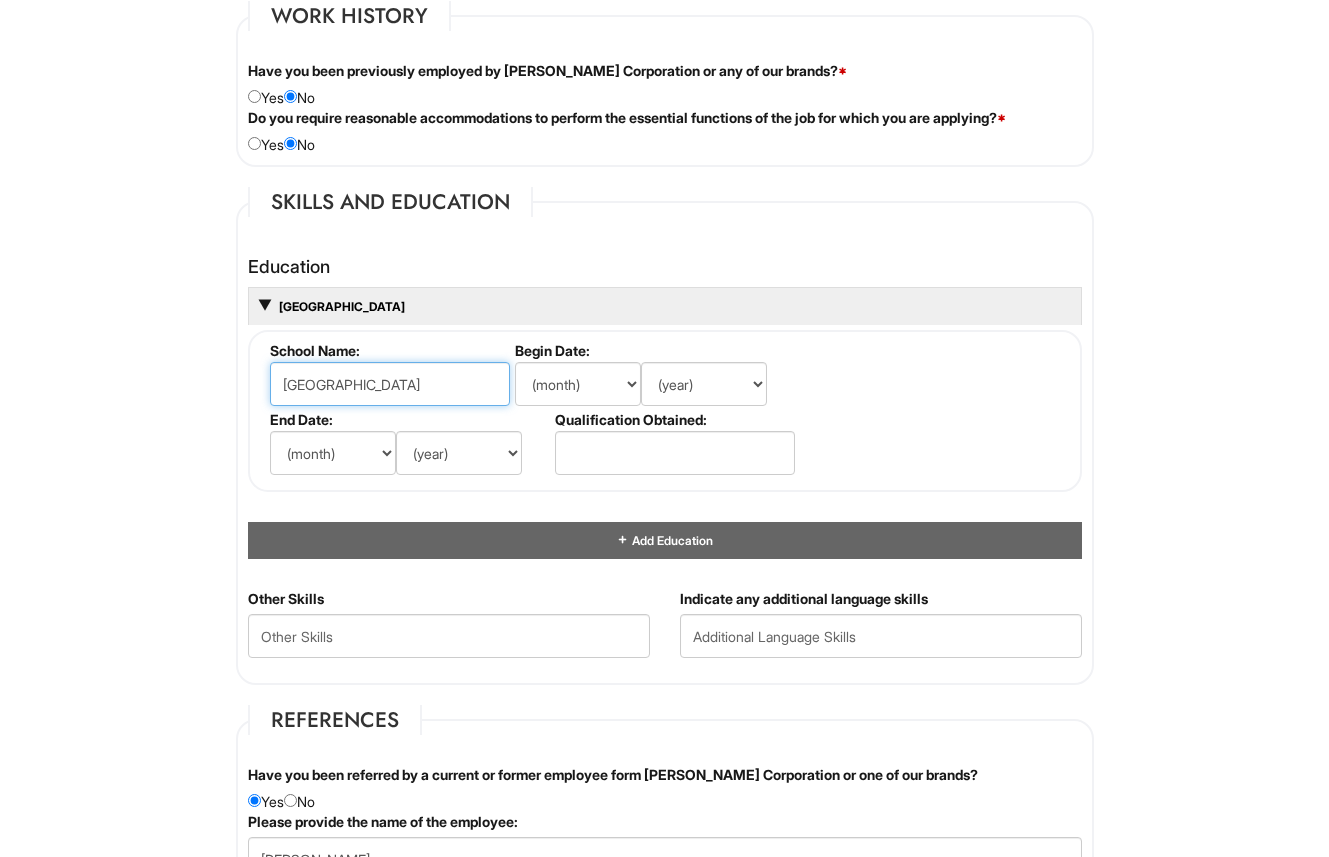 type on "Hampton University" 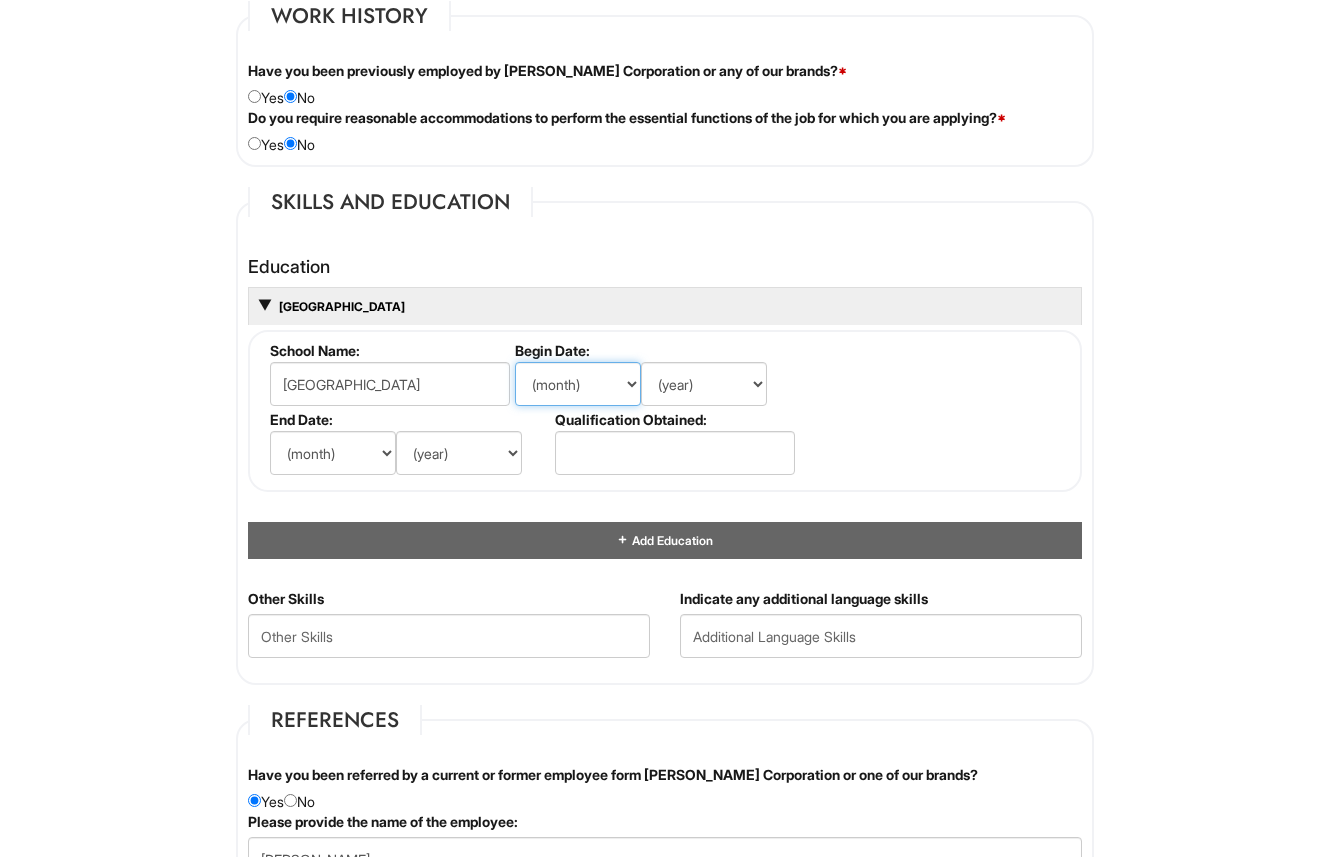 click on "(month) Jan Feb Mar Apr May Jun Jul Aug Sep Oct Nov Dec" at bounding box center (578, 384) 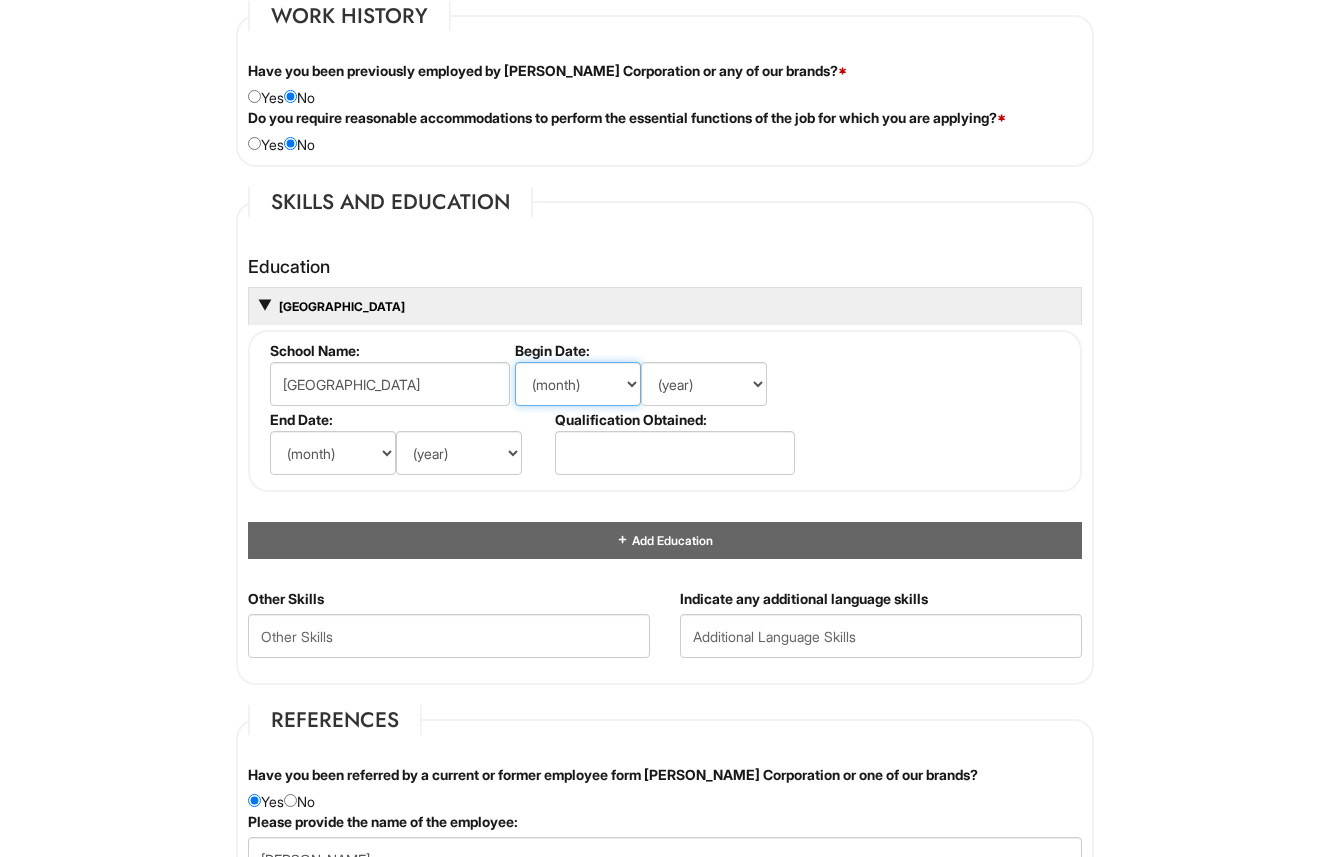select on "8" 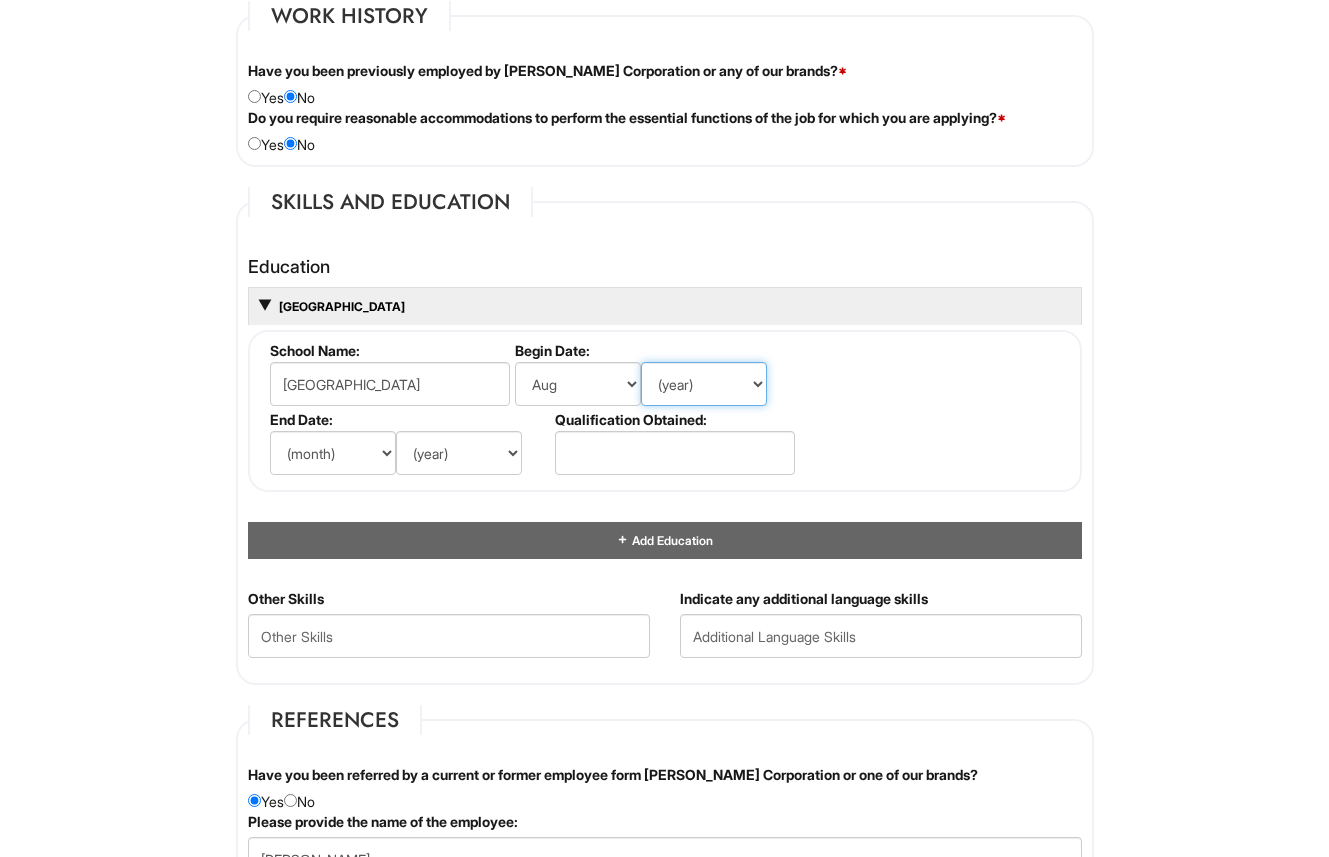 click on "(year) 2029 2028 2027 2026 2025 2024 2023 2022 2021 2020 2019 2018 2017 2016 2015 2014 2013 2012 2011 2010 2009 2008 2007 2006 2005 2004 2003 2002 2001 2000 1999 1998 1997 1996 1995 1994 1993 1992 1991 1990 1989 1988 1987 1986 1985 1984 1983 1982 1981 1980 1979 1978 1977 1976 1975 1974 1973 1972 1971 1970 1969 1968 1967 1966 1965 1964 1963 1962 1961 1960 1959 1958 1957 1956 1955 1954 1953 1952 1951 1950 1949 1948 1947 1946  --  2030 2031 2032 2033 2034 2035 2036 2037 2038 2039 2040 2041 2042 2043 2044 2045 2046 2047 2048 2049 2050 2051 2052 2053 2054 2055 2056 2057 2058 2059 2060 2061 2062 2063 2064" at bounding box center [704, 384] 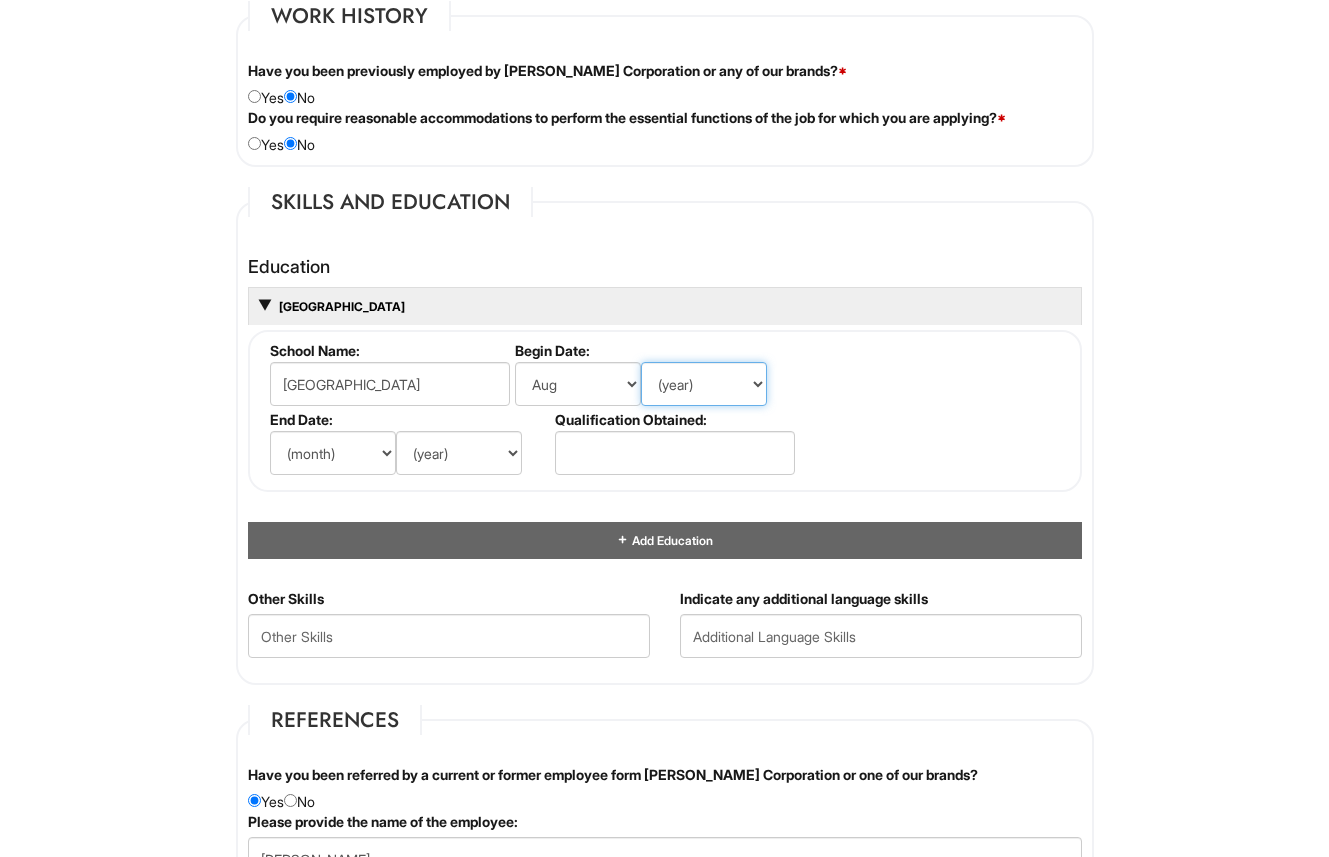 select on "2015" 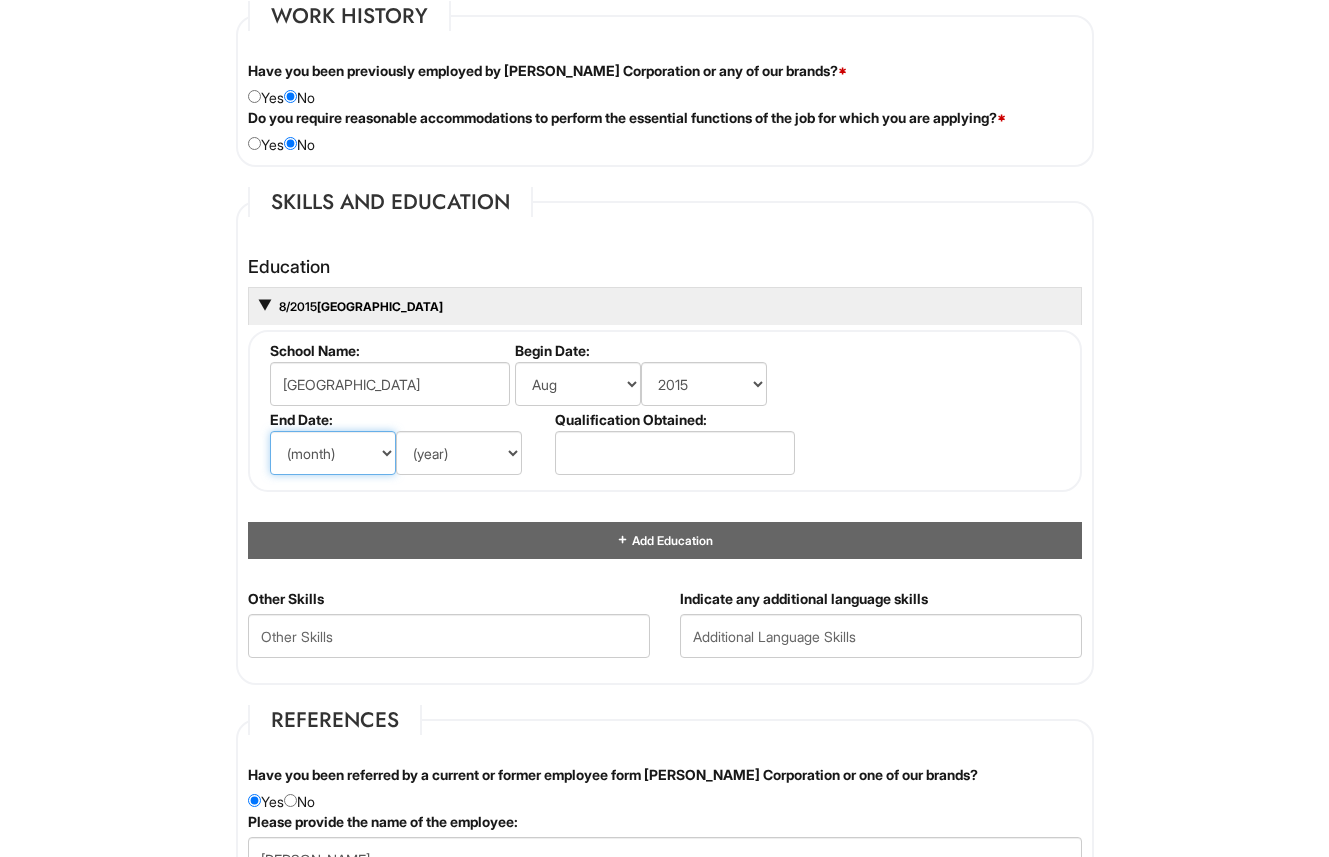 click on "(month) Jan Feb Mar Apr May Jun Jul Aug Sep Oct Nov Dec" at bounding box center [333, 453] 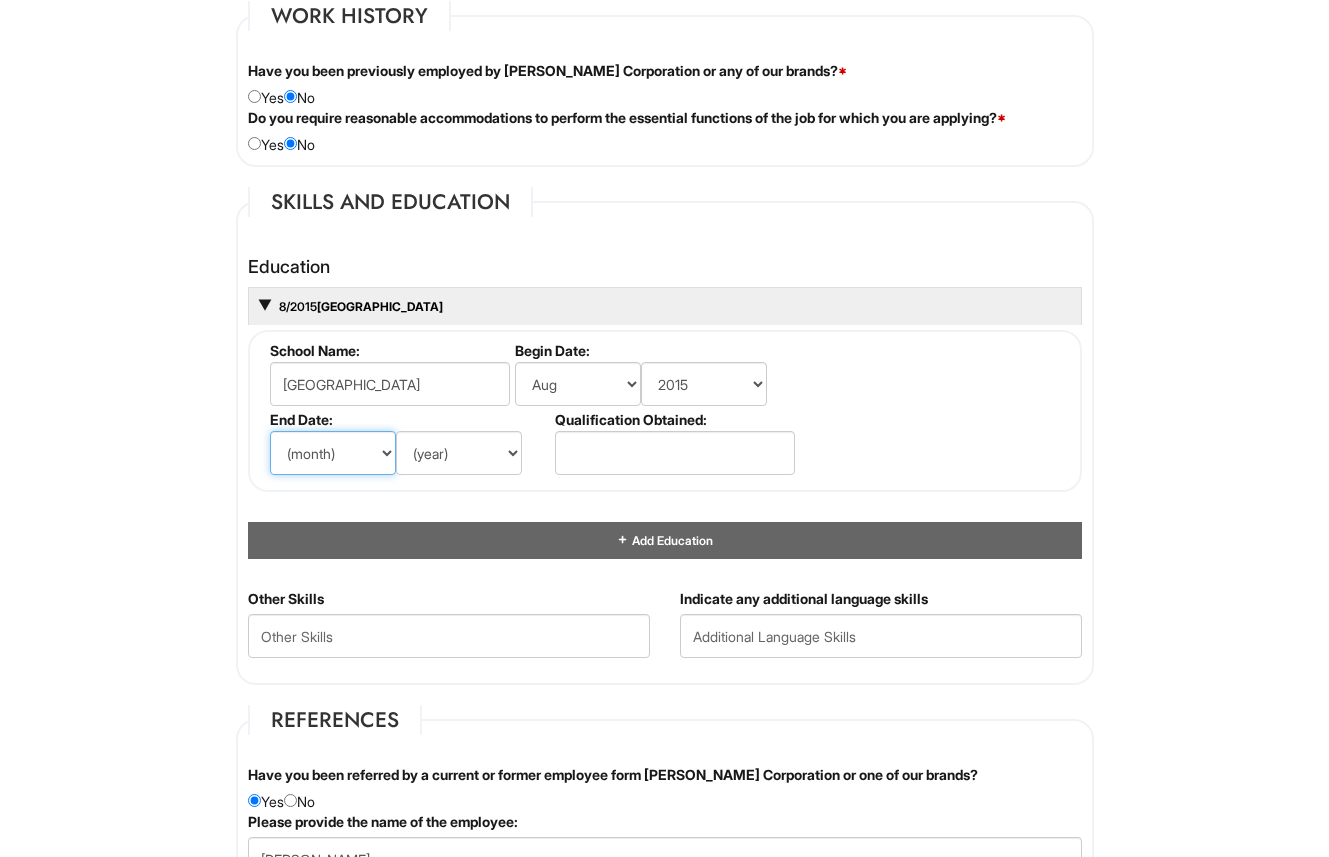 select on "5" 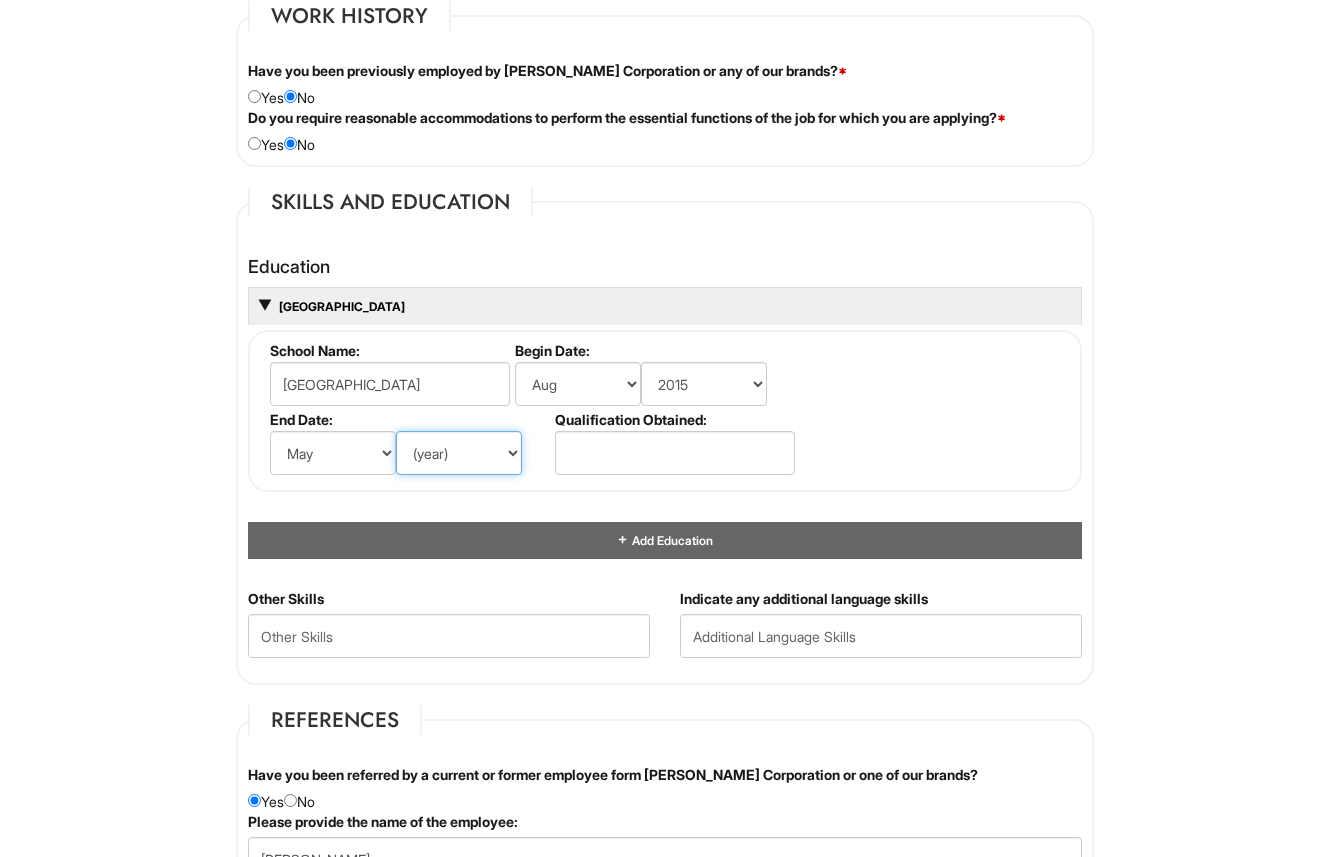 click on "(year) 2029 2028 2027 2026 2025 2024 2023 2022 2021 2020 2019 2018 2017 2016 2015 2014 2013 2012 2011 2010 2009 2008 2007 2006 2005 2004 2003 2002 2001 2000 1999 1998 1997 1996 1995 1994 1993 1992 1991 1990 1989 1988 1987 1986 1985 1984 1983 1982 1981 1980 1979 1978 1977 1976 1975 1974 1973 1972 1971 1970 1969 1968 1967 1966 1965 1964 1963 1962 1961 1960 1959 1958 1957 1956 1955 1954 1953 1952 1951 1950 1949 1948 1947 1946  --  2030 2031 2032 2033 2034 2035 2036 2037 2038 2039 2040 2041 2042 2043 2044 2045 2046 2047 2048 2049 2050 2051 2052 2053 2054 2055 2056 2057 2058 2059 2060 2061 2062 2063 2064" at bounding box center [459, 453] 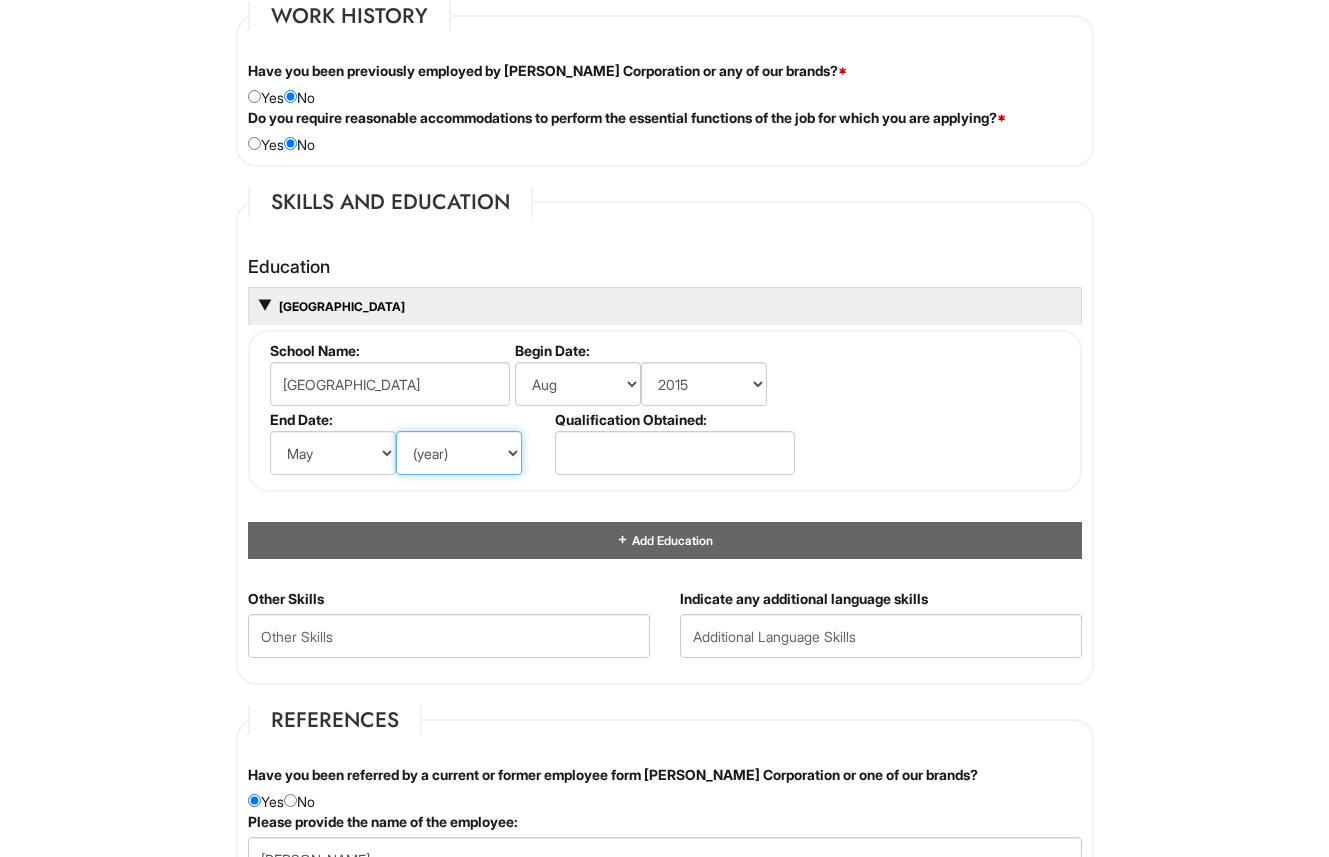 select on "2019" 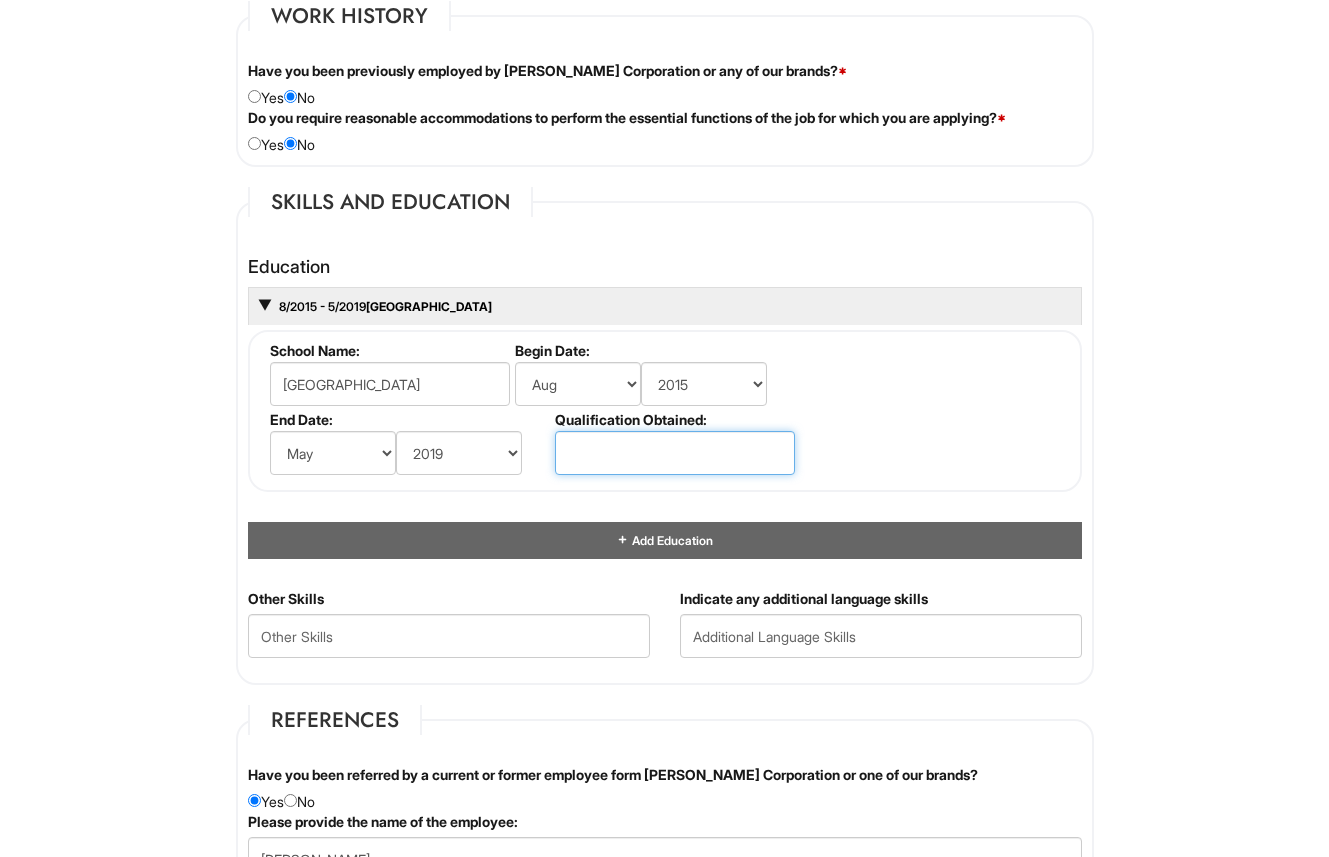 click at bounding box center (675, 453) 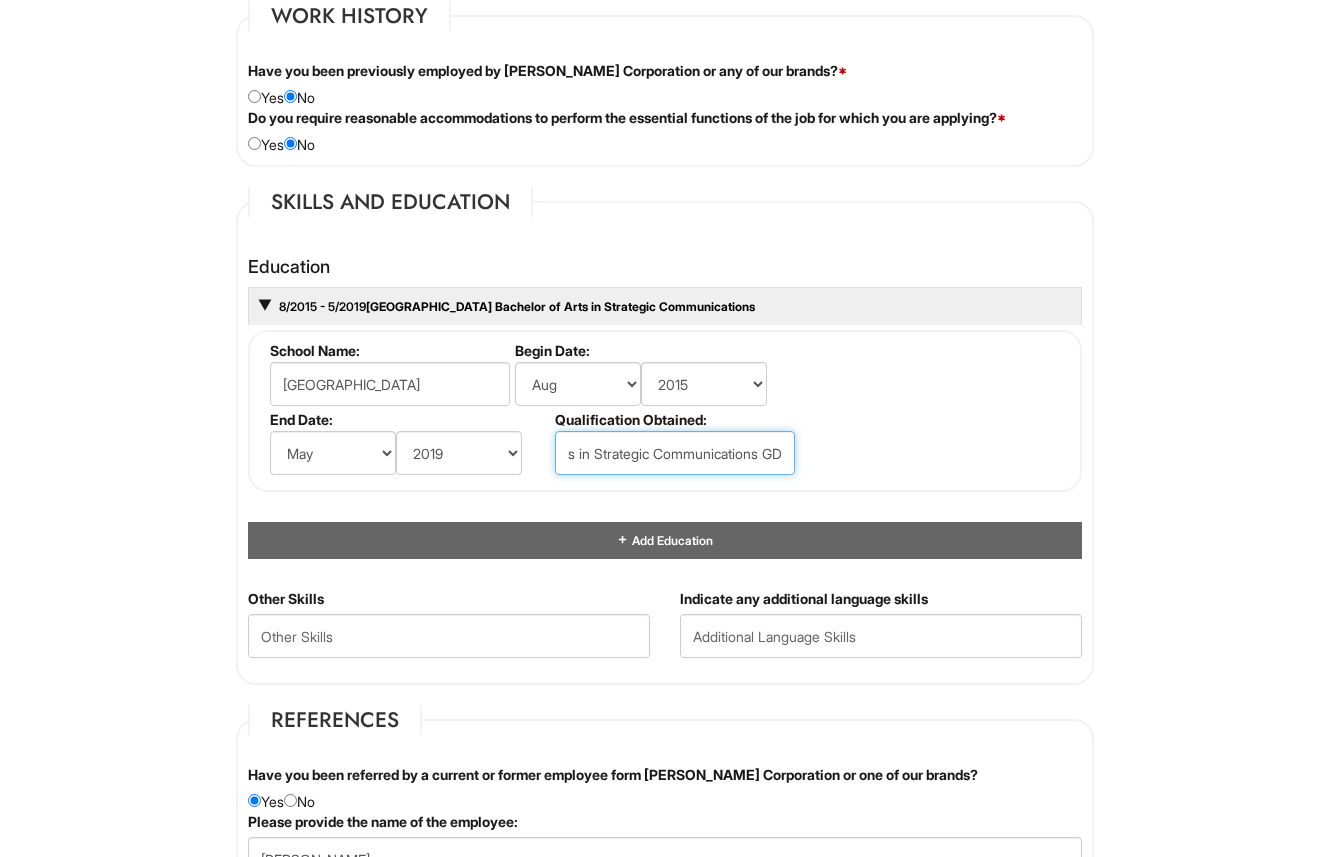 scroll, scrollTop: 0, scrollLeft: 111, axis: horizontal 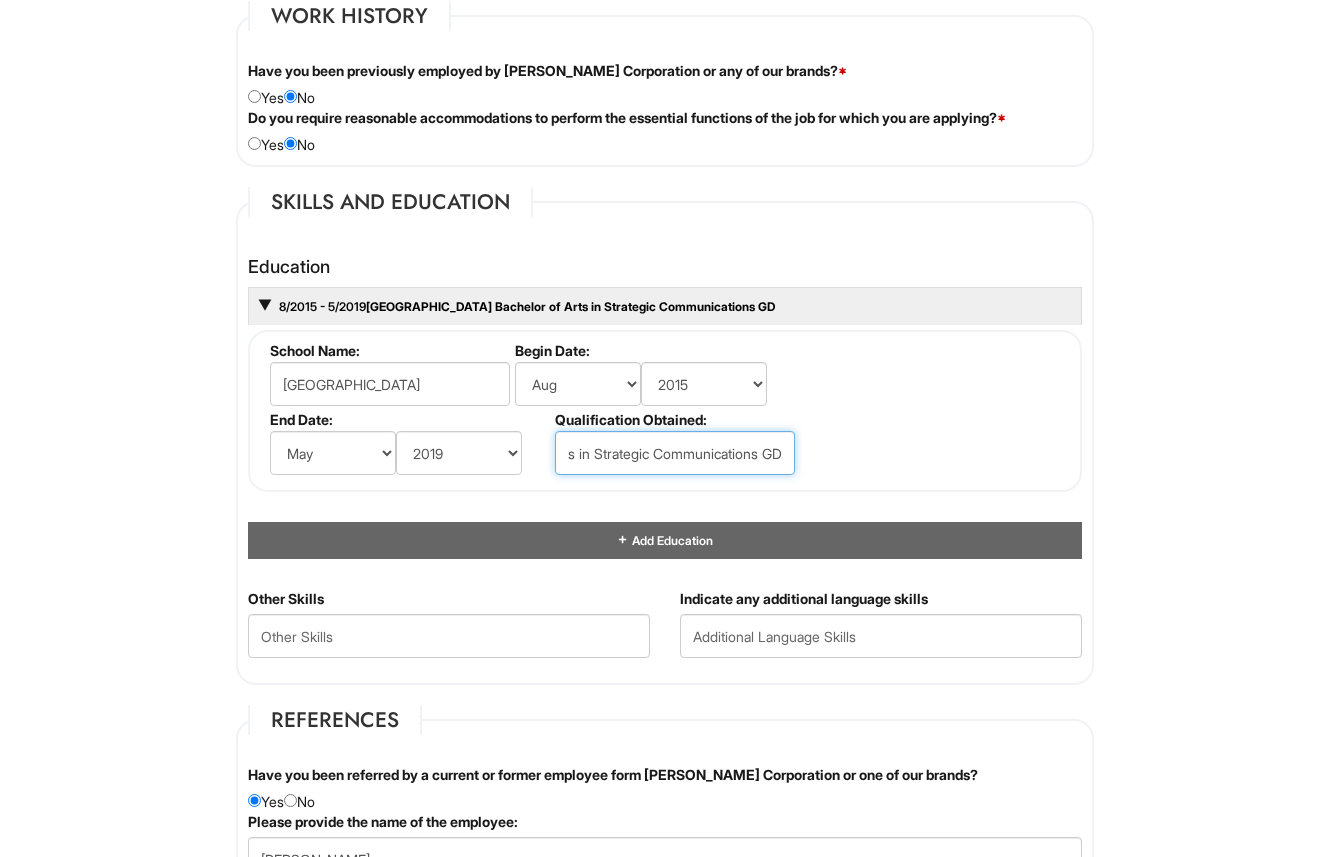 type on "Bachelor of Arts in Strategic Communications GD" 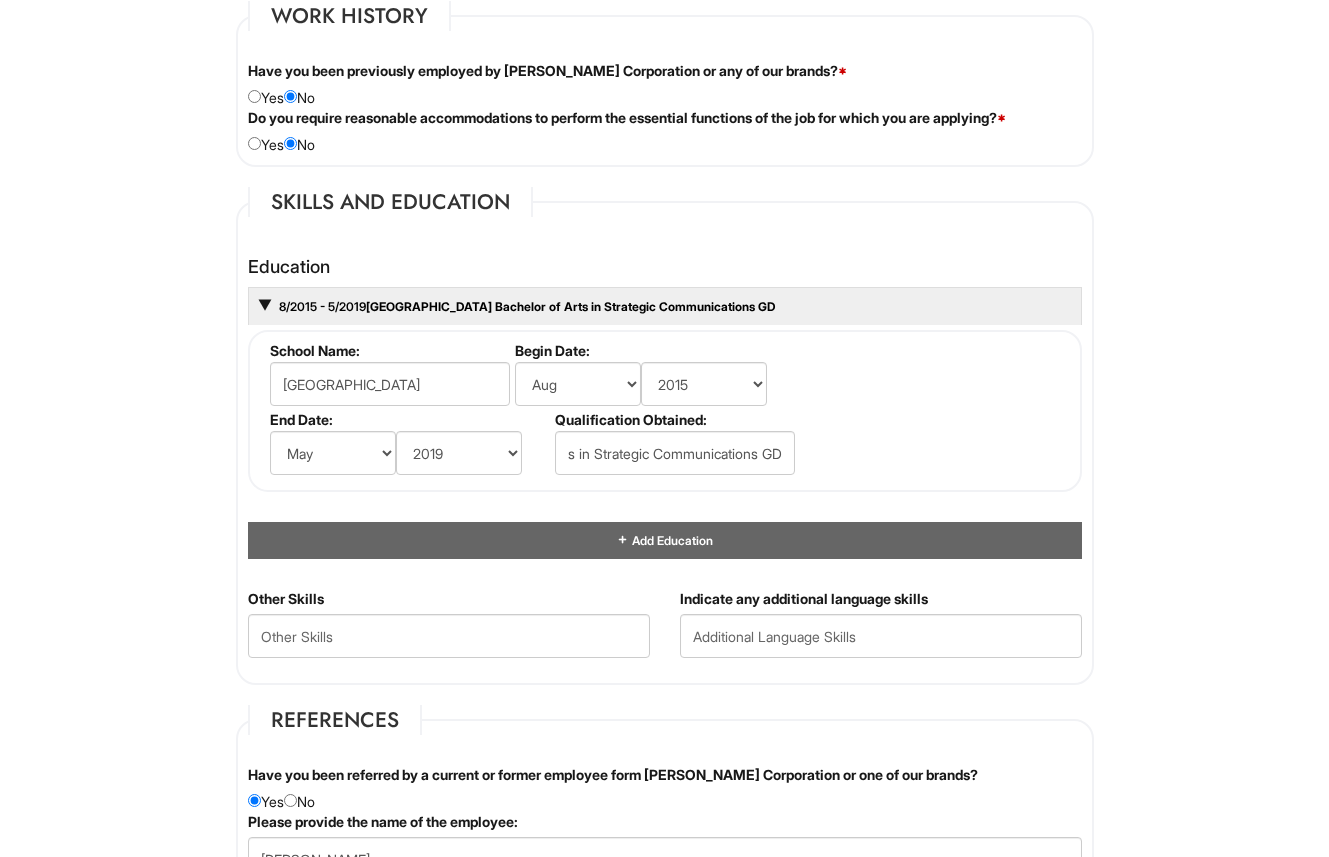 scroll, scrollTop: 0, scrollLeft: 0, axis: both 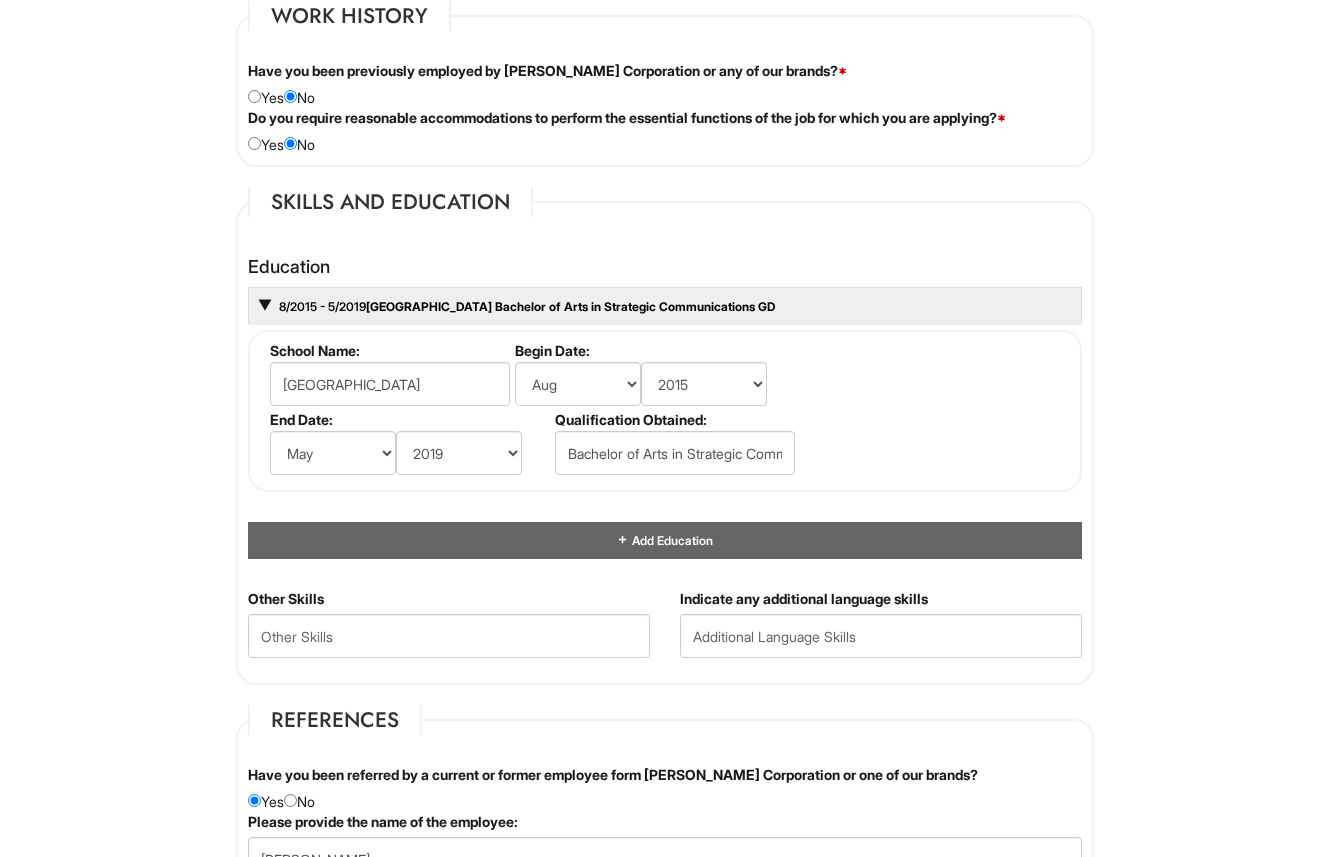 click on "School Name:
Hampton University
Begin Date:
(month) Jan Feb Mar Apr May Jun Jul Aug Sep Oct Nov Dec (year) 2029 2028 2027 2026 2025 2024 2023 2022 2021 2020 2019 2018 2017 2016 2015 2014 2013 2012 2011 2010 2009 2008 2007 2006 2005 2004 2003 2002 2001 2000 1999 1998 1997 1996 1995 1994 1993 1992 1991 1990 1989 1988 1987 1986 1985 1984 1983 1982 1981 1980 1979 1978 1977 1976 1975 1974 1973 1972 1971 1970 1969 1968 1967 1966 1965 1964 1963 1962 1961 1960 1959 1958 1957 1956 1955 1954 1953 1952 1951 1950 1949 1948 1947 1946  --  2030 2031 2032 2033 2034 2035 2036 2037 2038 2039 2040 2041 2042 2043 2044 2045 2046 2047 2048 2049 2050 2051 2052 2053 2054 2055 2056 2057 2058 2059 2060 2061 2062 2063 2064
End Date:
(month) Jan Feb Mar Apr May Jun Jul Aug Sep Oct Nov Dec (year) 2029 2028 2027 2026 2025 2024 2023 2022 2021 2020 2019 2018 2017 2016 2015 2014 2013 2012 2011 2010 2009 2008 2007 2006 2005 2004 2003 2002 2001 2000 1999 1998 1997 1996 1995 1994 1993 1992 1991 1990 1989 1988 1987" at bounding box center [665, 411] 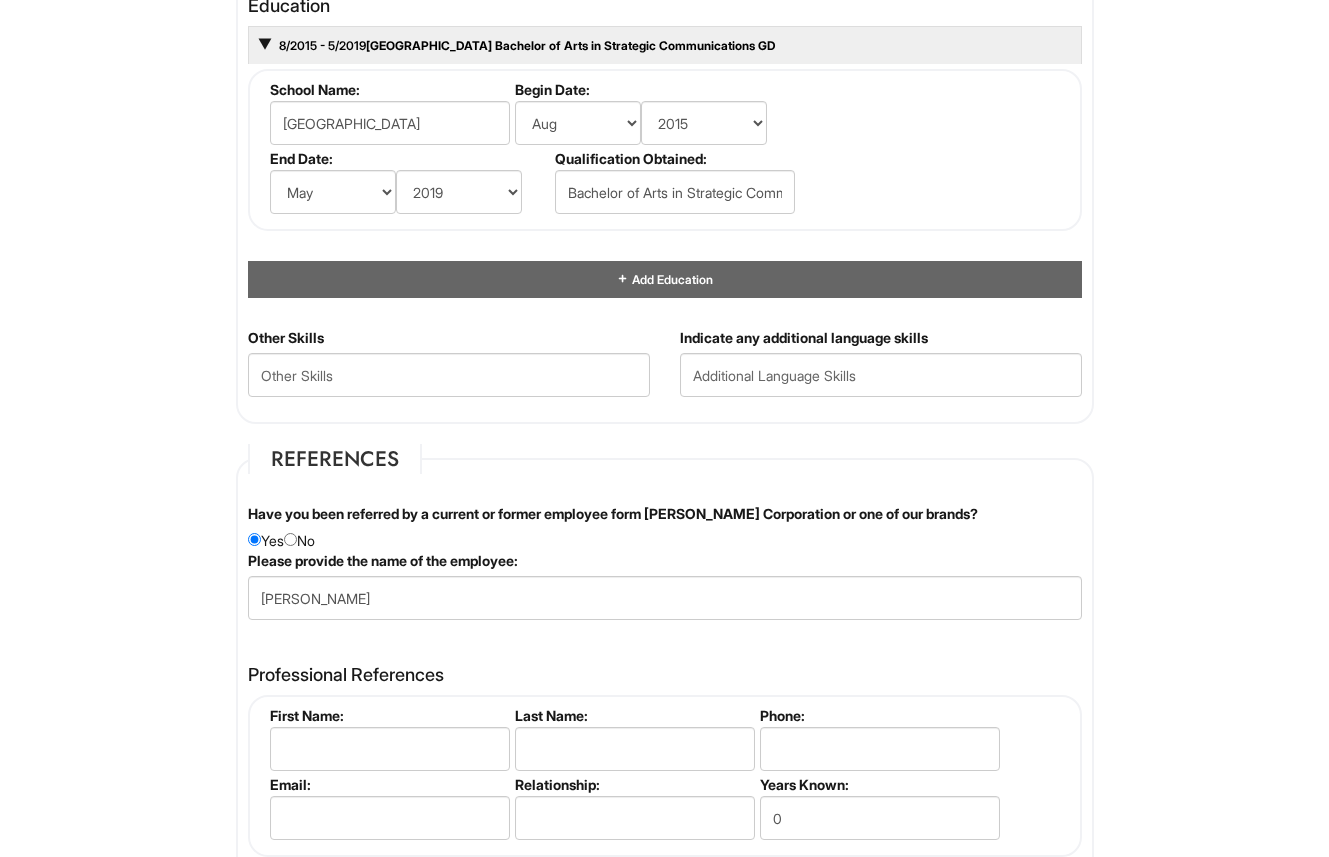 scroll, scrollTop: 1951, scrollLeft: 0, axis: vertical 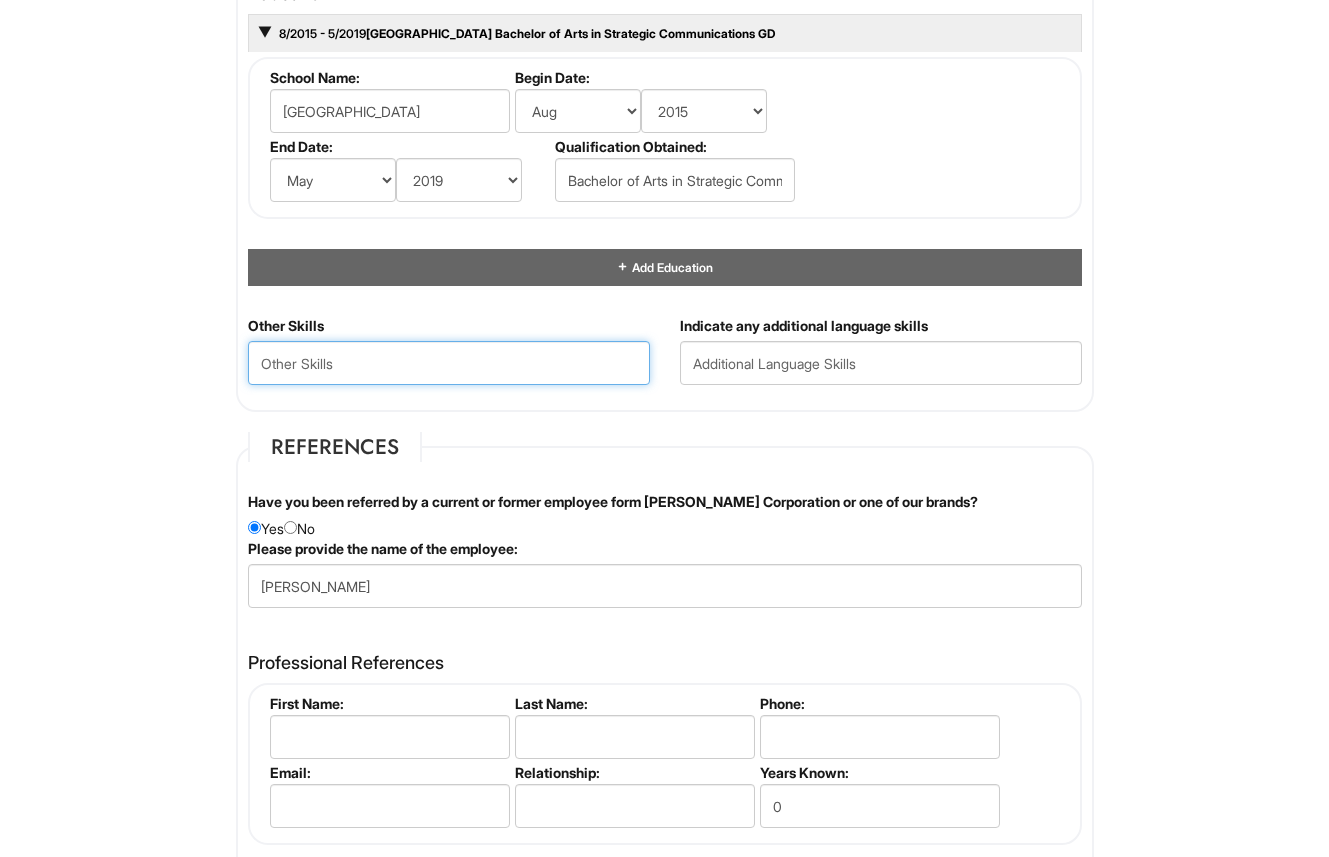 click at bounding box center (449, 363) 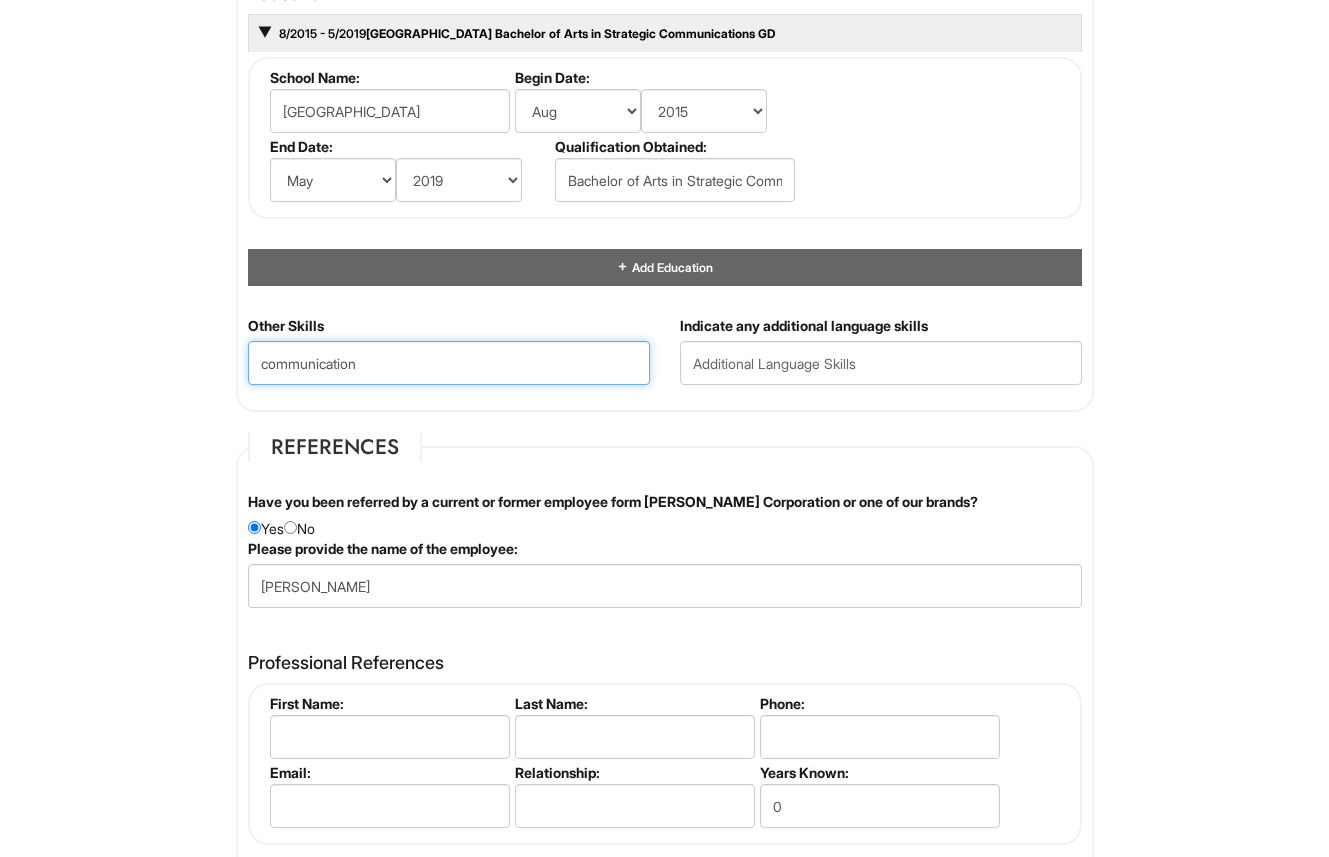 type on "communication" 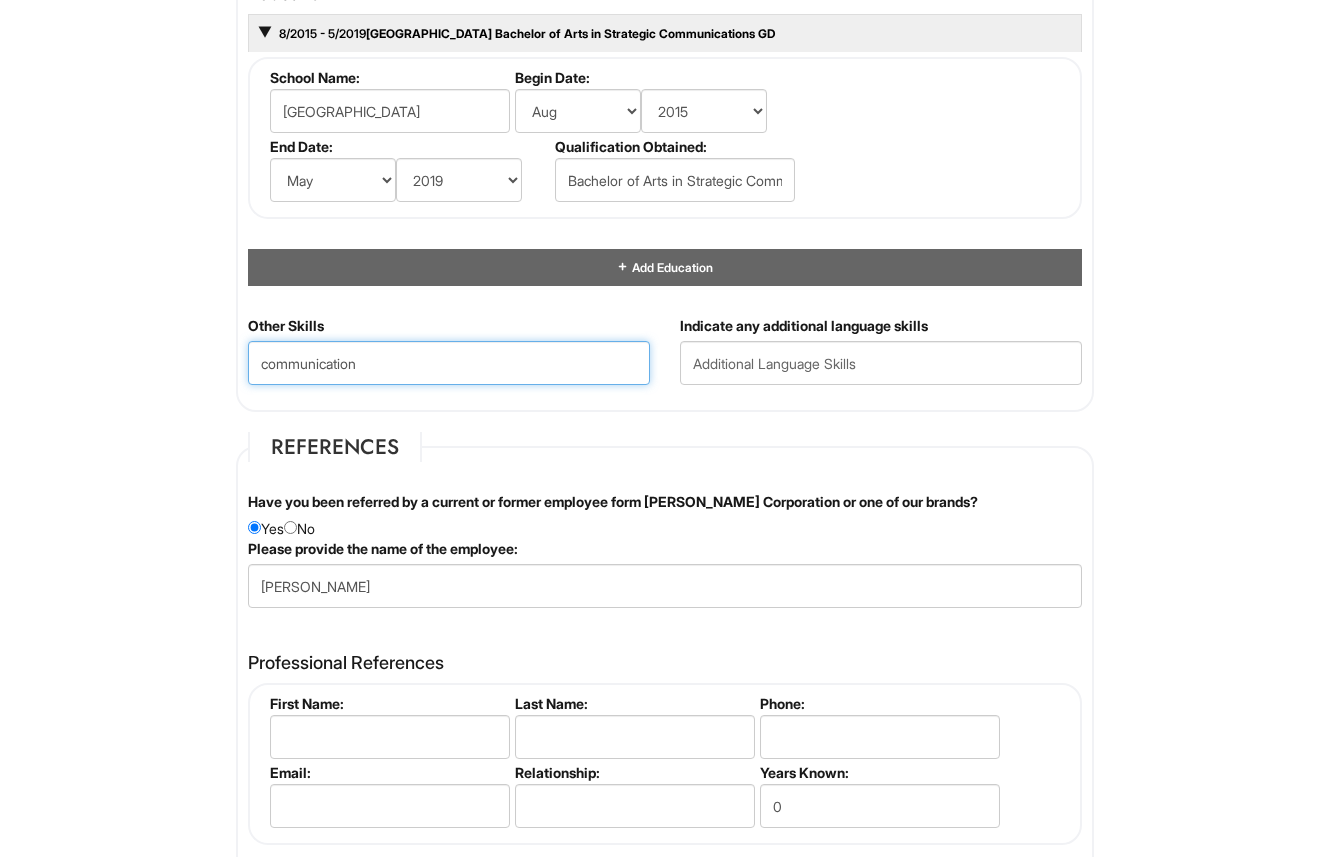 click on "Next" at bounding box center (660, 1878) 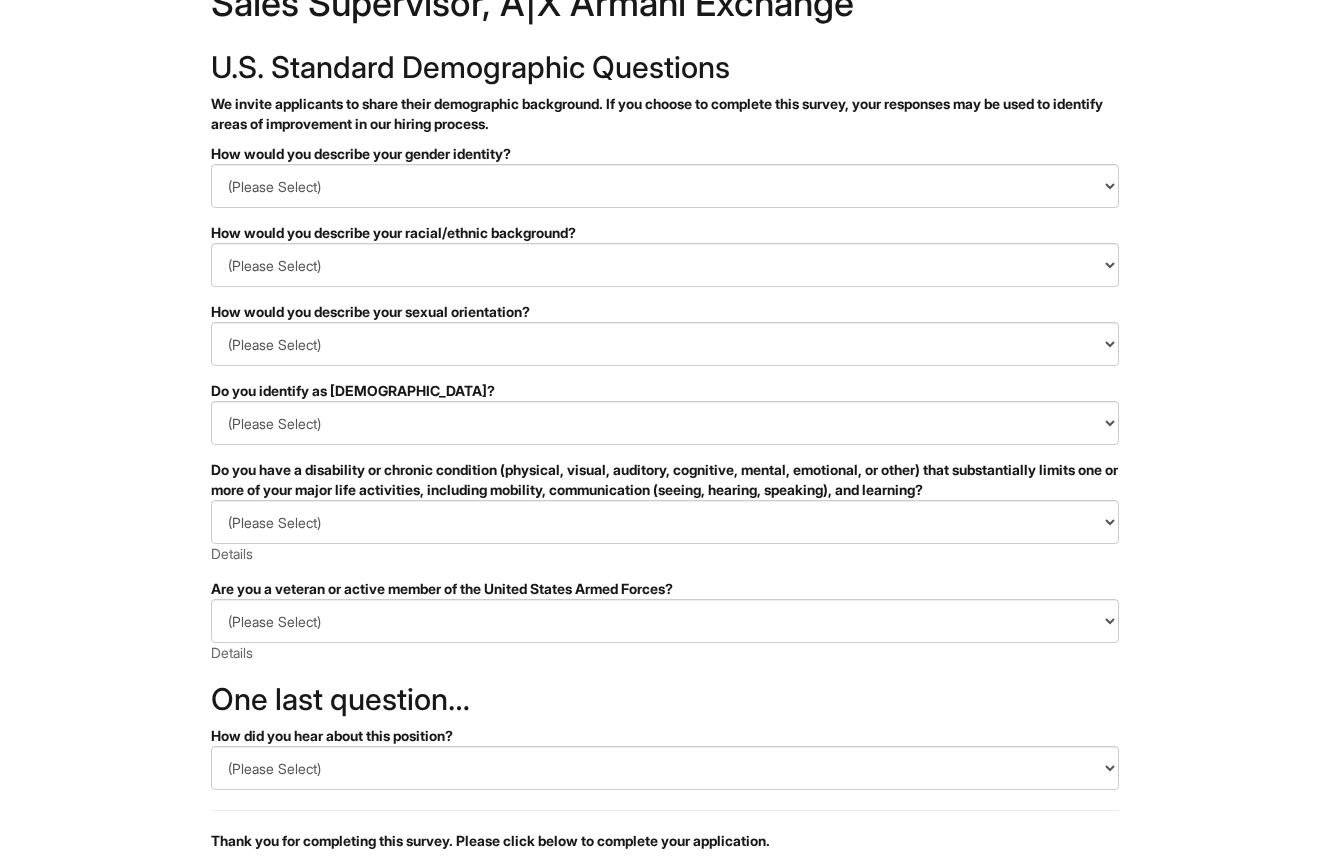 scroll, scrollTop: 0, scrollLeft: 0, axis: both 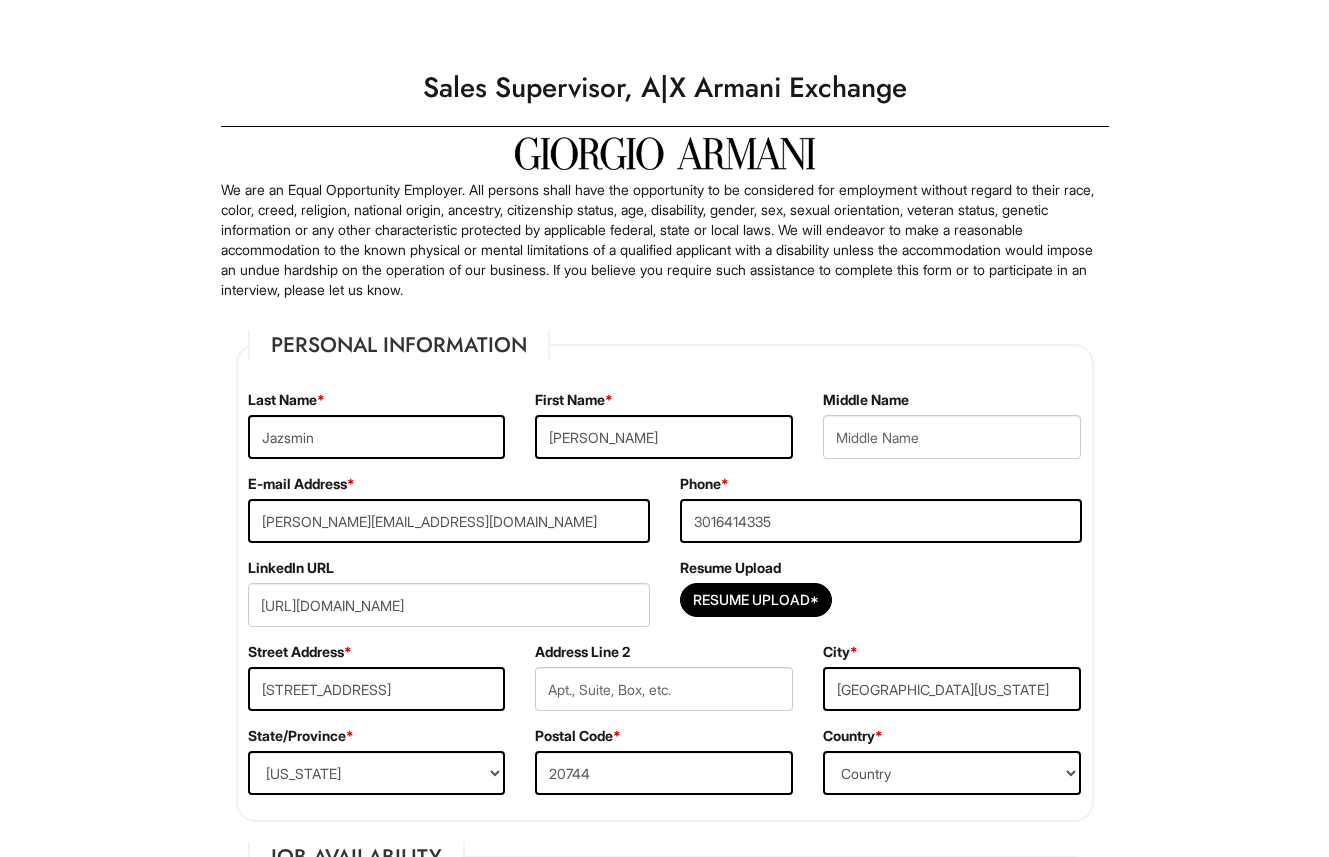 select on "MD" 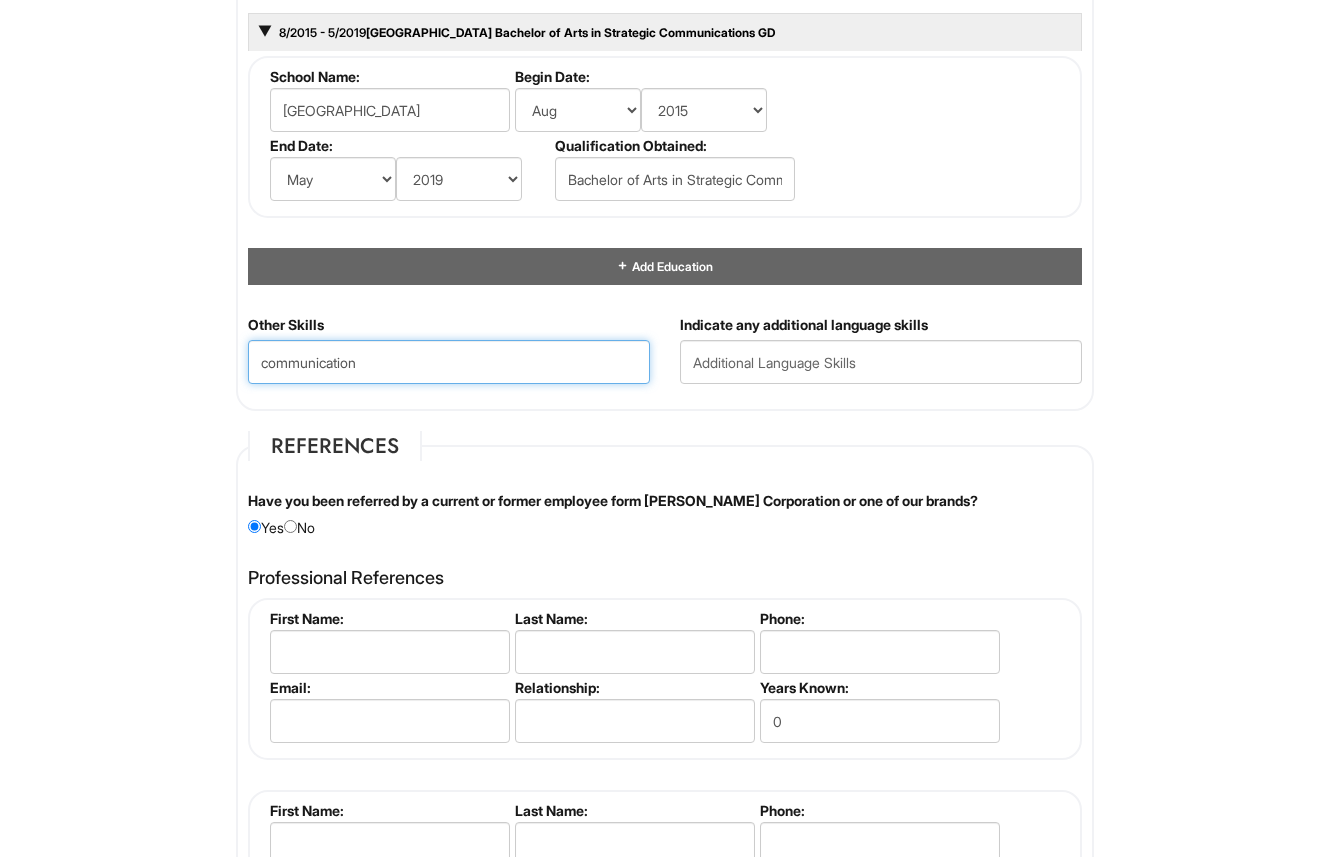 click on "communication" at bounding box center (449, 362) 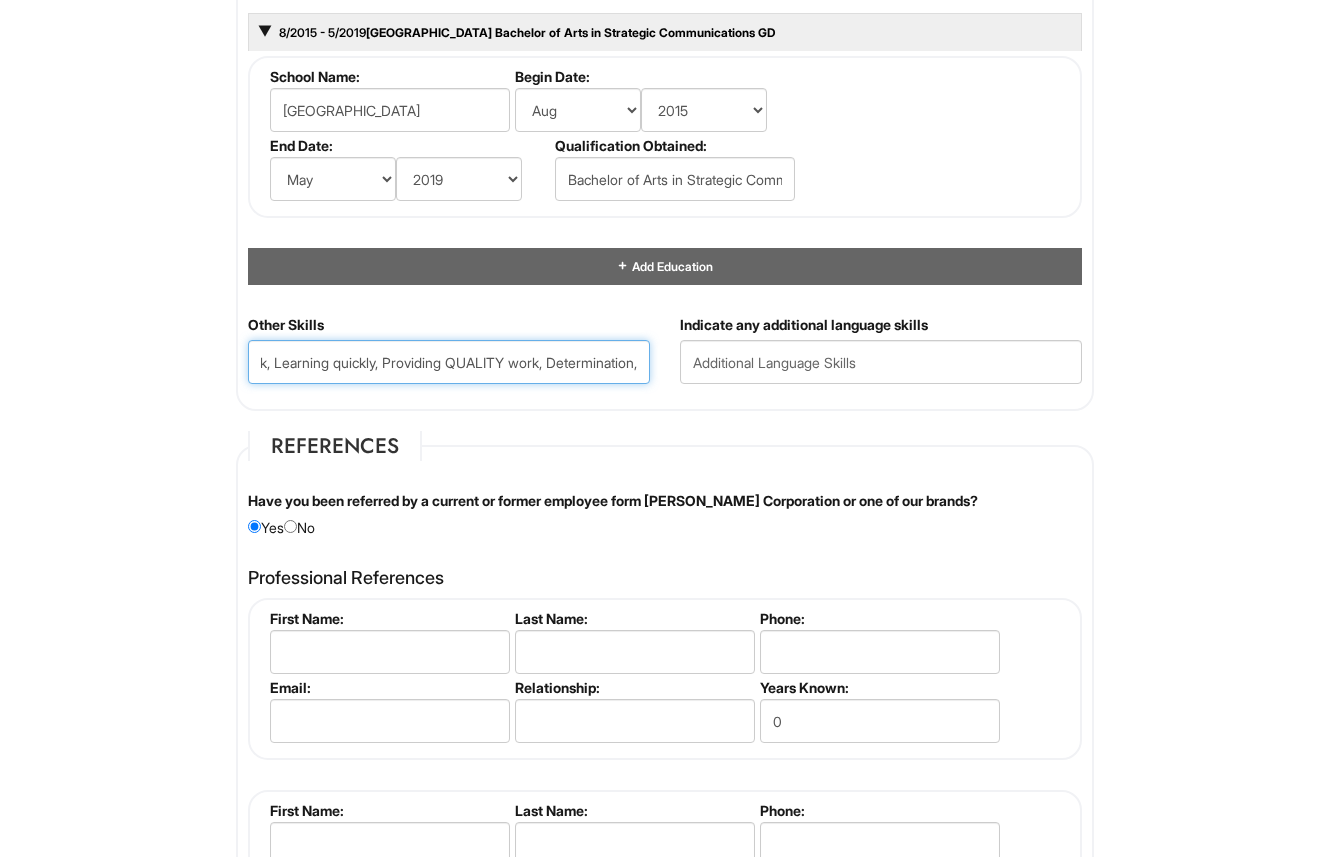 scroll, scrollTop: 0, scrollLeft: 520, axis: horizontal 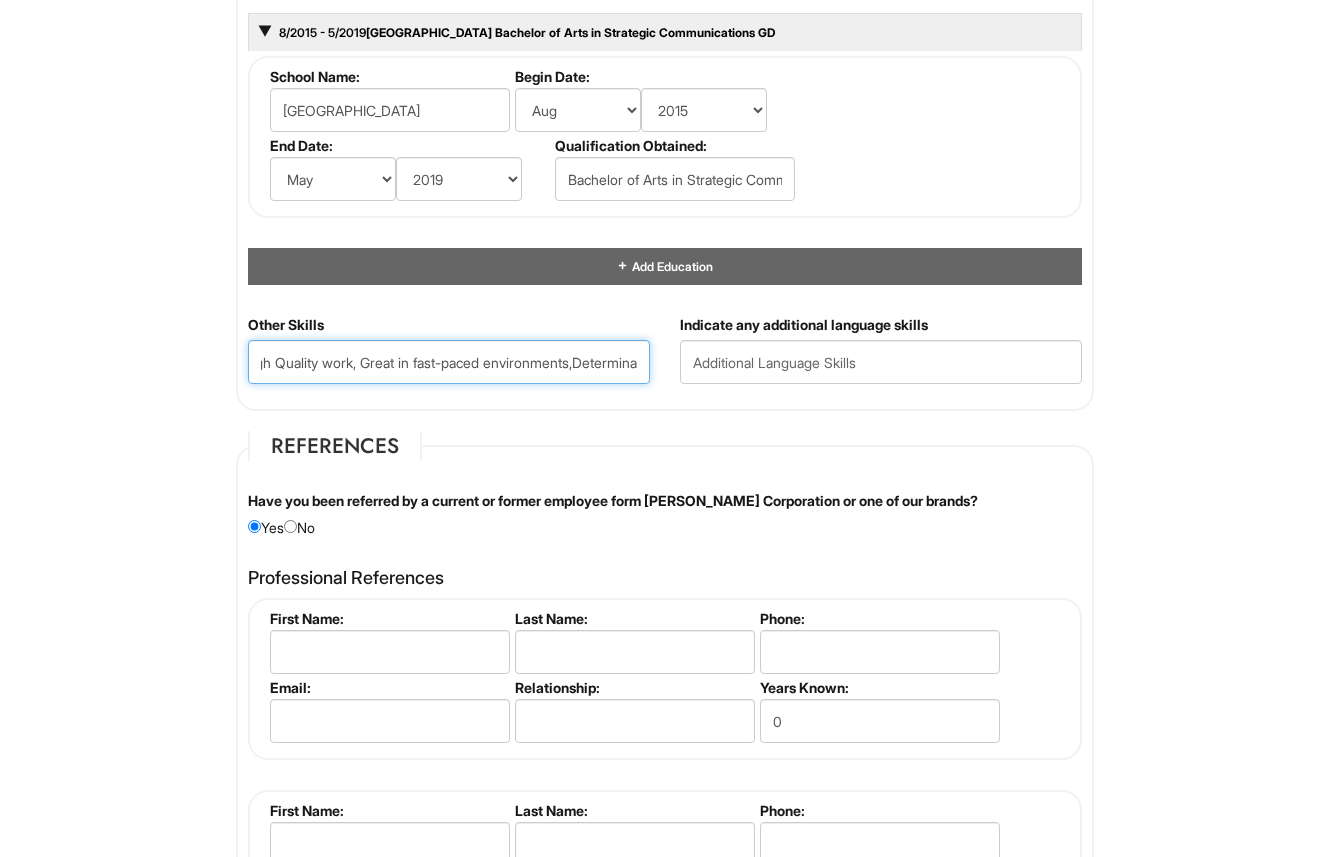 type on "Communication, Leadership, Reading and Writing professionally, Teamwork, Learning quickly, Providing High Quality work, Great in fast-paced environments,Determination," 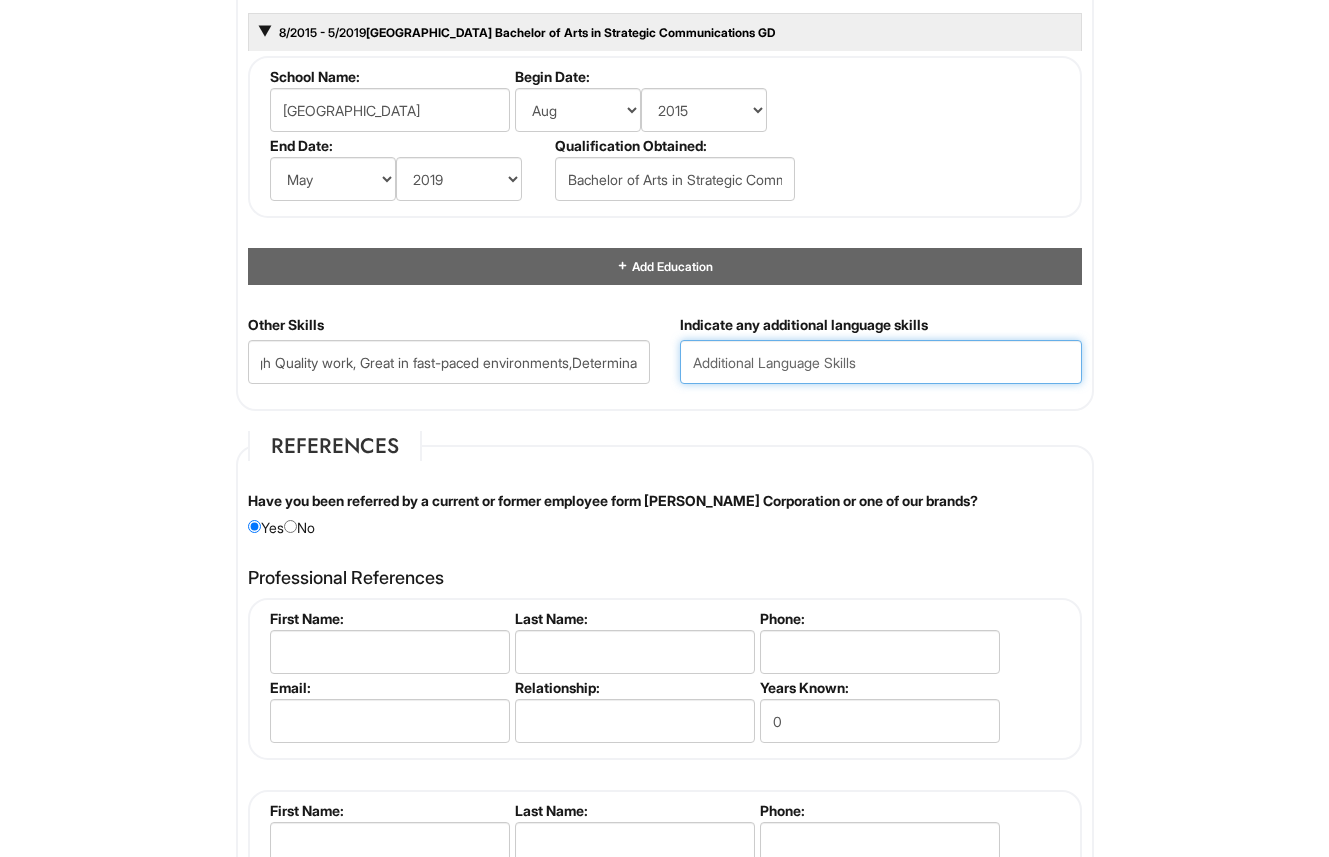 scroll, scrollTop: 0, scrollLeft: 0, axis: both 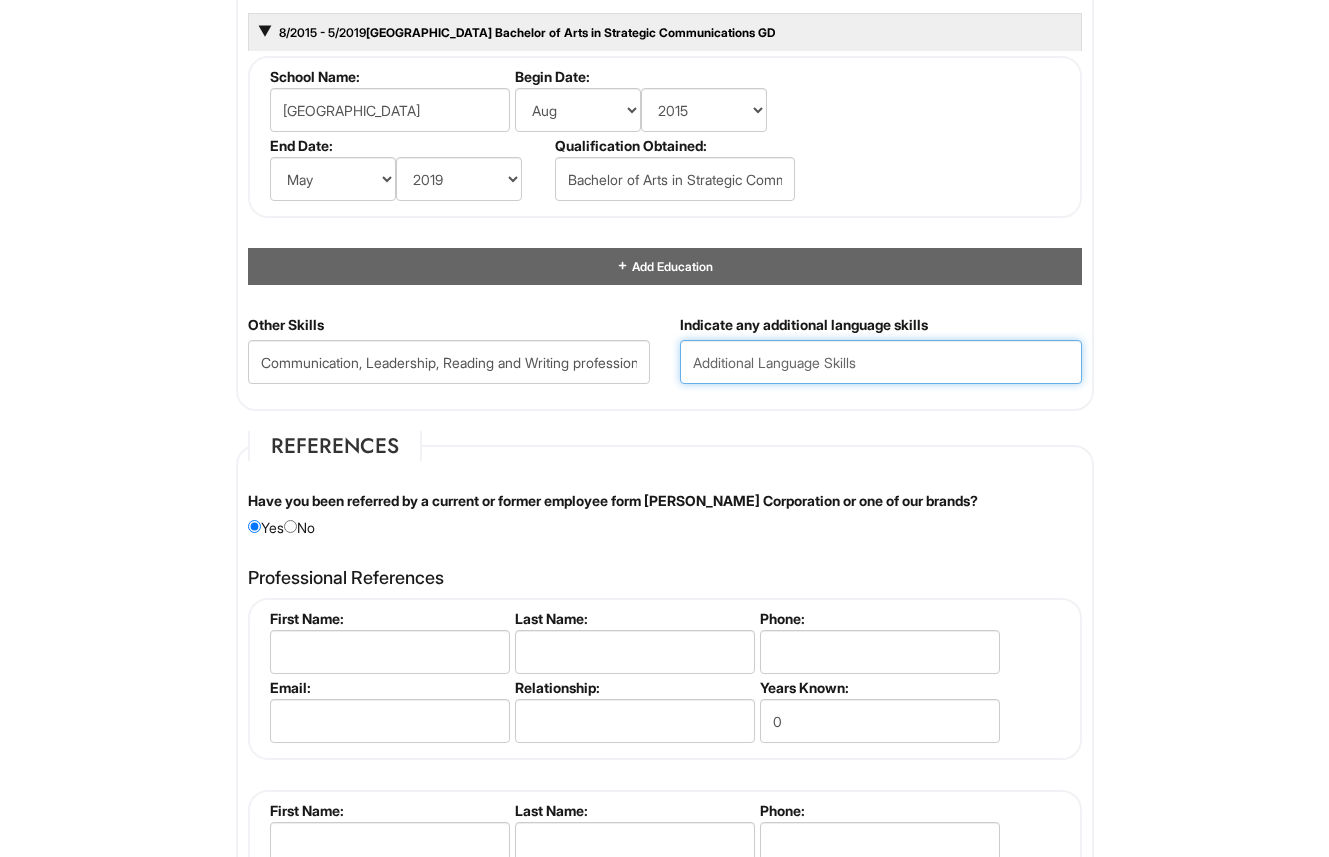 click at bounding box center (881, 362) 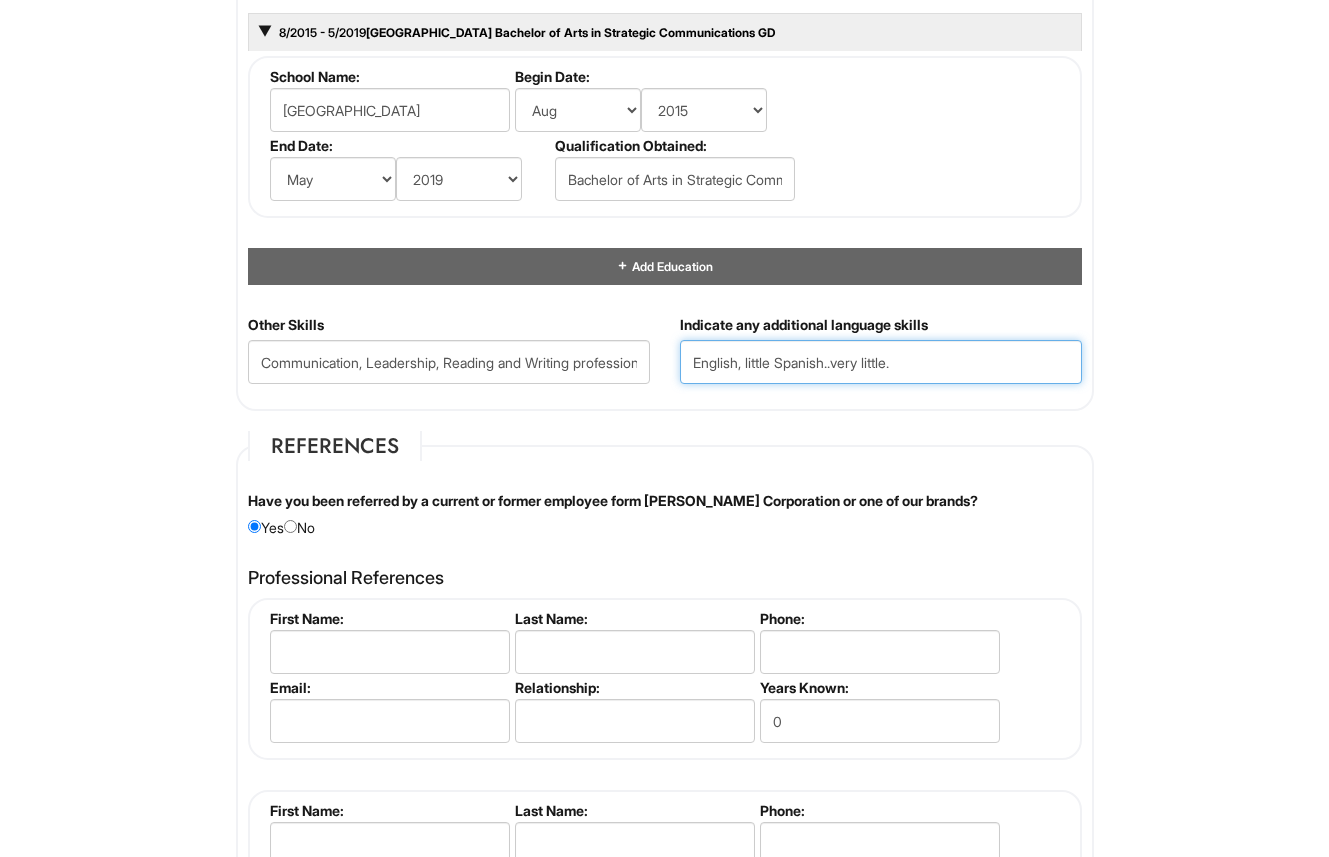 type on "English, little Spanish..very little." 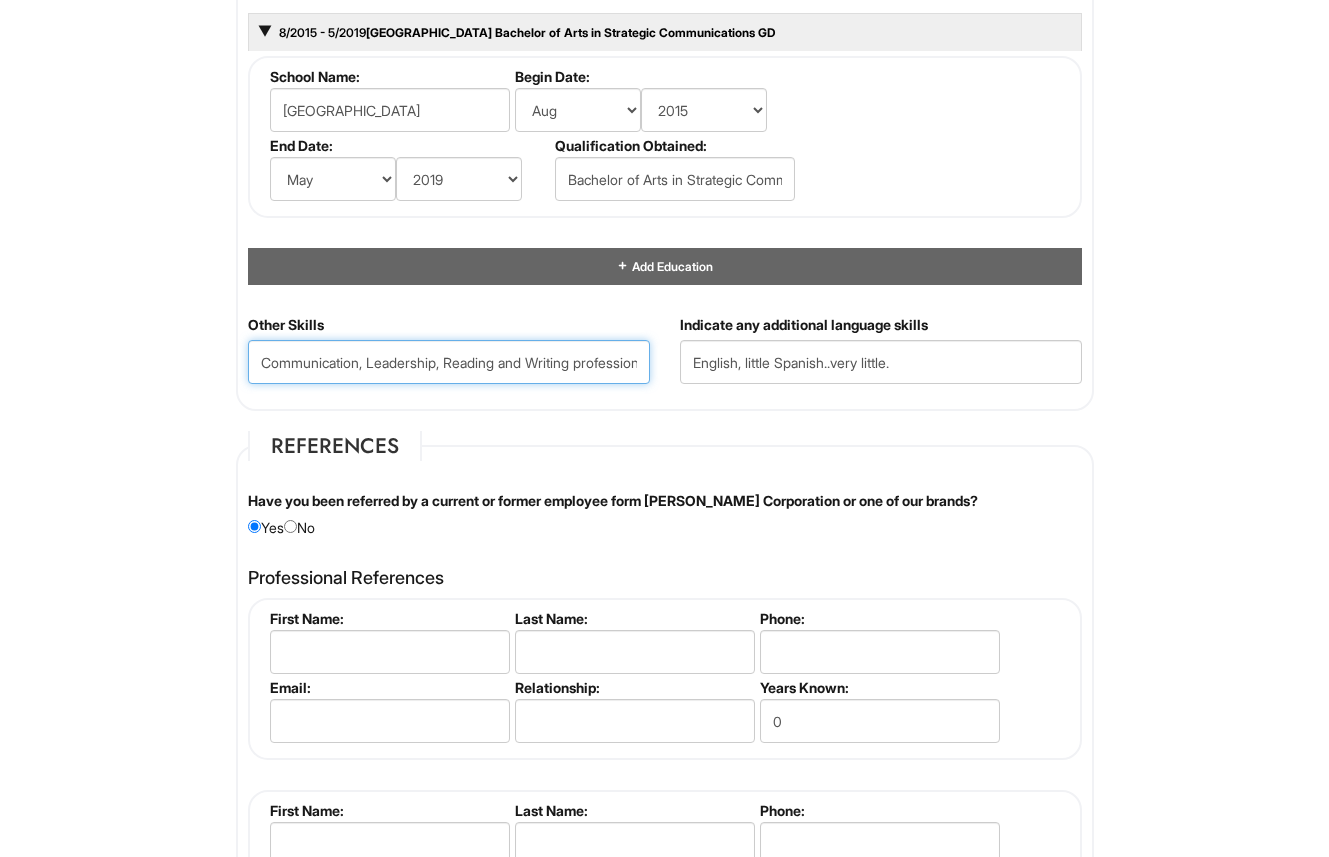 click on "Communication, Leadership, Reading and Writing professionally, Teamwork, Learning quickly, Providing High Quality work, Great in fast-paced environments,Determination," at bounding box center [449, 362] 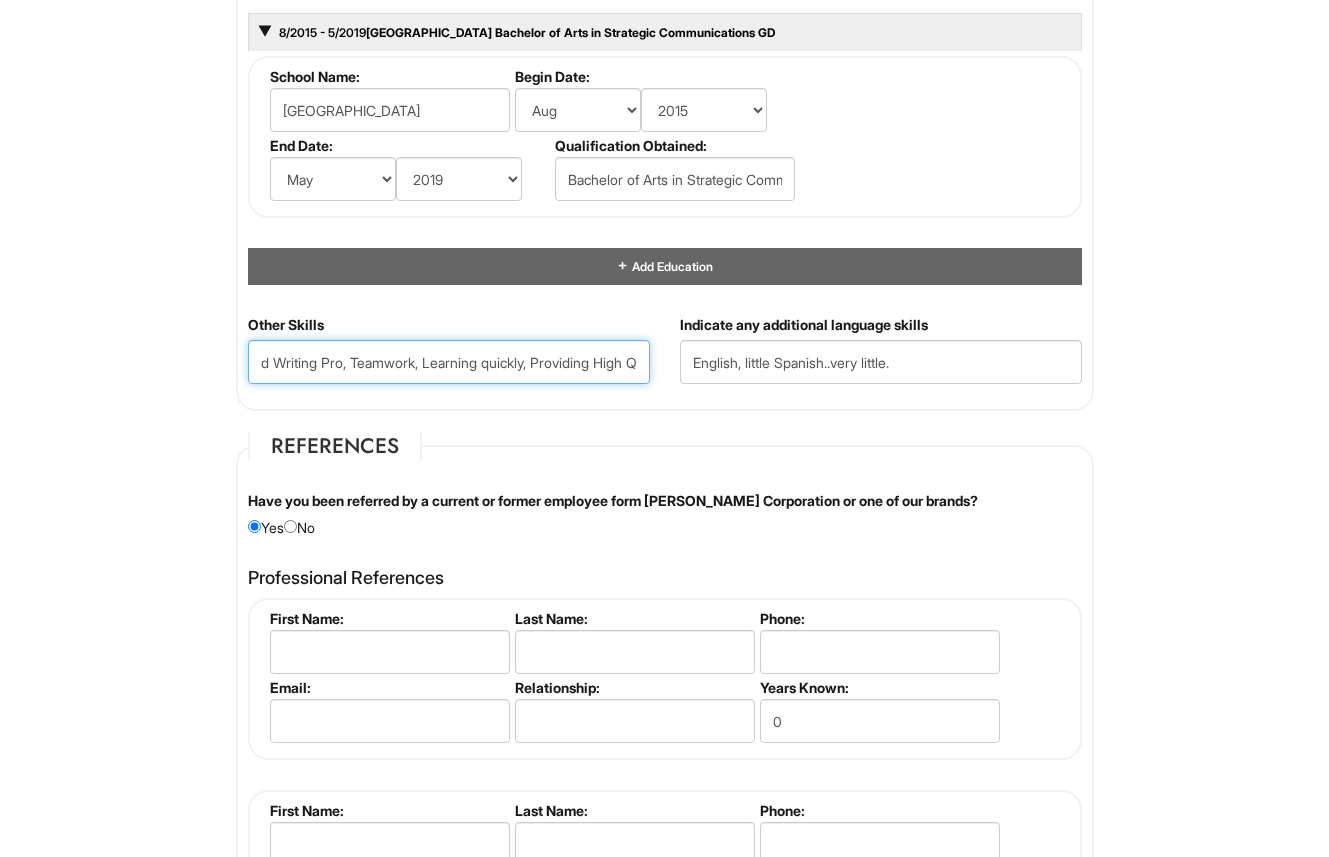scroll, scrollTop: 0, scrollLeft: 506, axis: horizontal 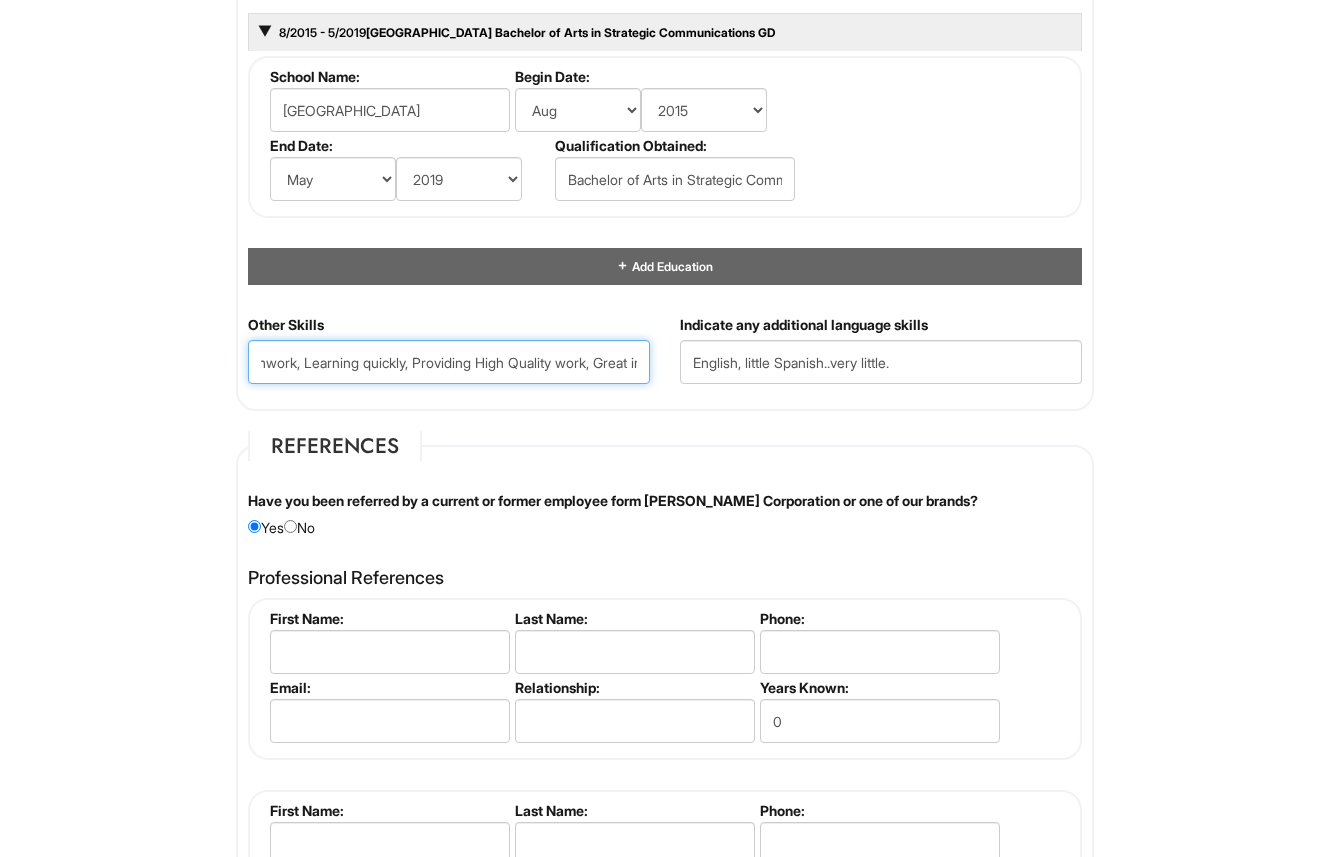 drag, startPoint x: 340, startPoint y: 364, endPoint x: 272, endPoint y: 366, distance: 68.0294 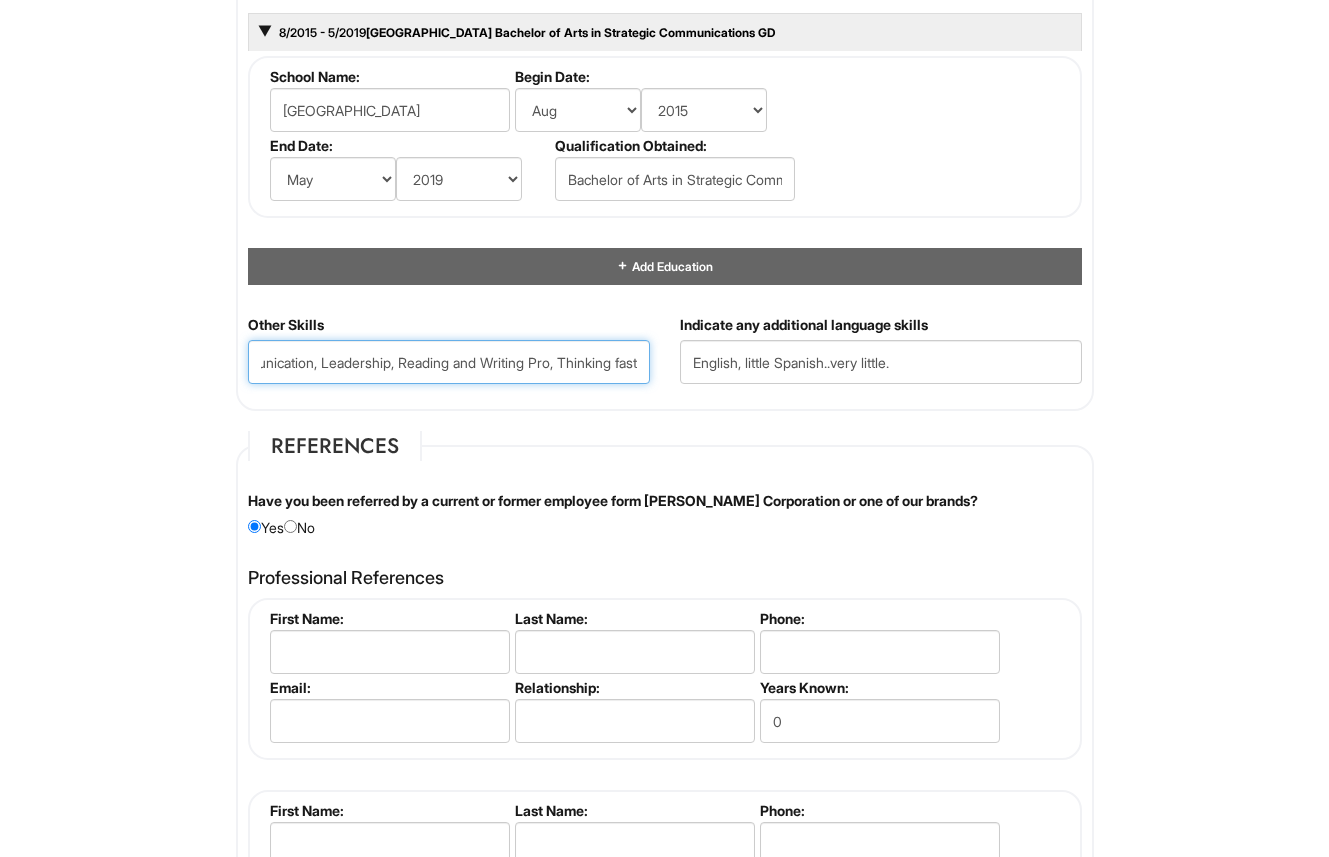 scroll, scrollTop: 0, scrollLeft: 0, axis: both 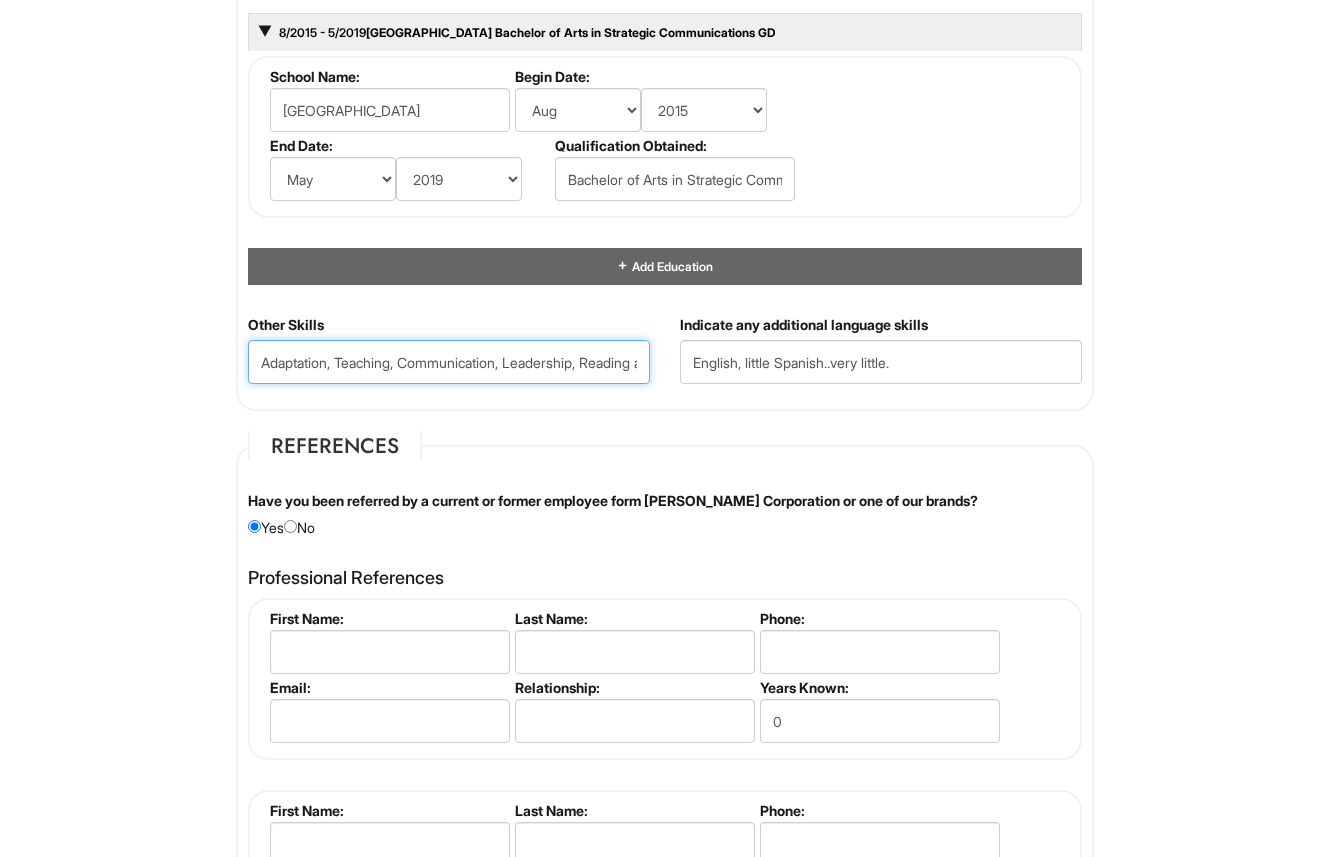 click on "Adaptation, Teaching, Communication, Leadership, Reading and Writing Pro, Thinking fast, Learning quickly, Providing High Quality work, Great in fast-paced environments,Determination," at bounding box center (449, 362) 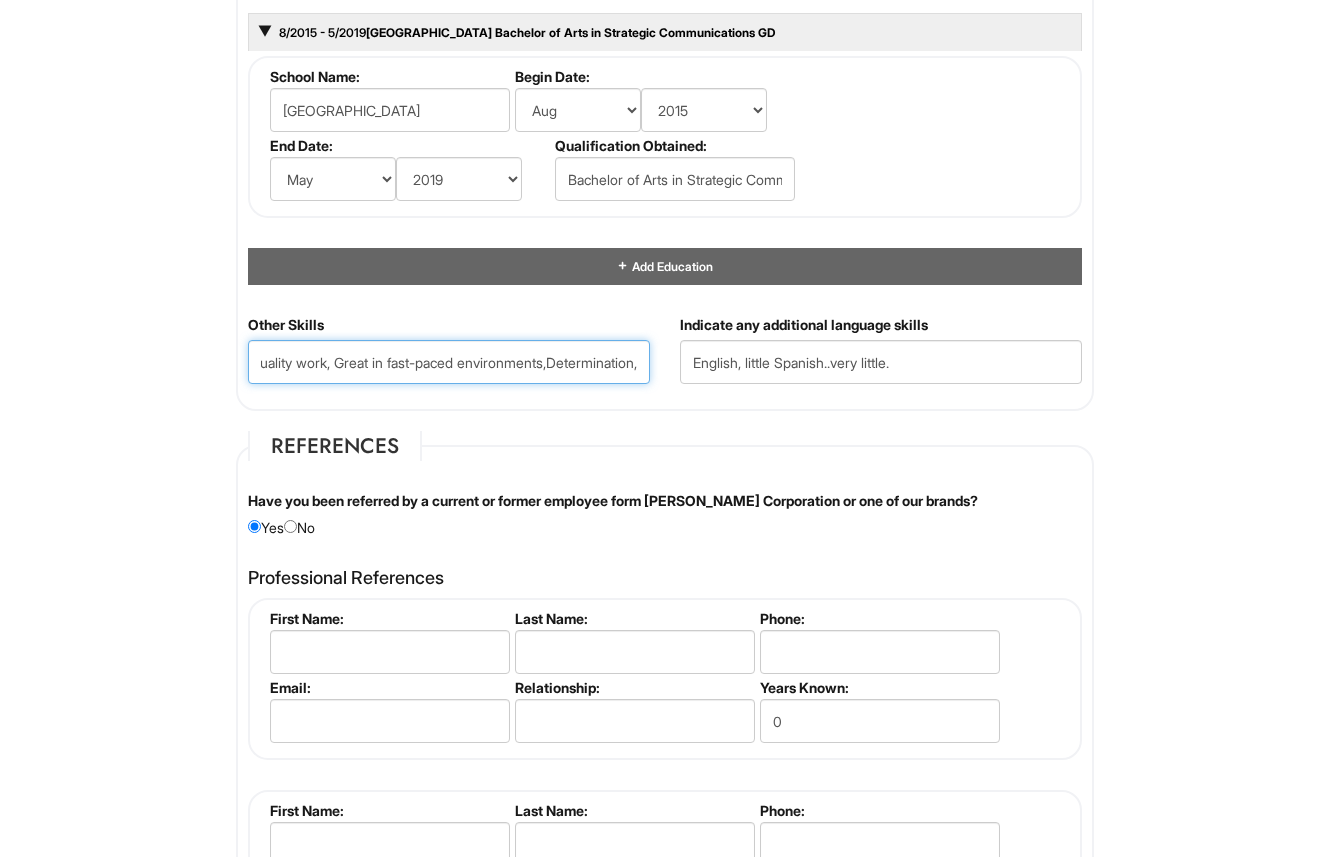 scroll, scrollTop: 0, scrollLeft: 862, axis: horizontal 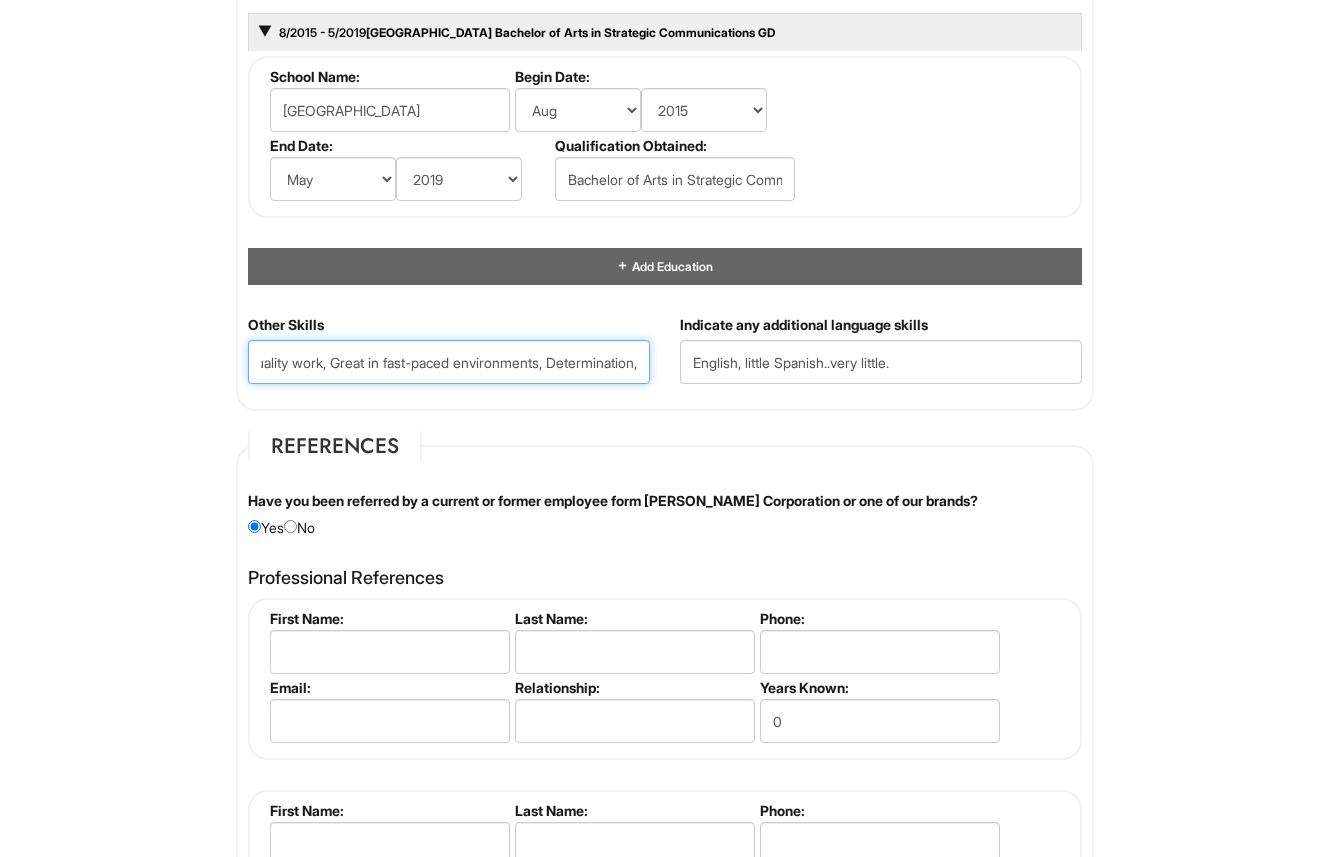 click on "Adaptation, Teaching, Communication, Leadership, Reading and Writing Pro, Thinking fast, Learning quickly, Providing High Quality work, Great in fast-paced environments, Determination," at bounding box center (449, 362) 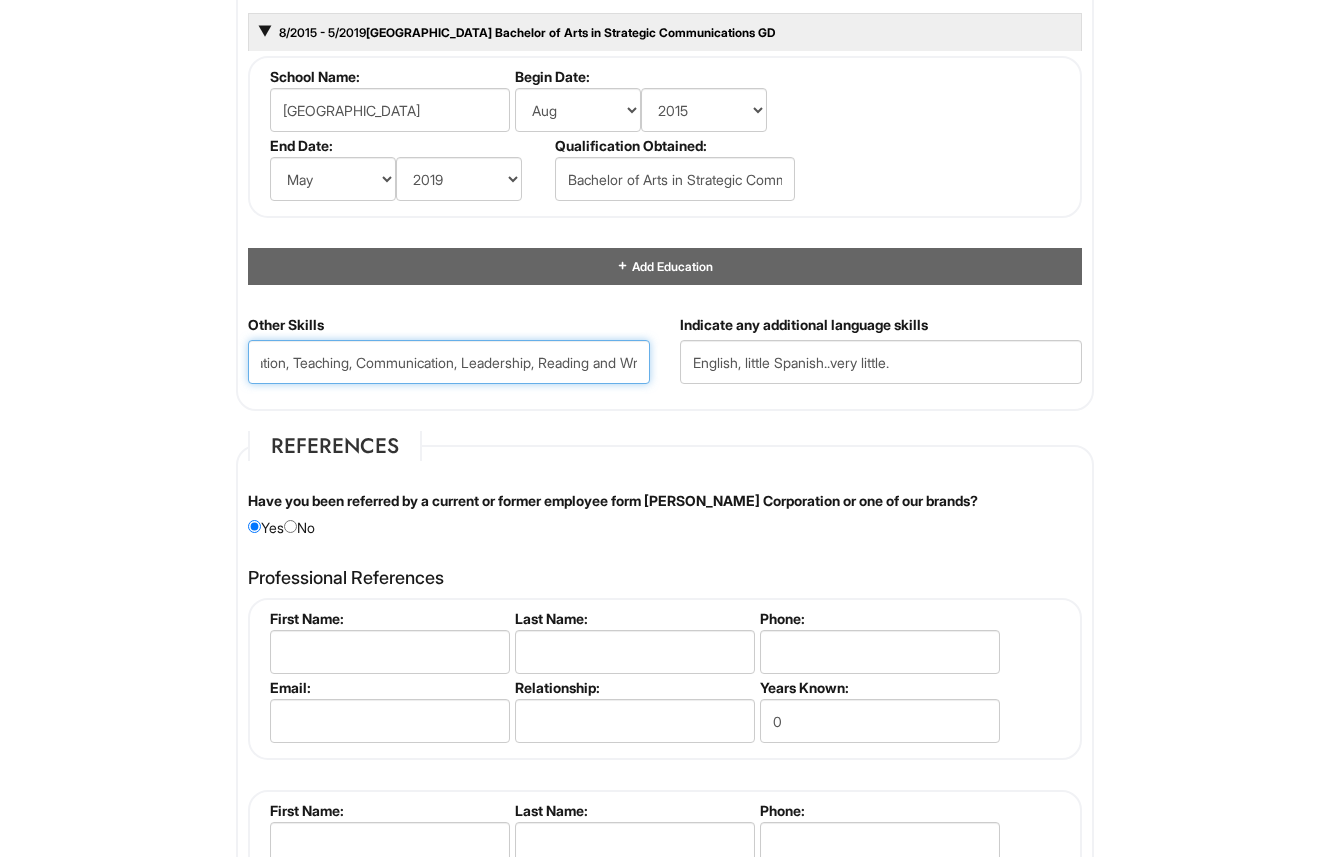 scroll, scrollTop: 0, scrollLeft: 0, axis: both 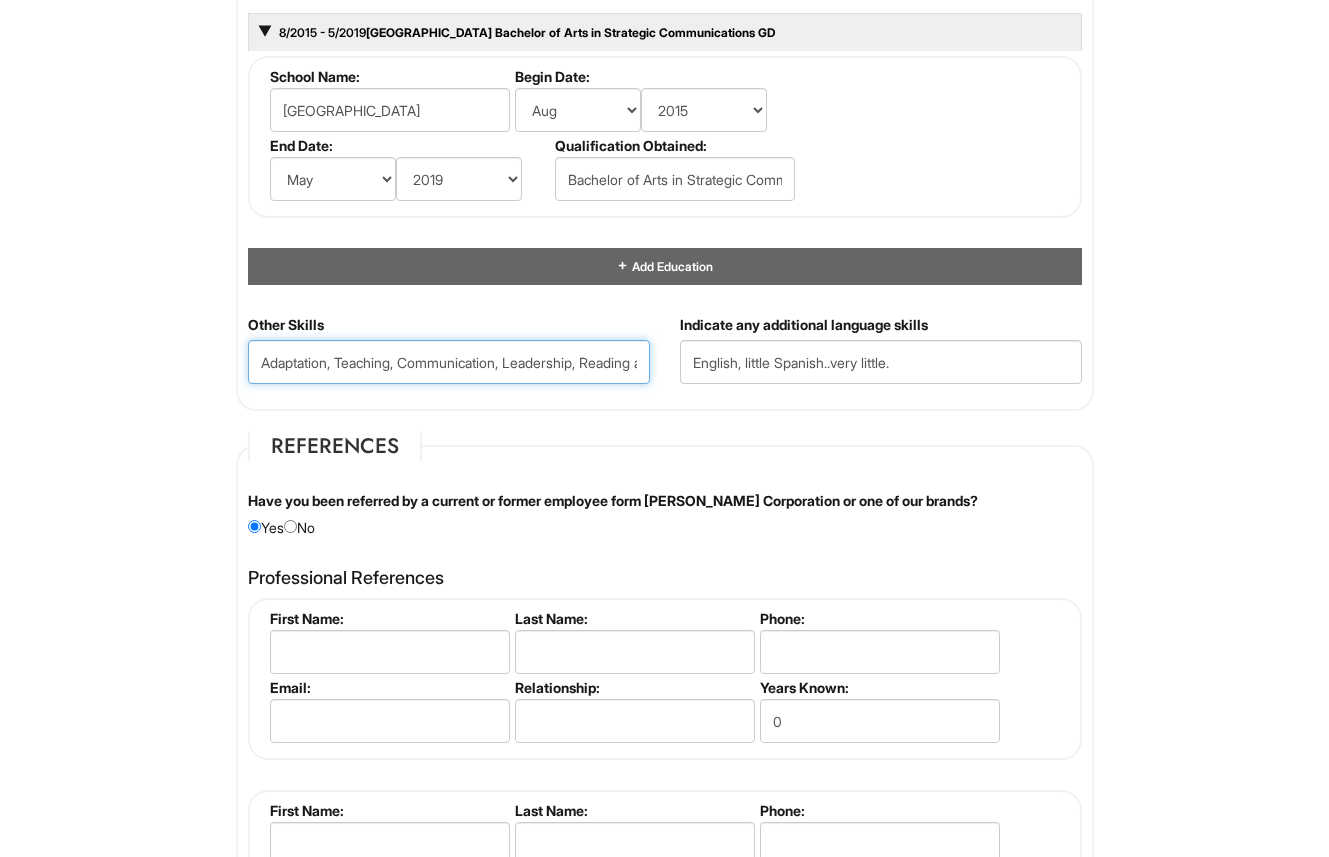 type on "Adaptation, Teaching, Communication, Leadership, Reading and Writing Pro, Thinking fast, Learning quickly, Providing High Quality work, Great in fast-paced environments, Determination, Persistence." 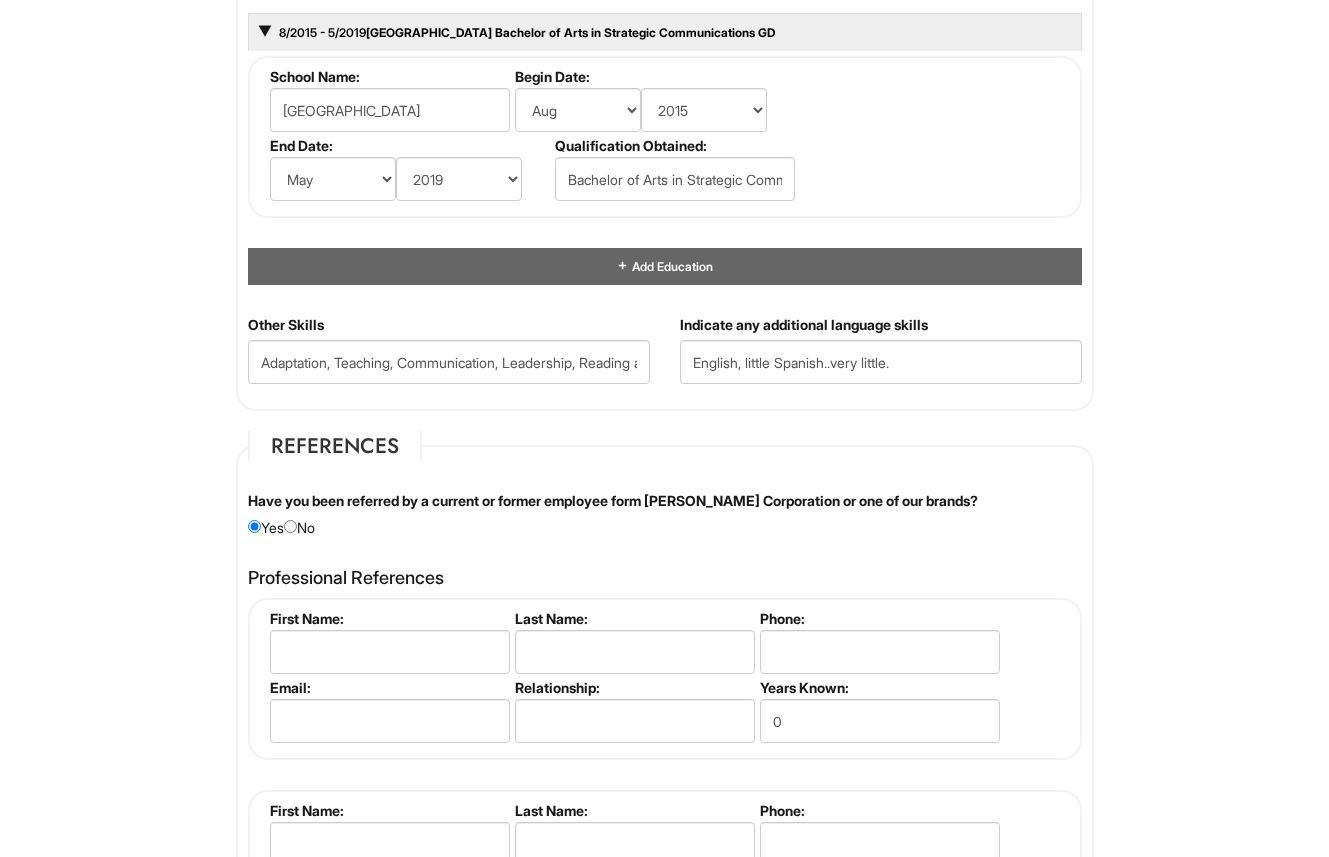 click on "References
Have you been referred by a current or former employee form Giorgio Armani Corporation or one of our brands?    Yes   No
Please provide the name of the employee:    Eric
Professional References
Please complete this section.
First Name:
Last Name:
Phone:
Email:
Relationship:
Years Known:
0
Please complete this section.
First Name:
Last Name:
Phone:
Email:
Relationship:
Years Known:
0
Add References
First Name:
Last Name:
Phone:
Email:
Relationship:
Years Known:
0" at bounding box center (665, 712) 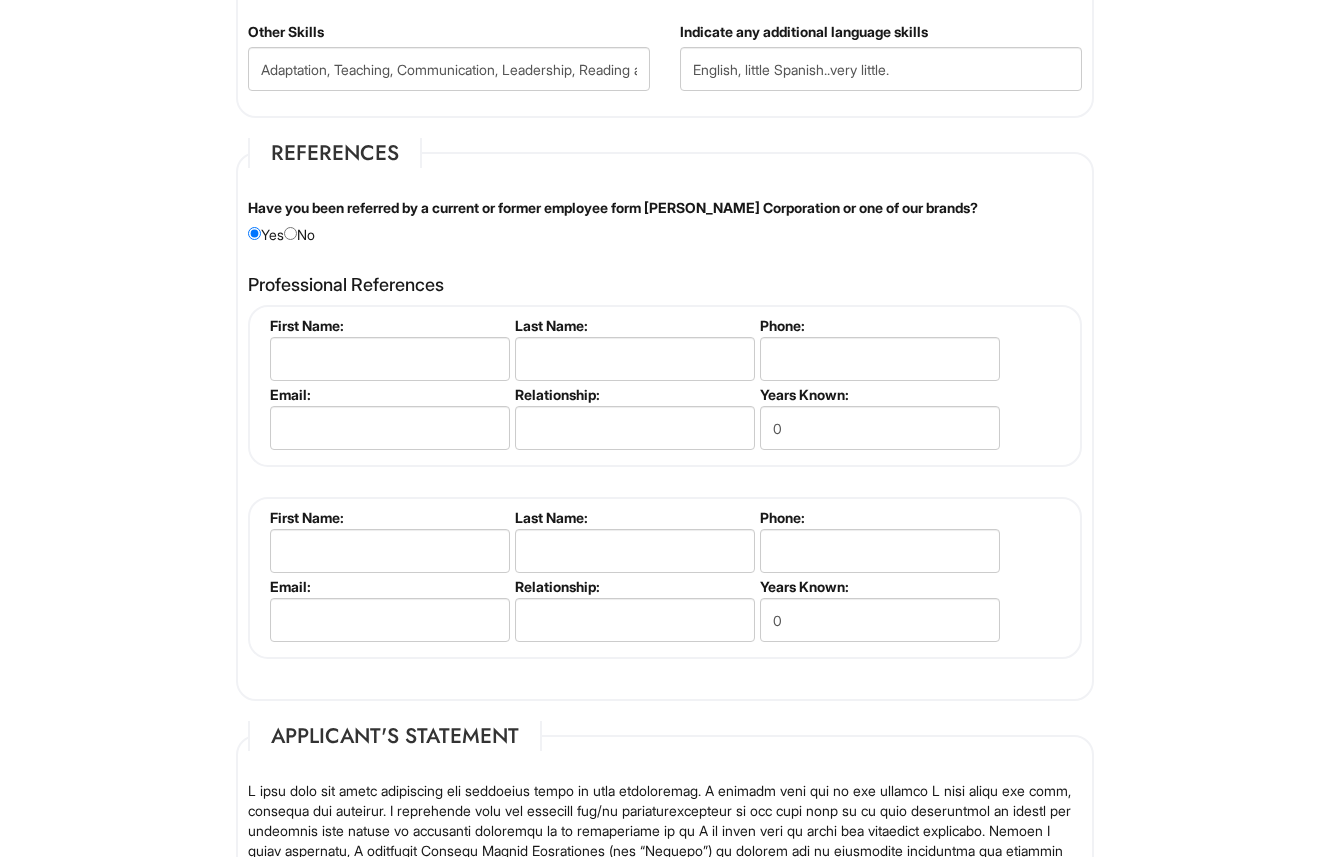 scroll, scrollTop: 2259, scrollLeft: 0, axis: vertical 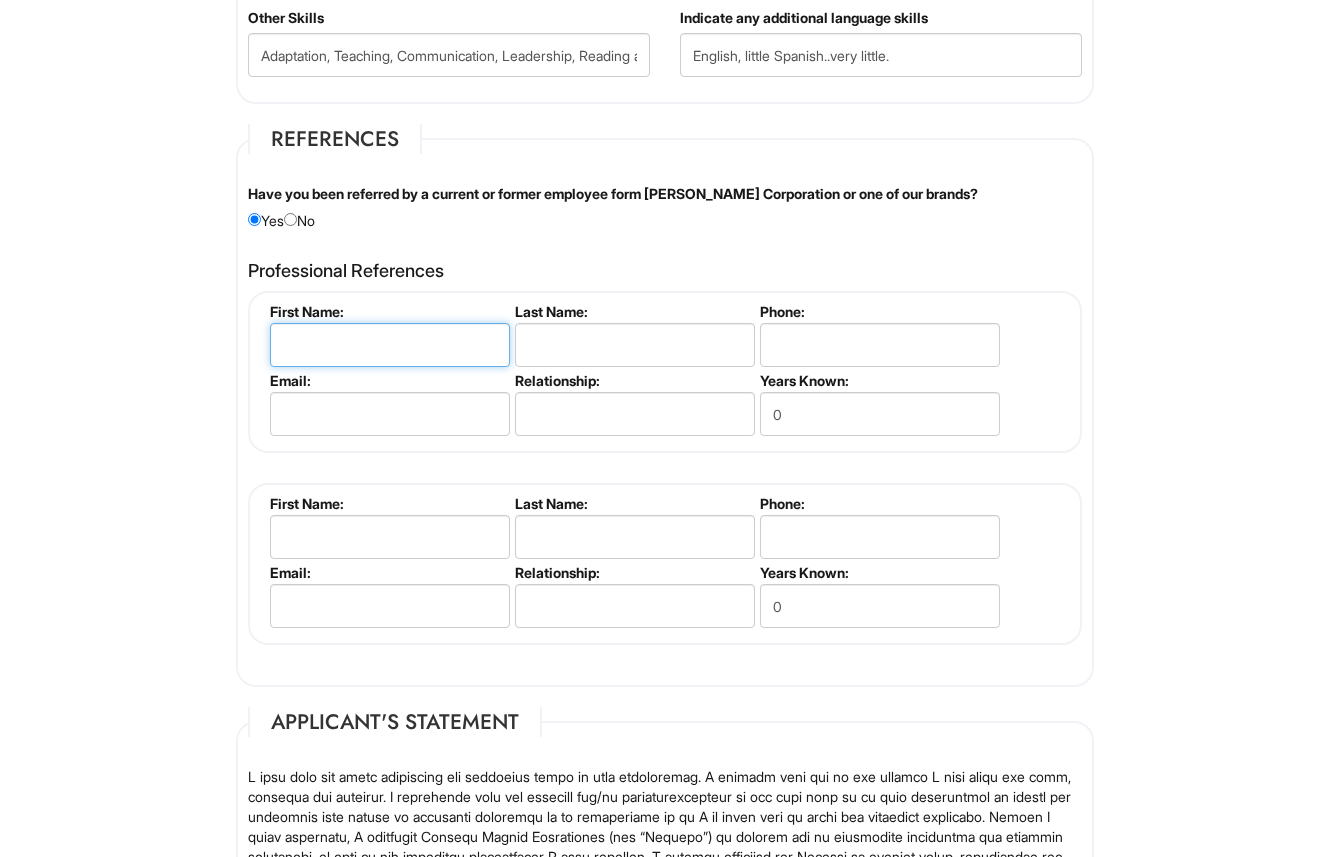 click at bounding box center (390, 345) 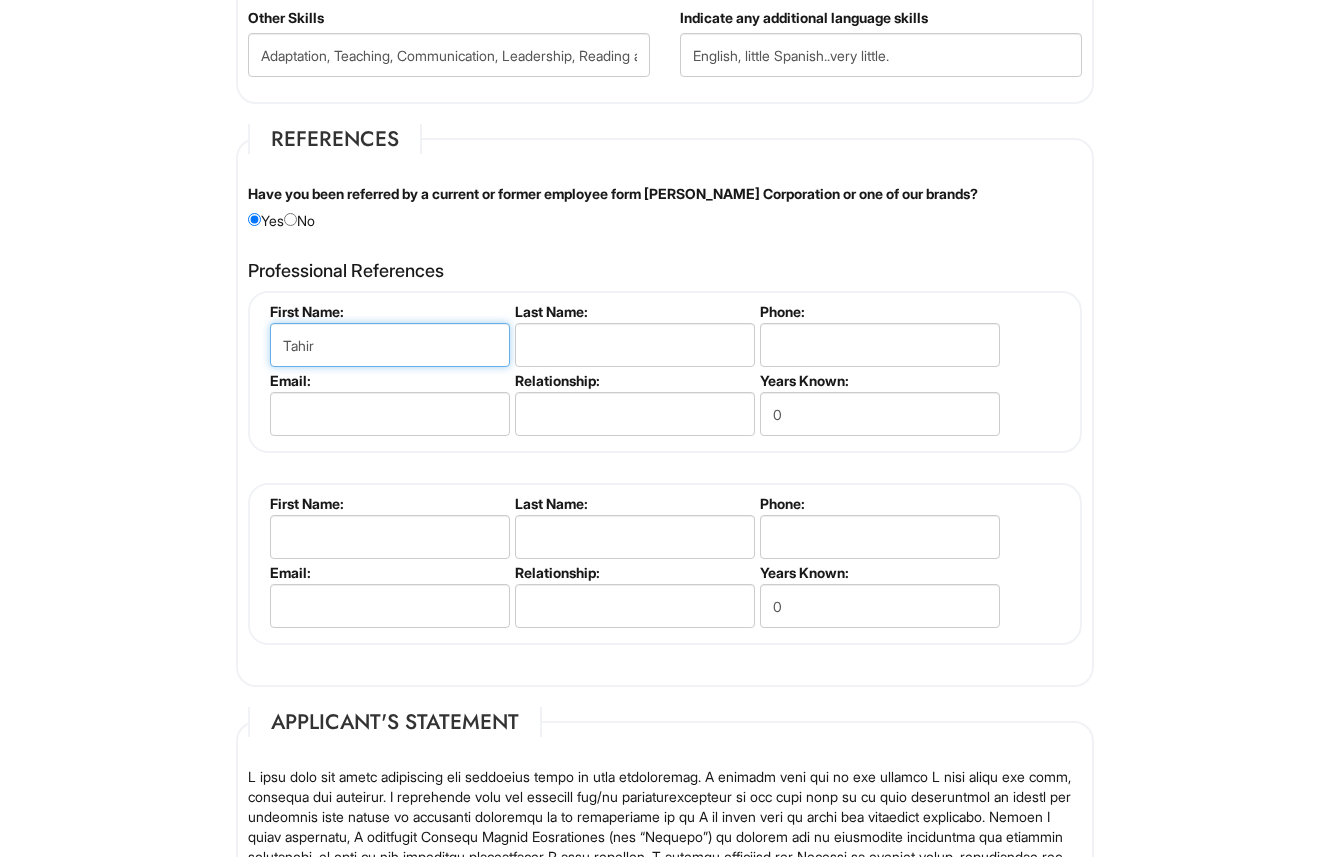 type on "Tahir" 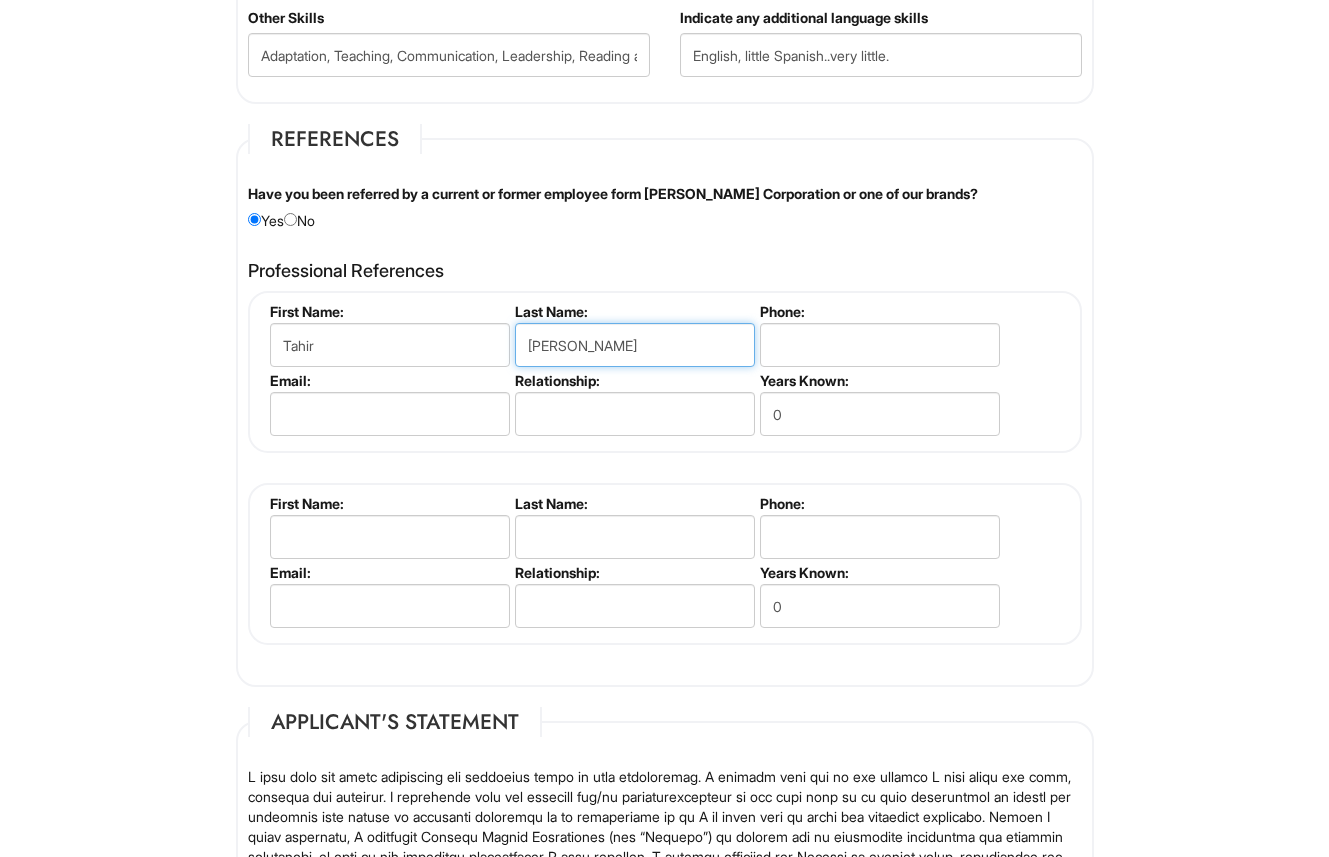type on "Vance" 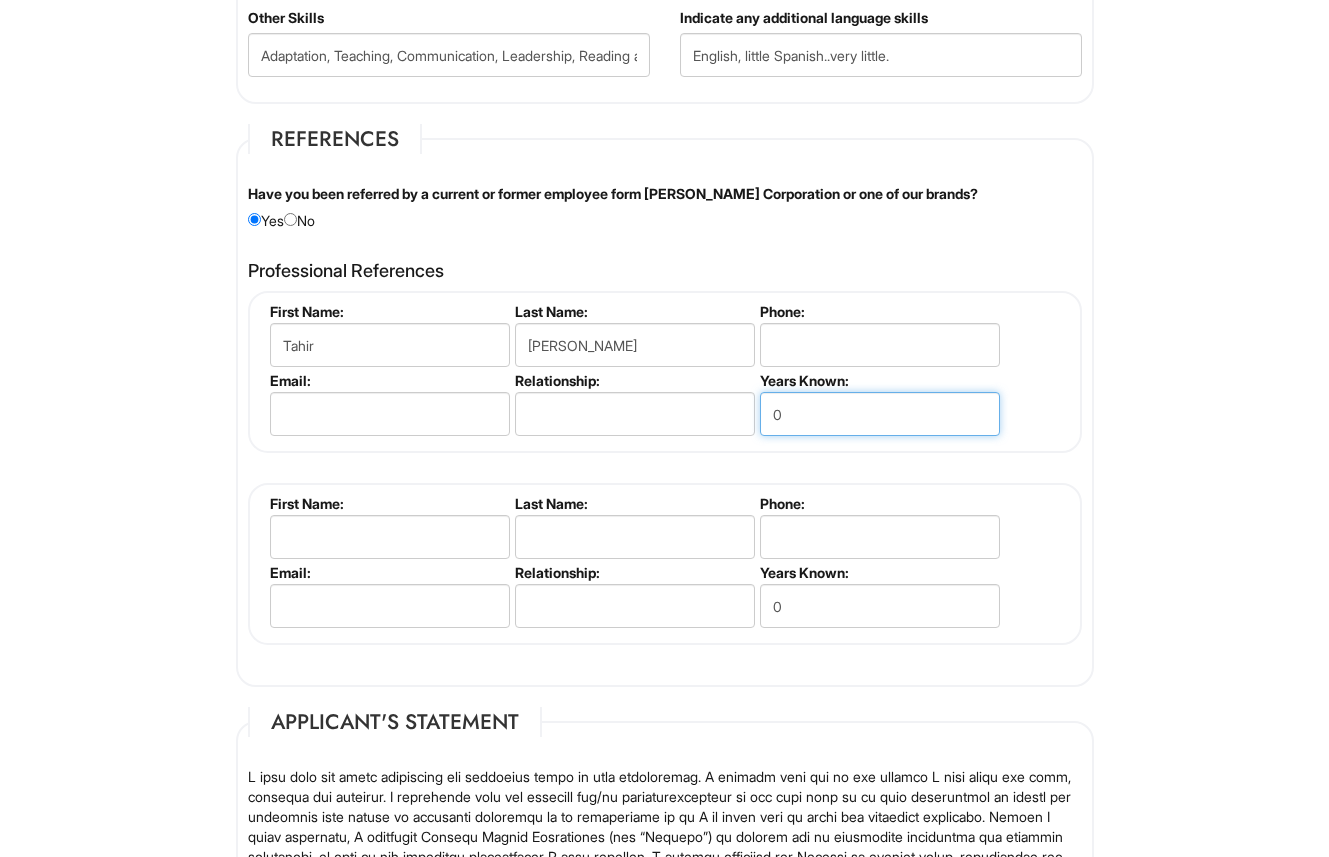 click on "0" at bounding box center (880, 414) 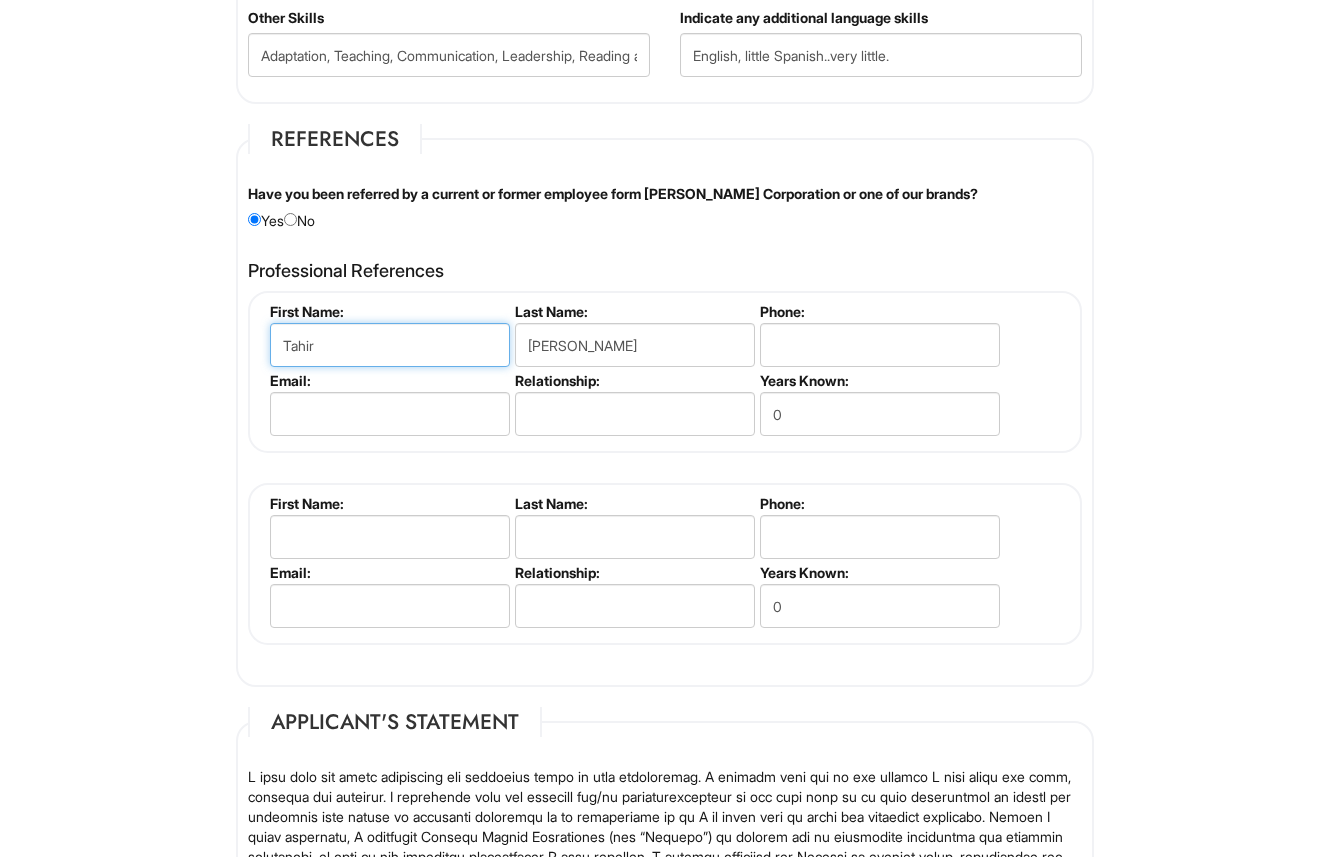 drag, startPoint x: 399, startPoint y: 340, endPoint x: 156, endPoint y: 367, distance: 244.49539 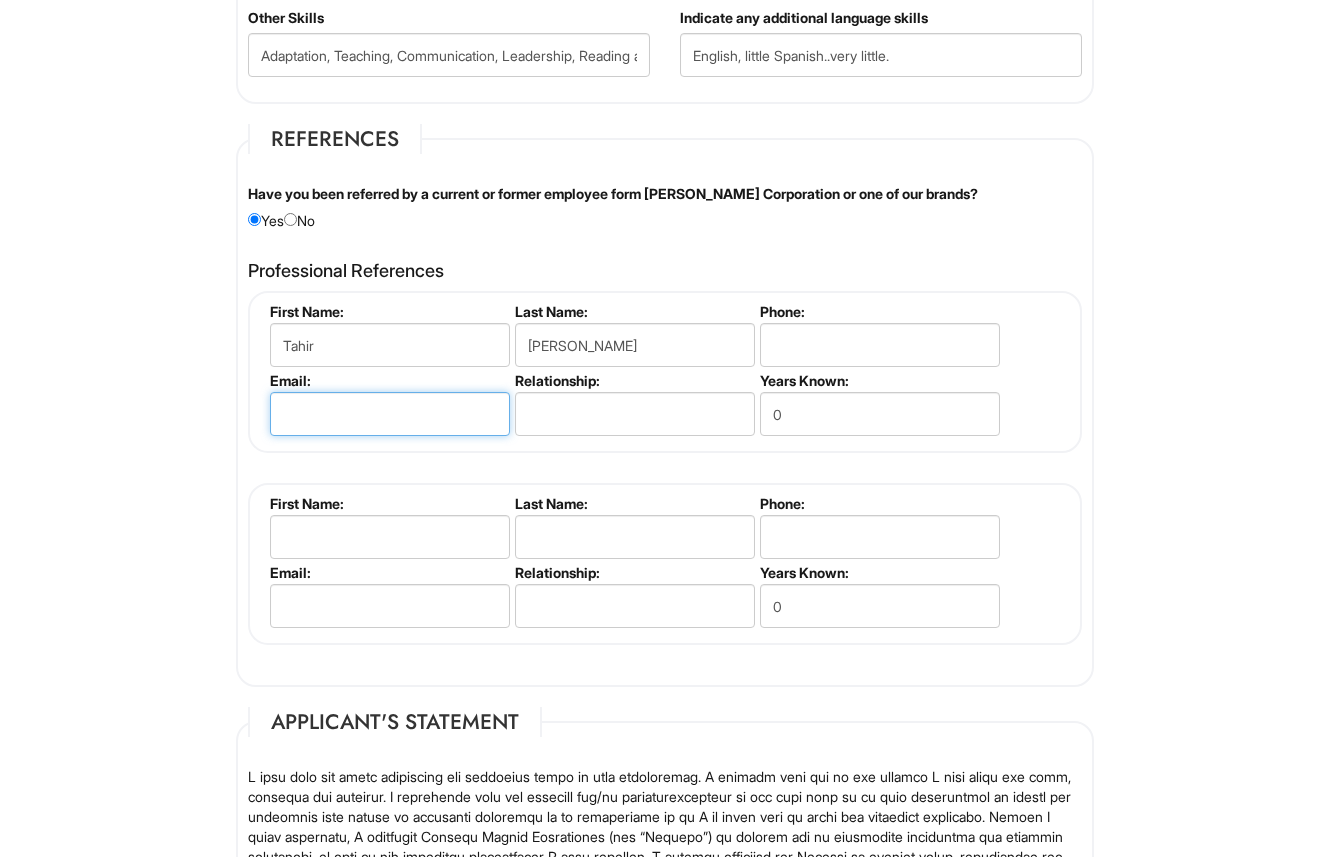 click at bounding box center (390, 414) 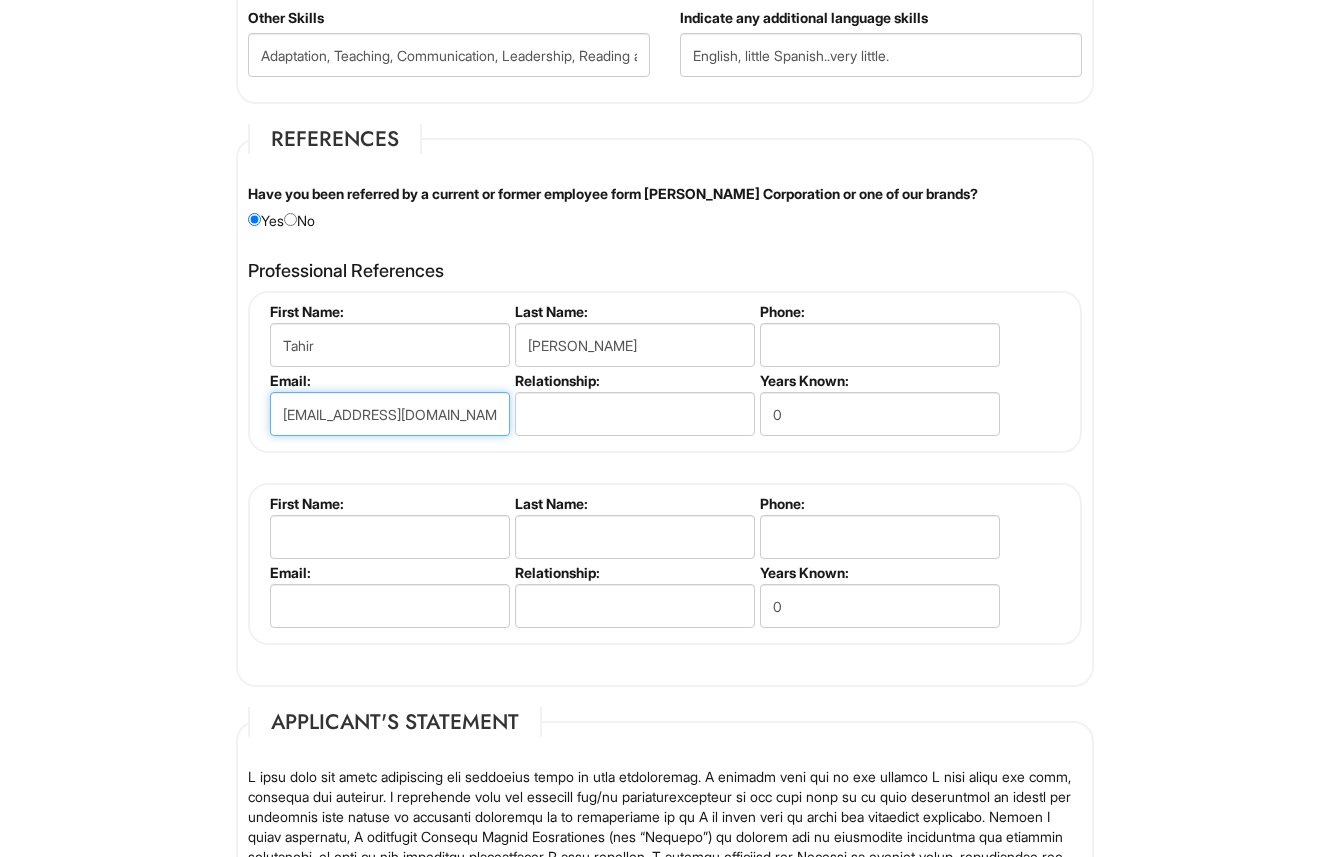 type on "Tvance@davidyurman.com" 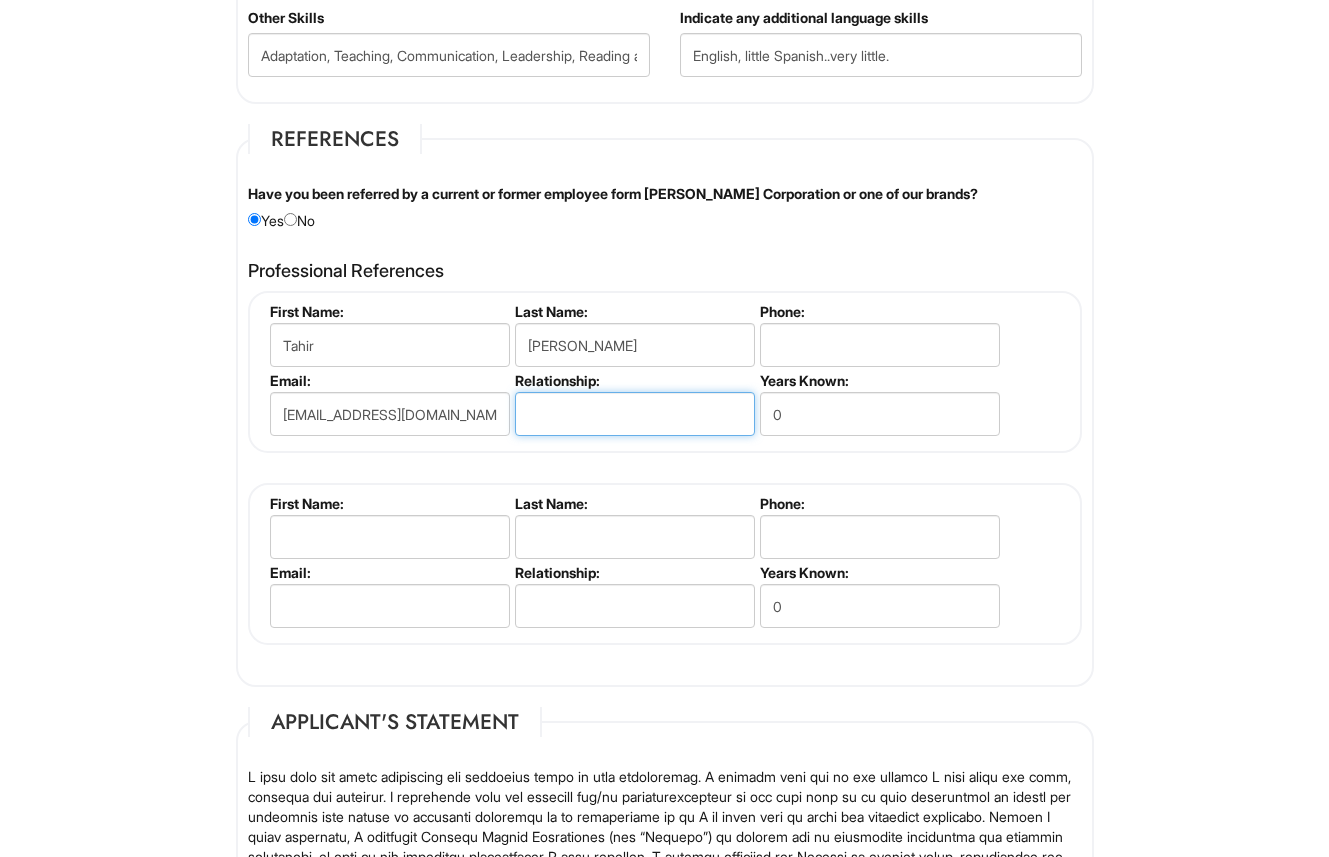 click at bounding box center (635, 414) 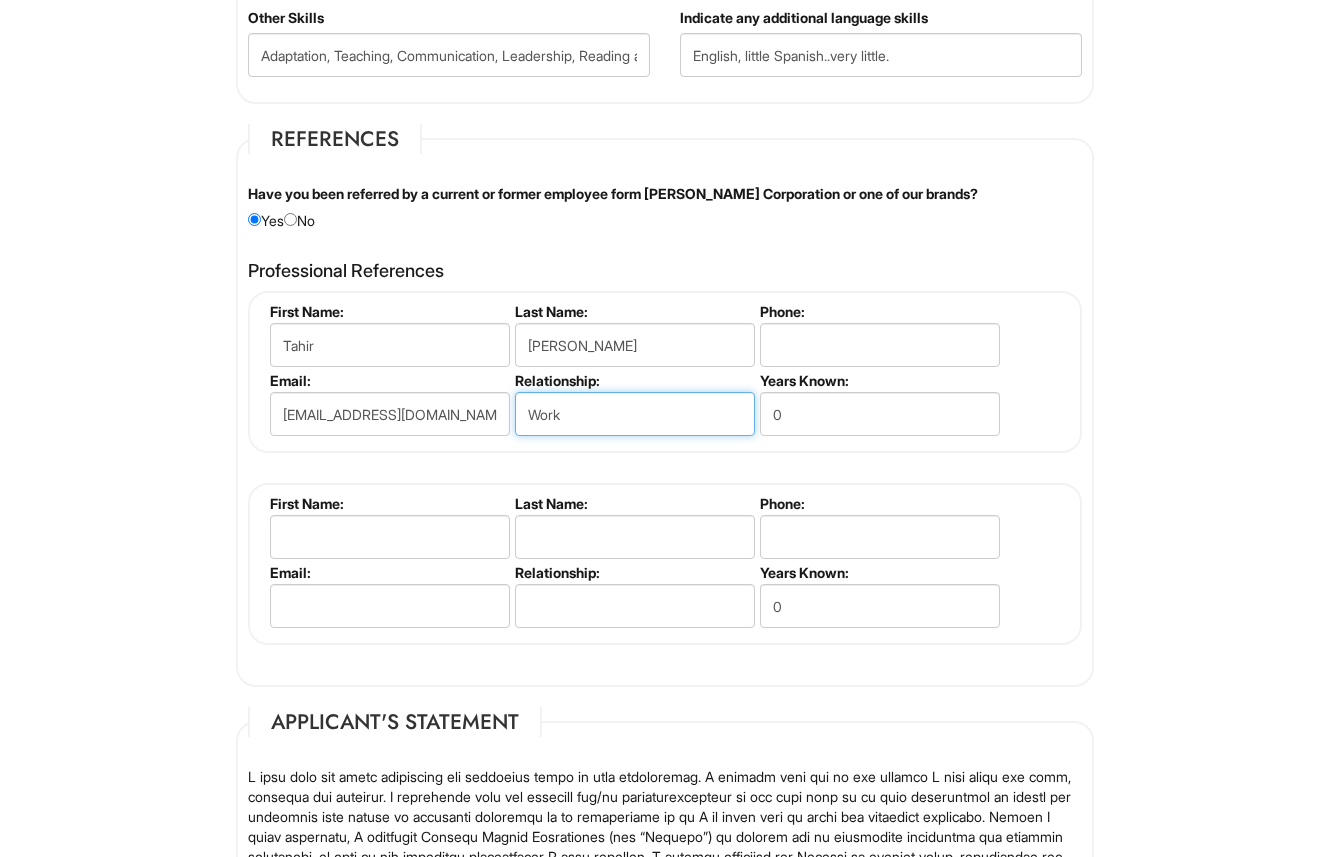 type on "Work" 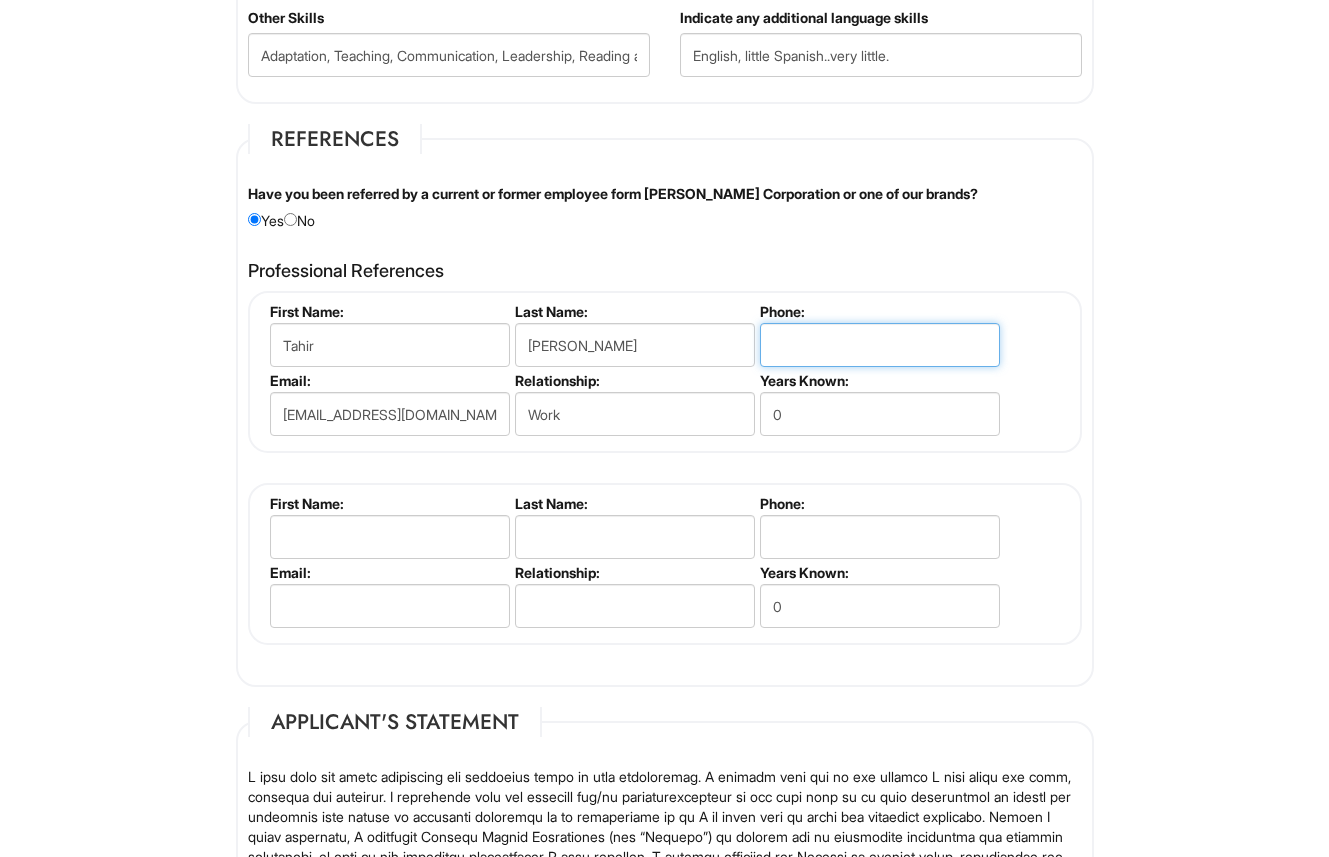 click at bounding box center (880, 345) 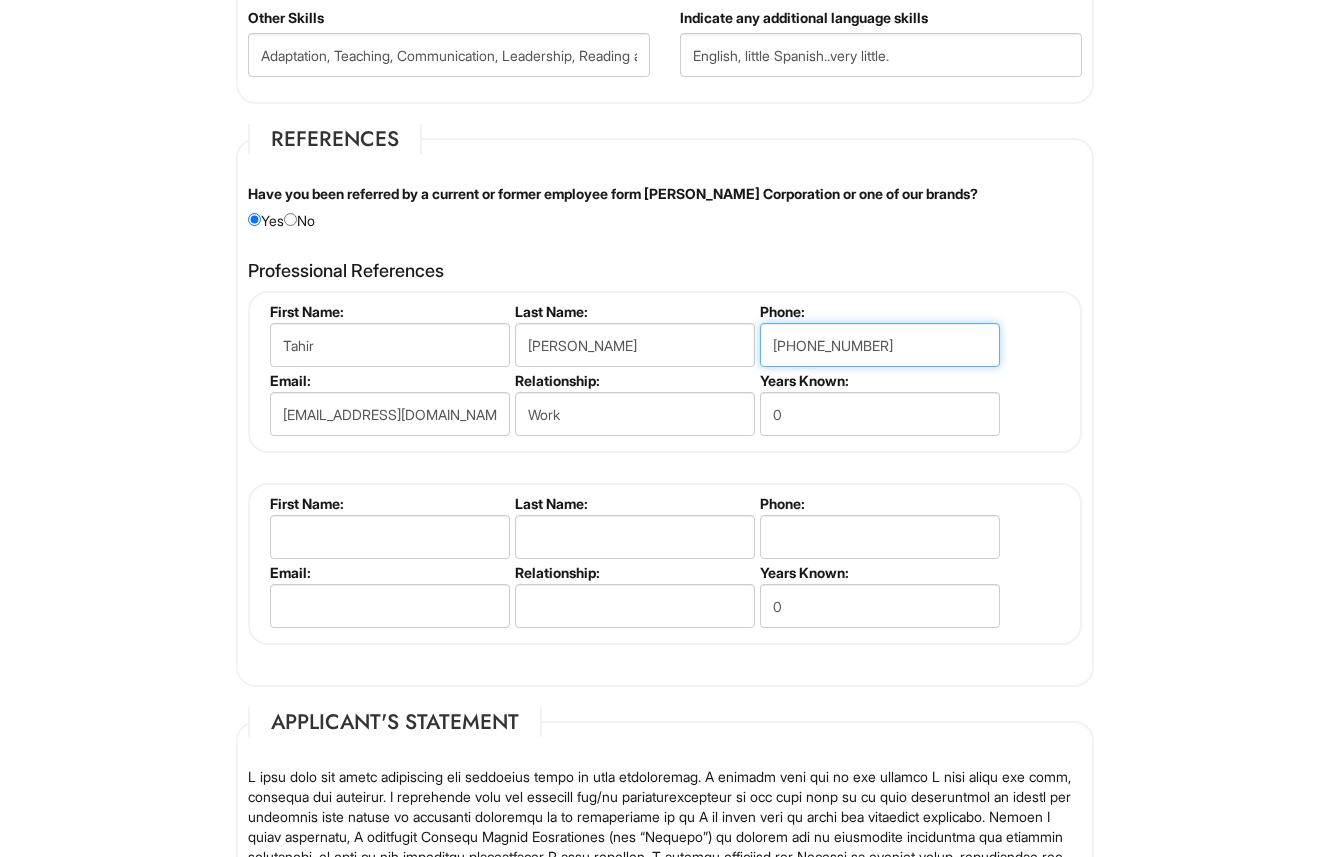 type on "480-688-4969" 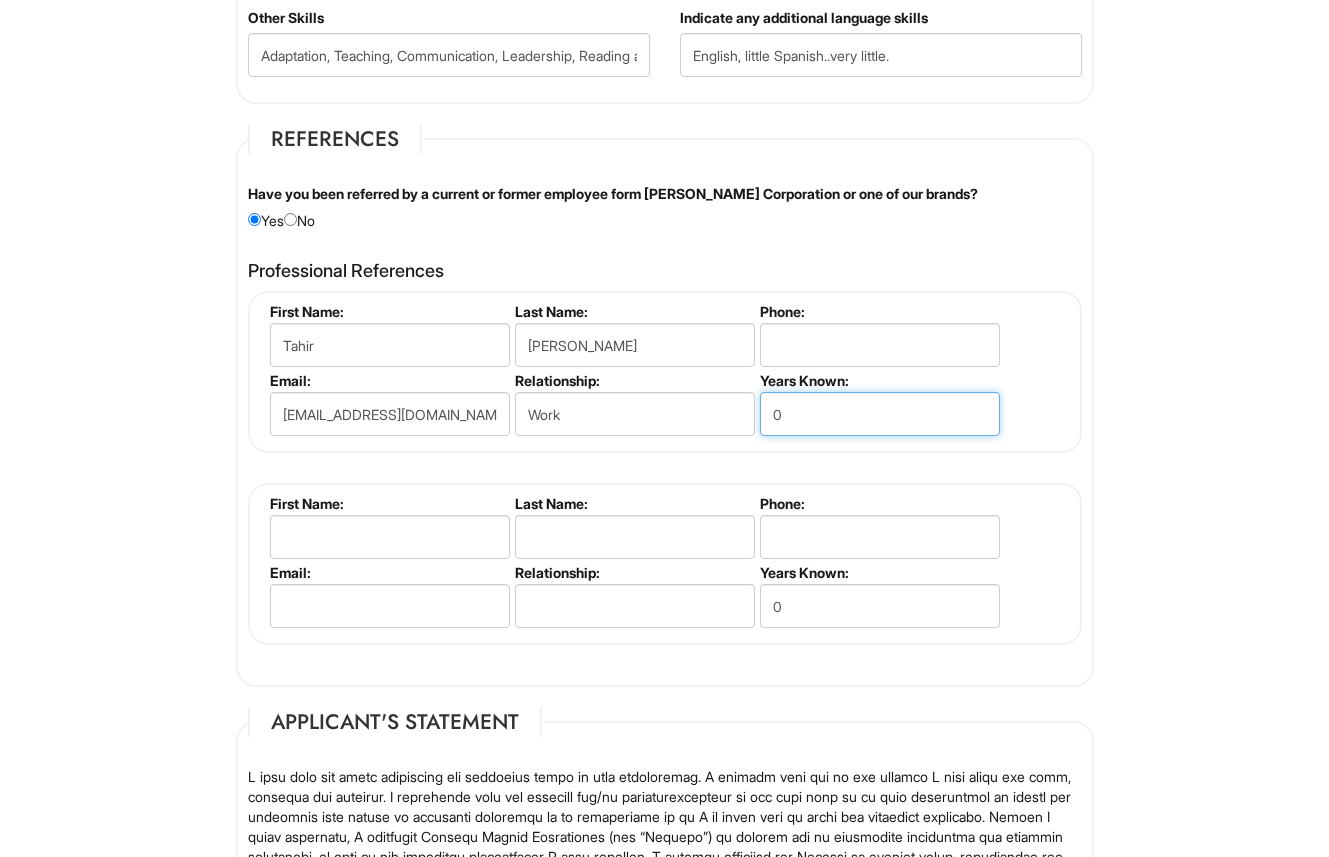 click on "0" at bounding box center (880, 414) 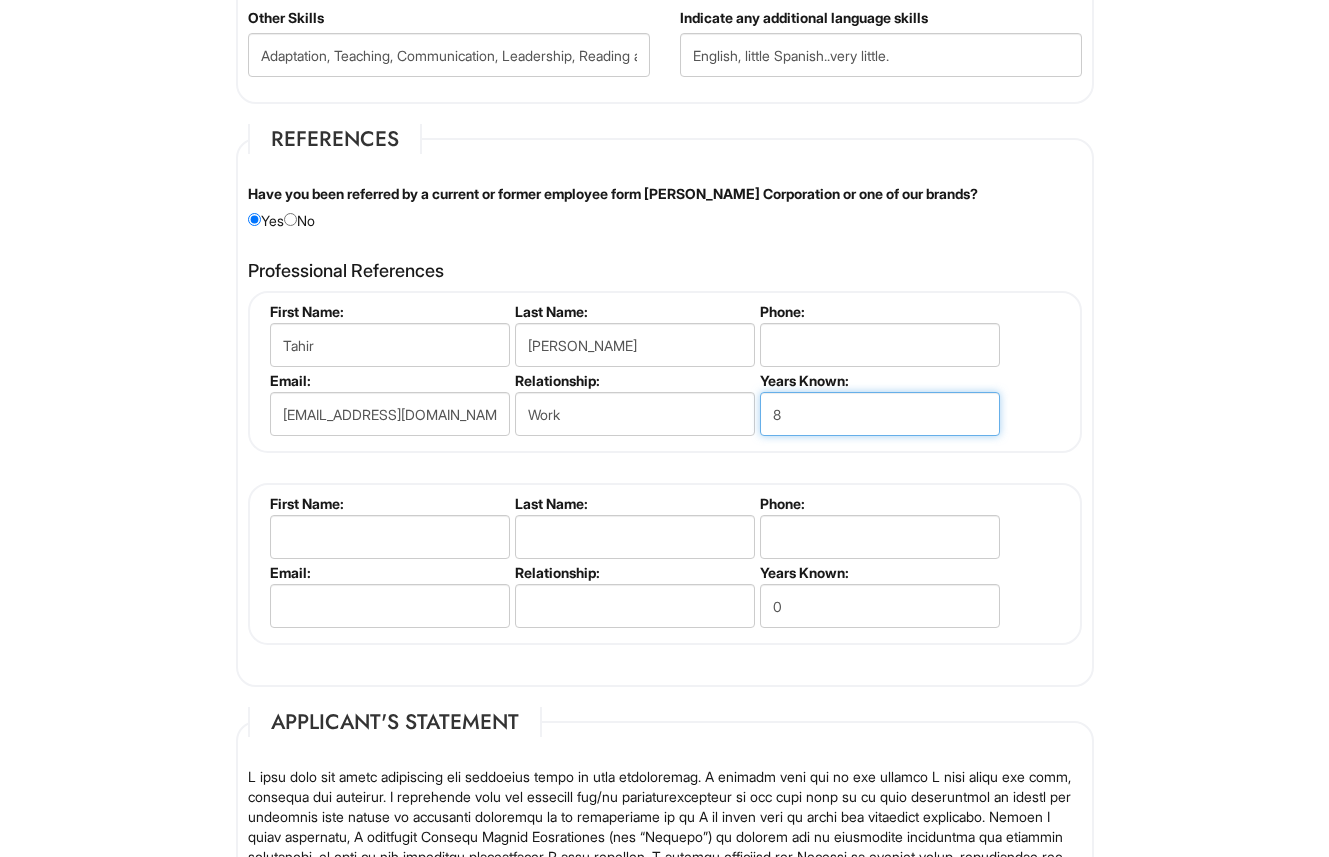 type on "8" 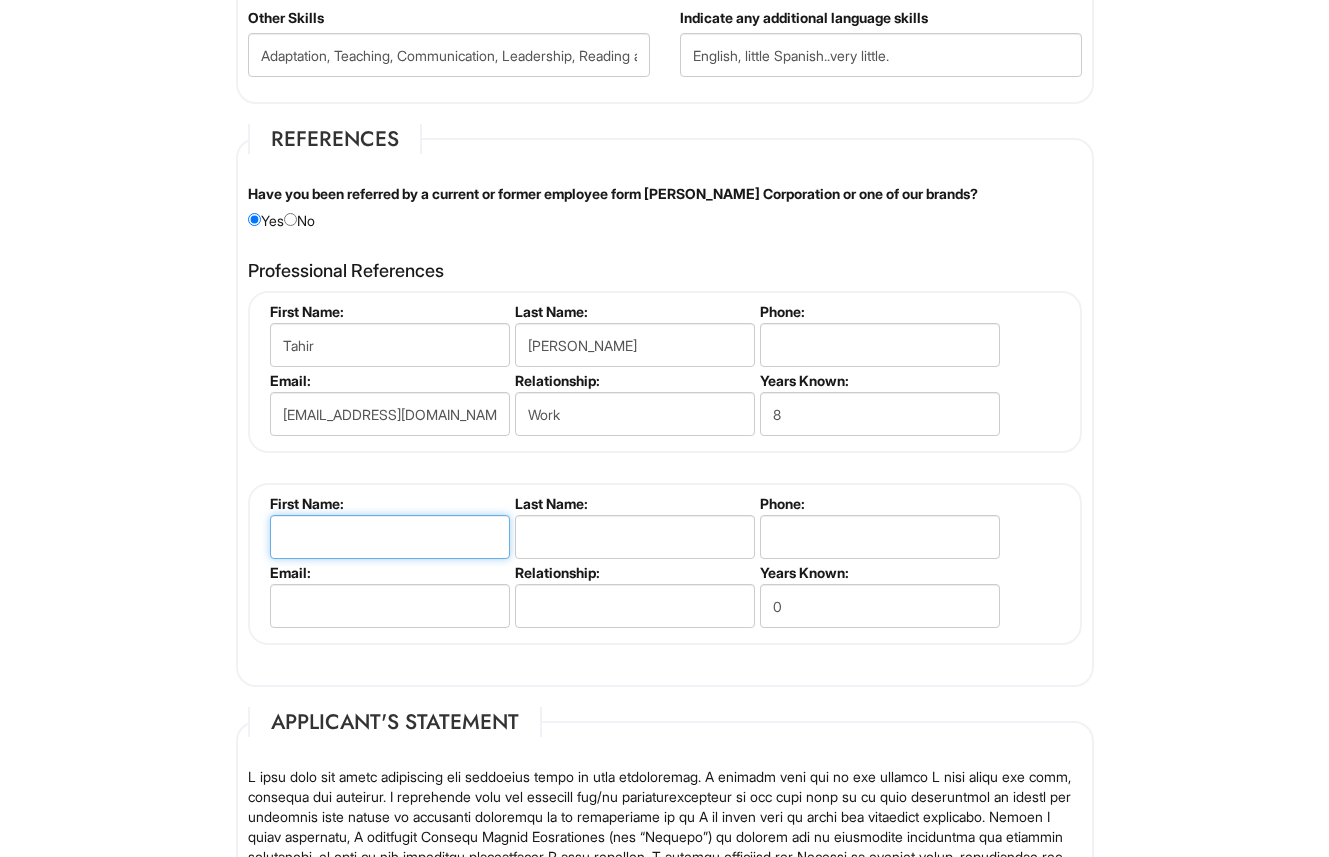 click at bounding box center [390, 537] 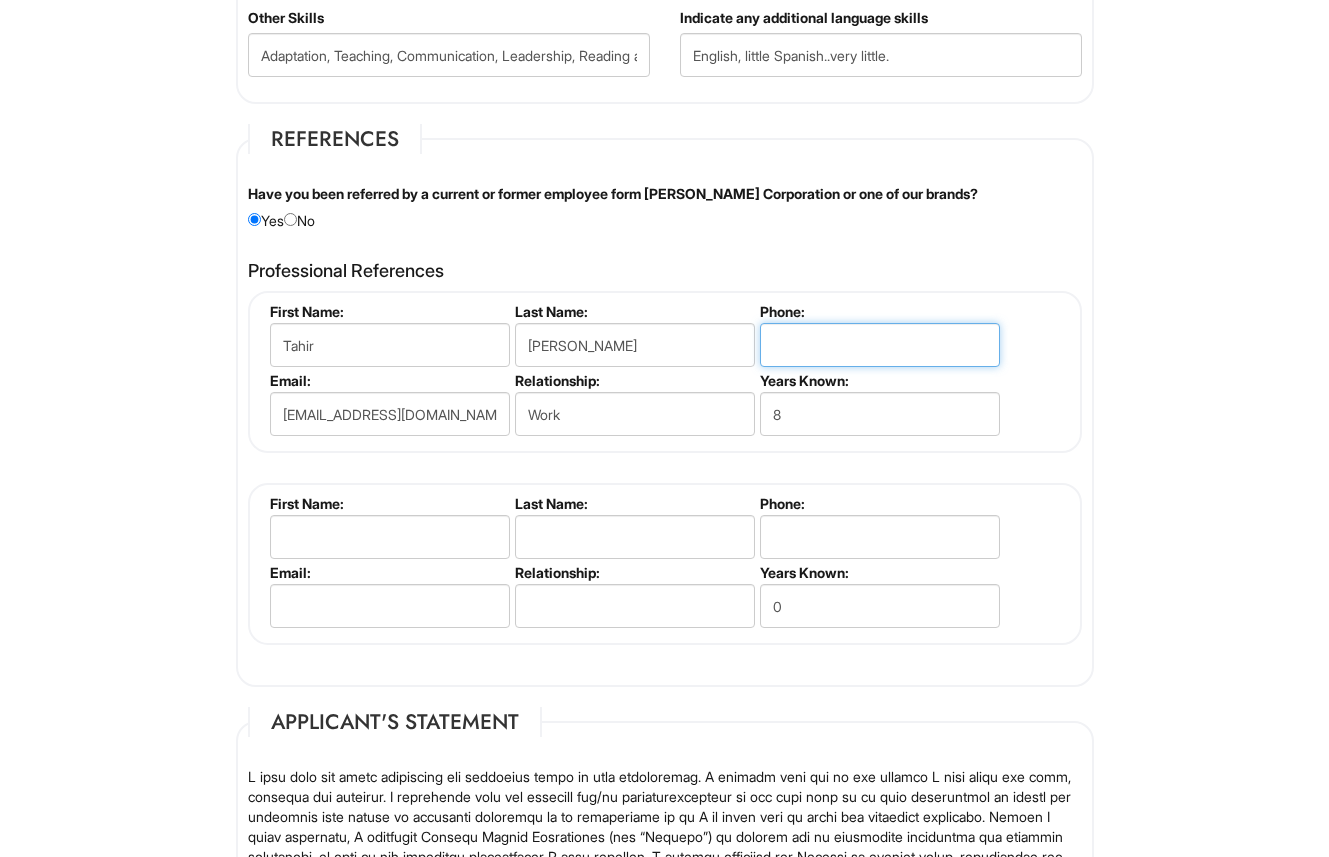 click at bounding box center (880, 345) 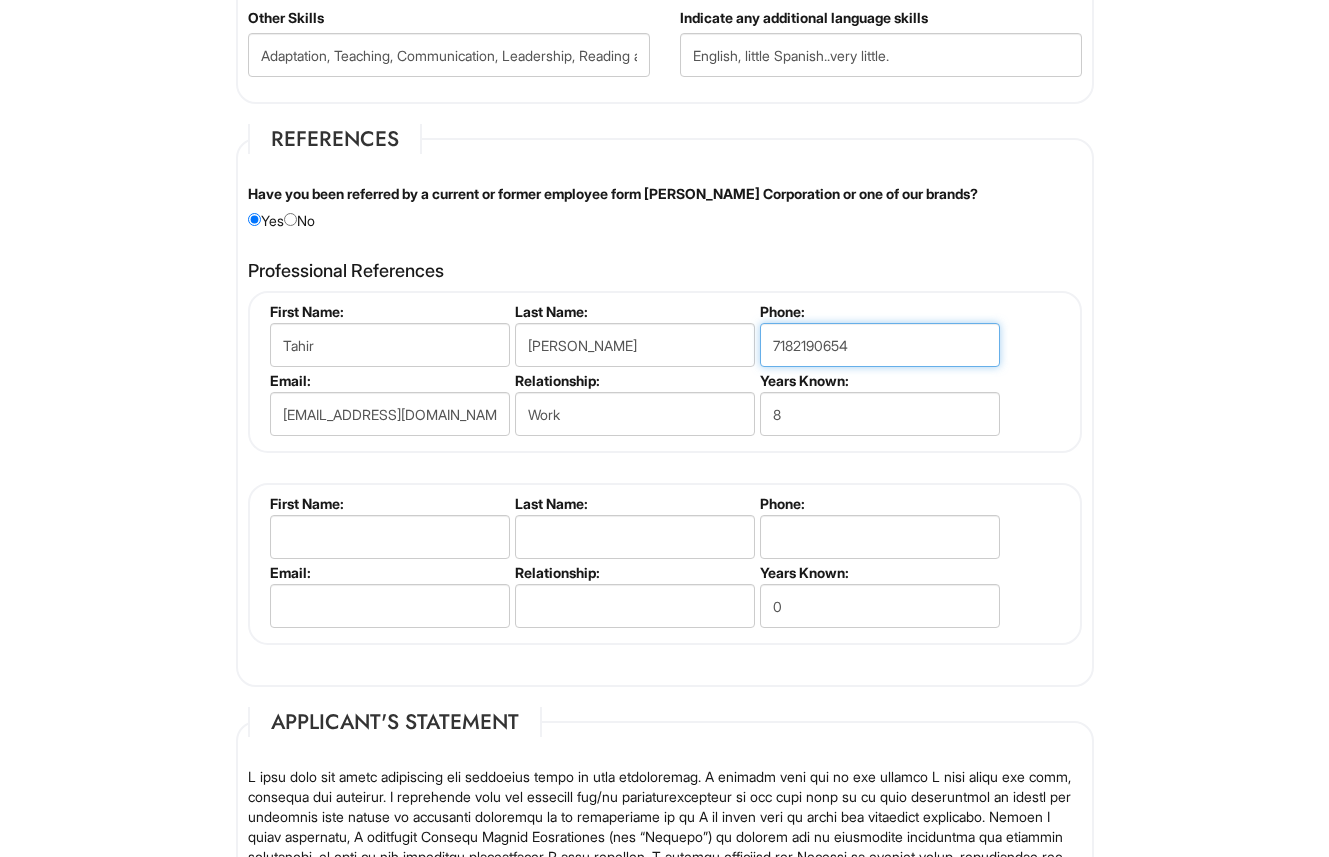 type on "7182190654" 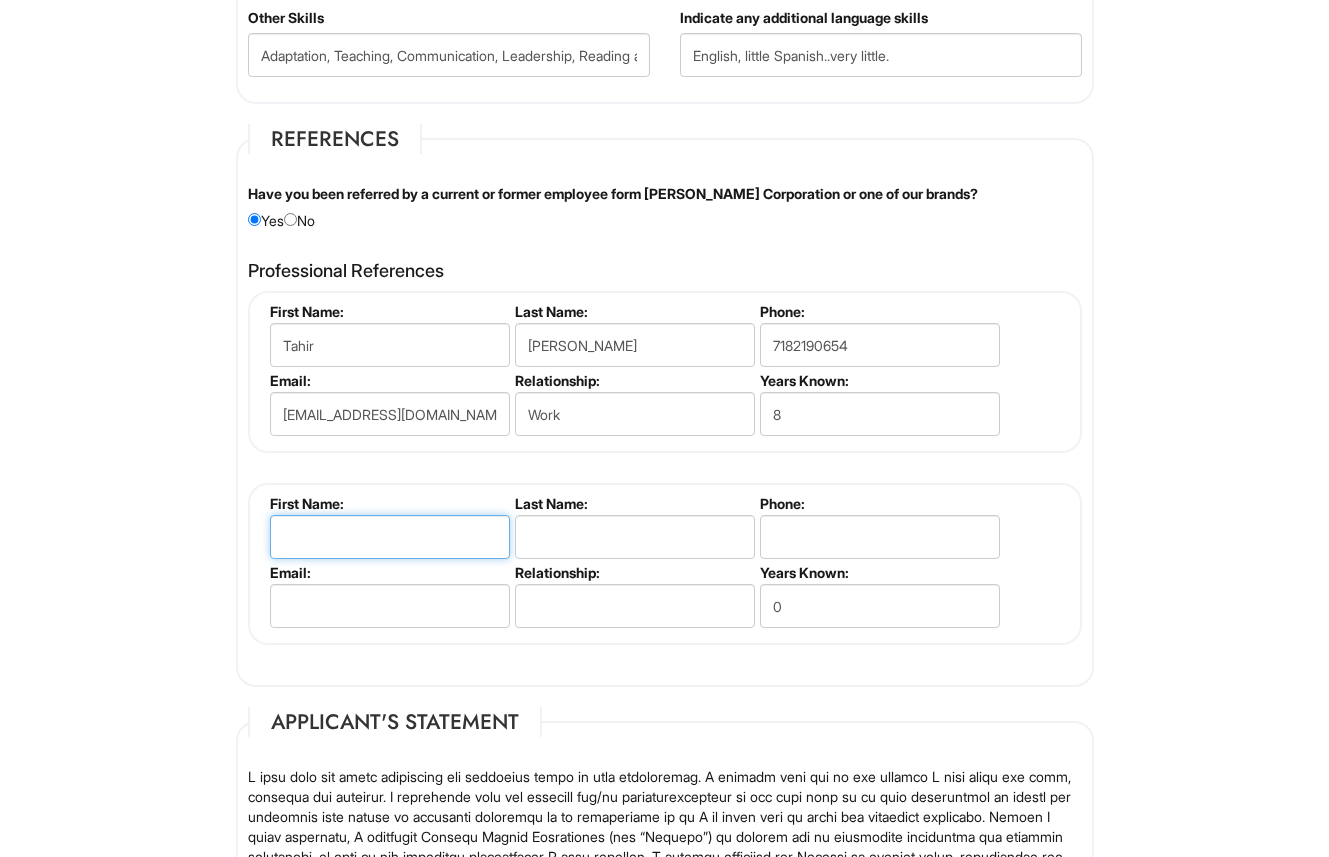 click at bounding box center (390, 537) 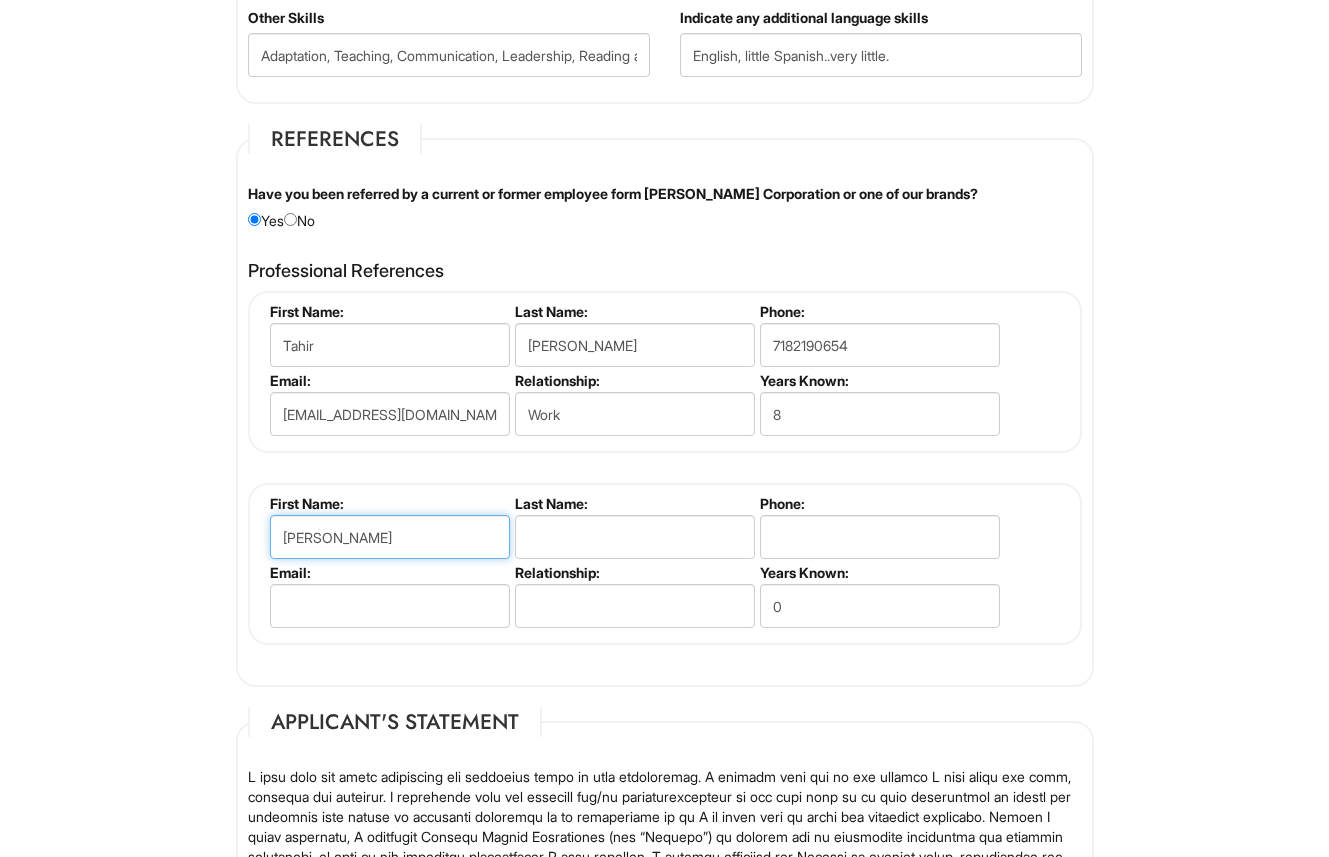 type on "Maurice" 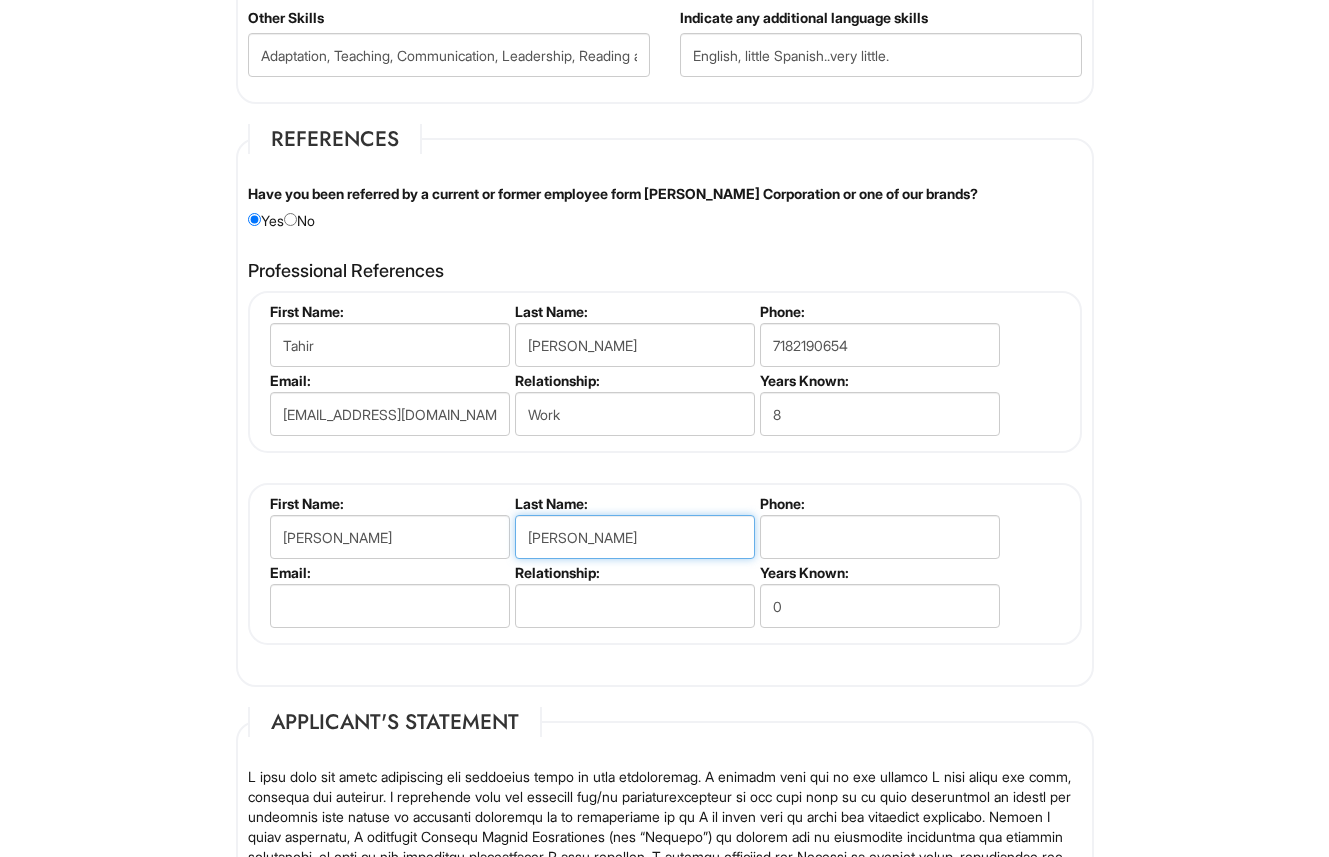 type on "Thompson" 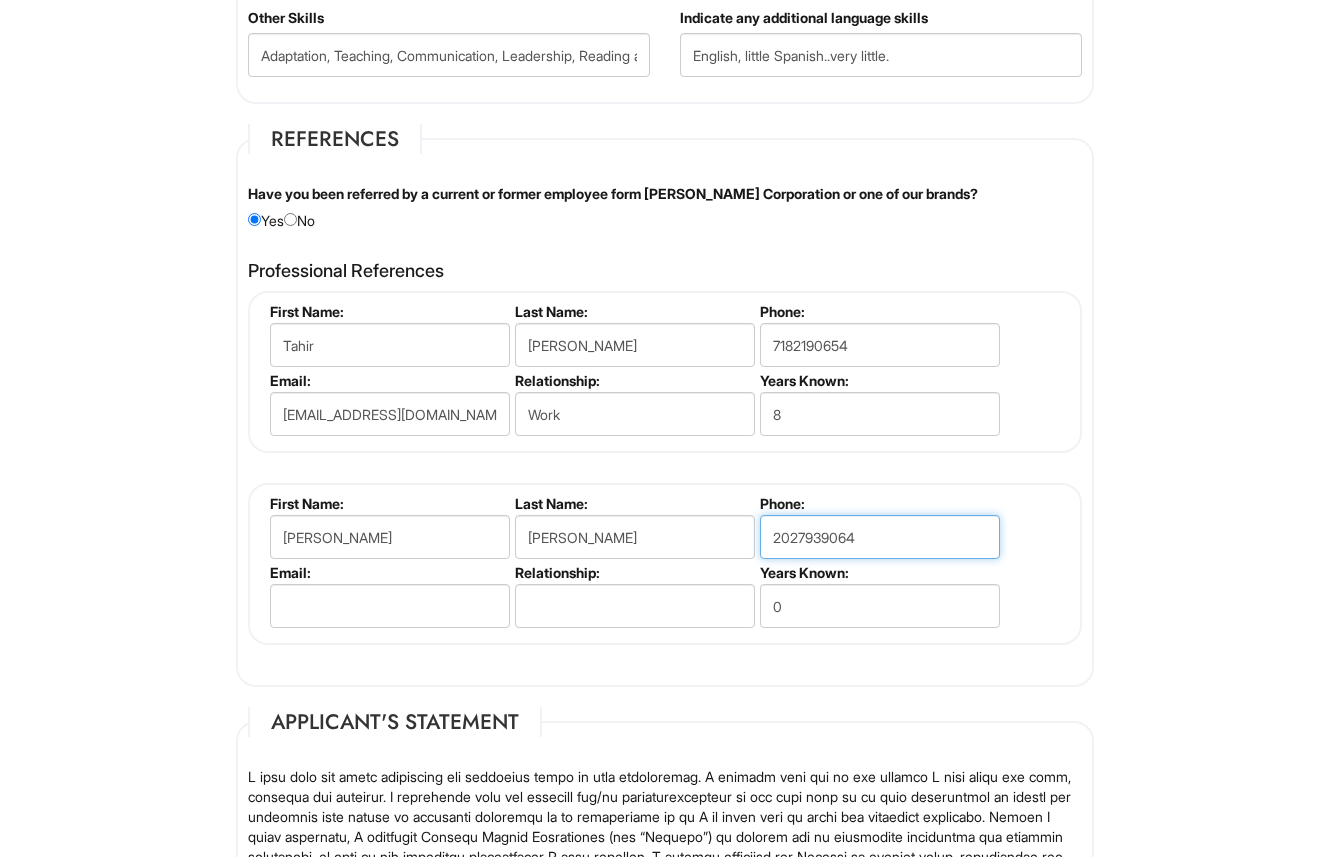 type on "2027939064" 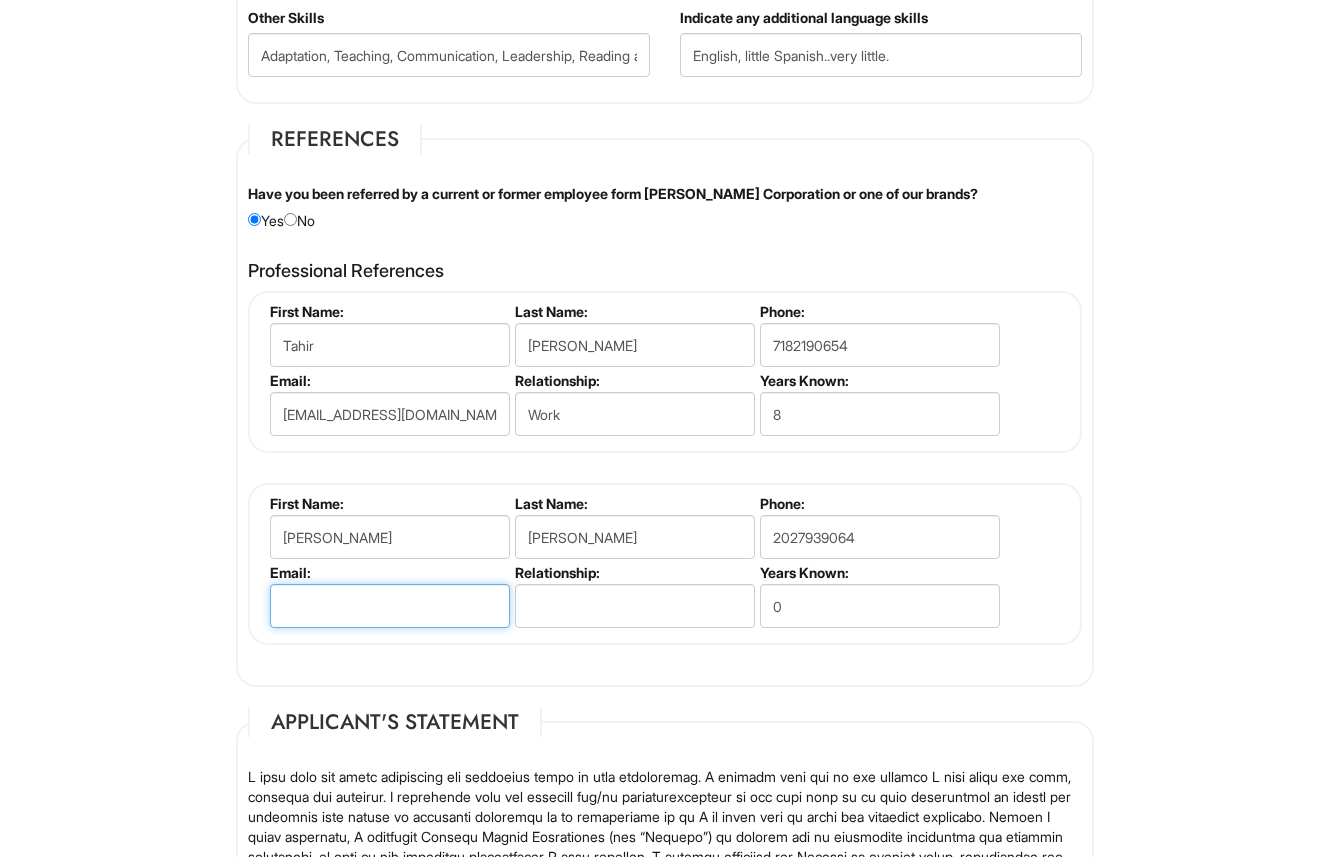 click at bounding box center [390, 606] 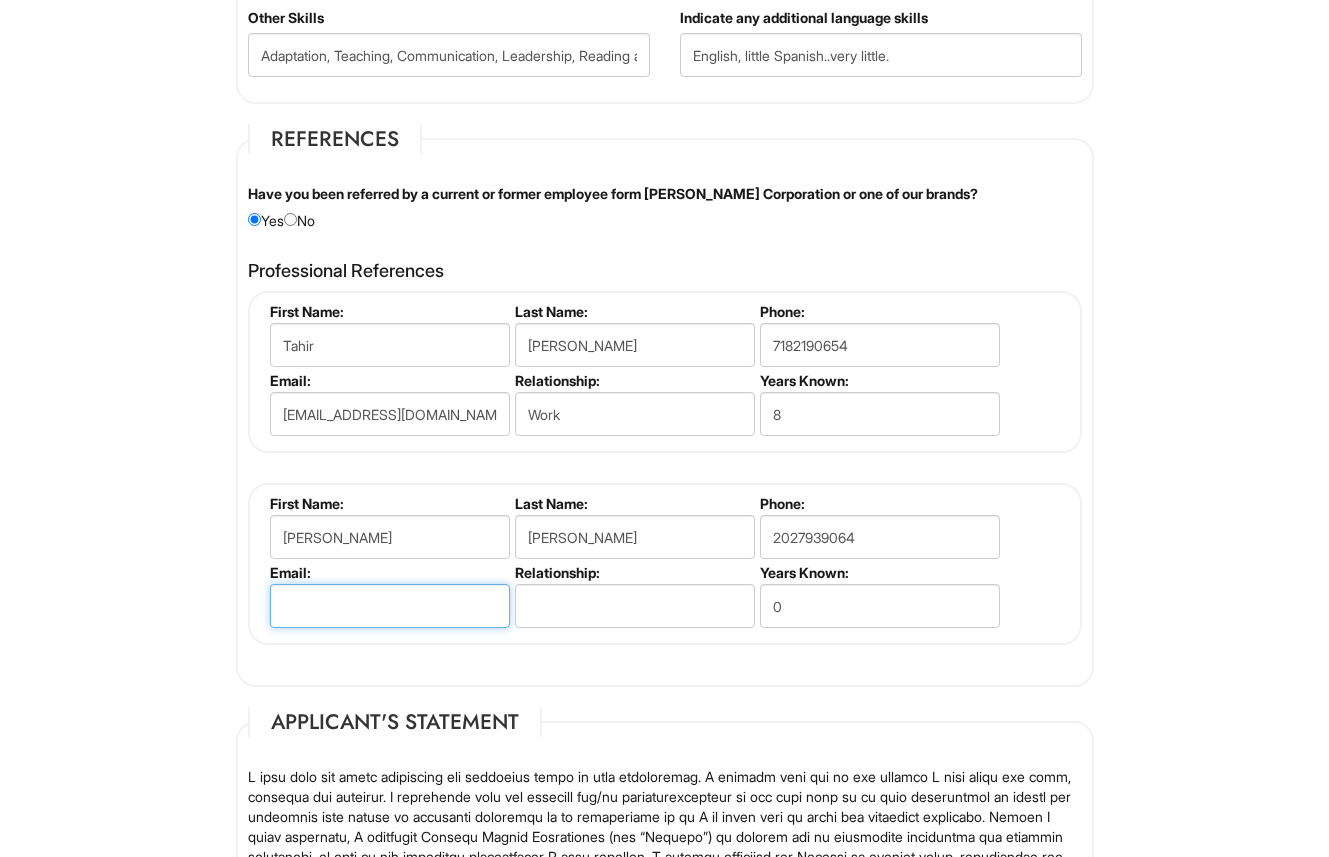paste on "mthompson@davidyurman.com" 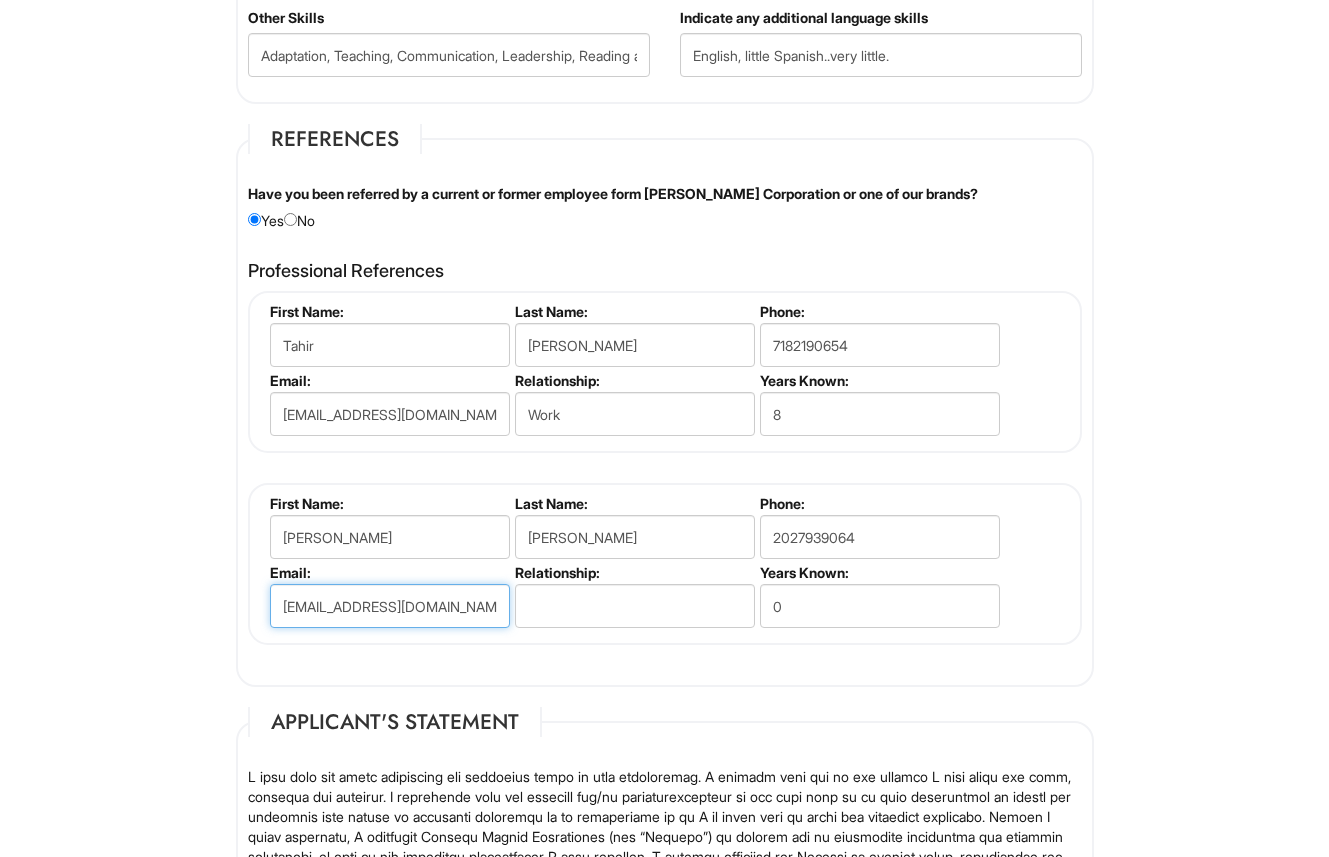 type on "mthompson@davidyurman.com" 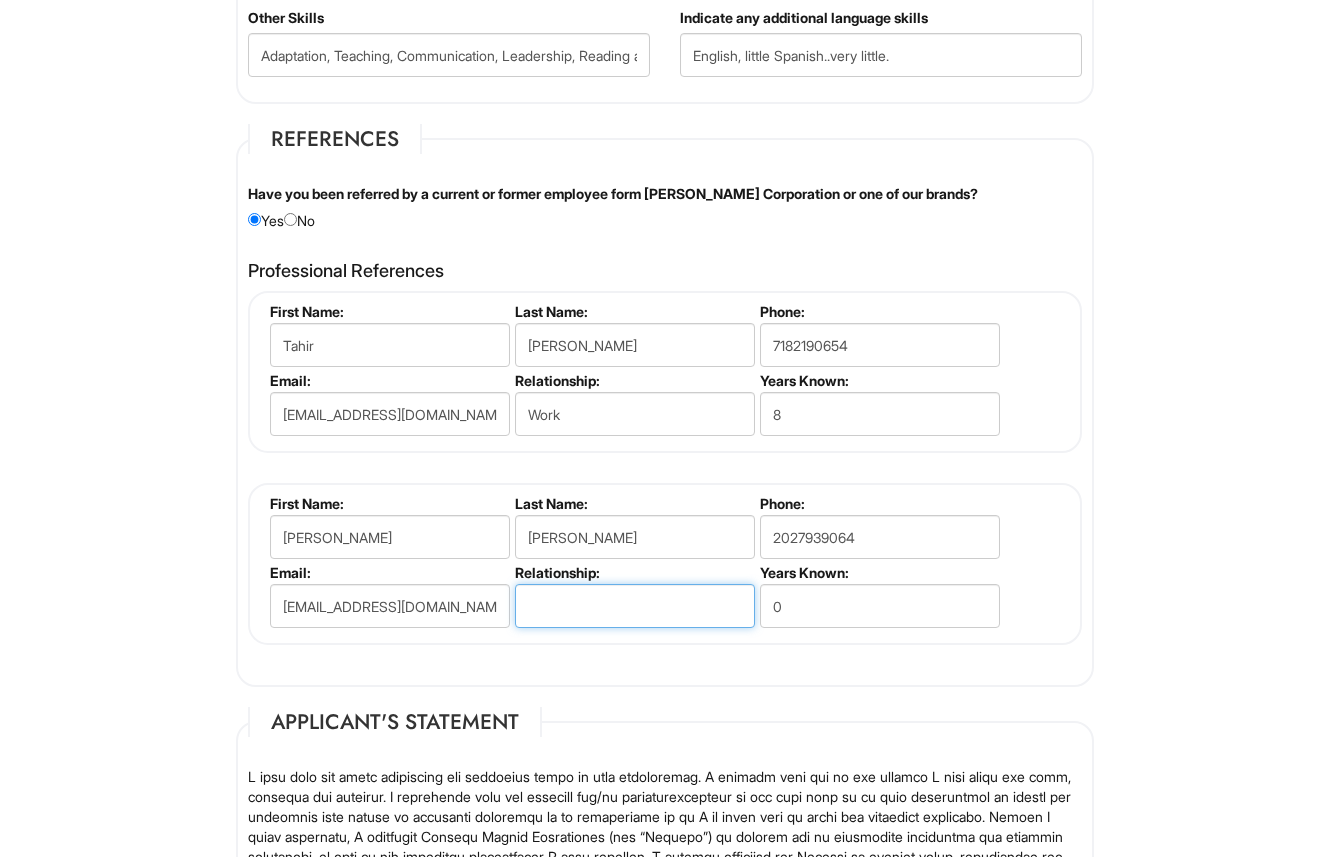 click at bounding box center [635, 606] 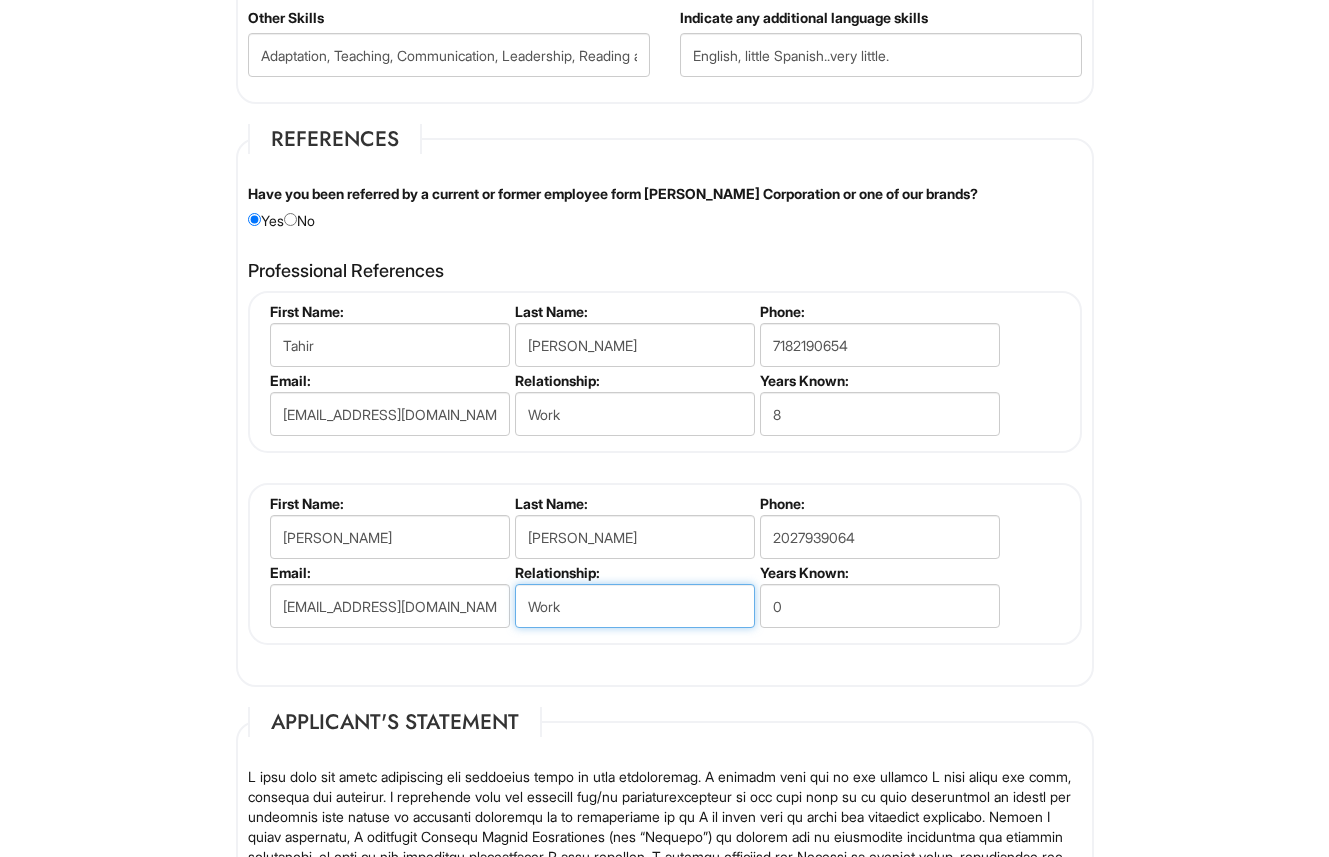 type on "Work" 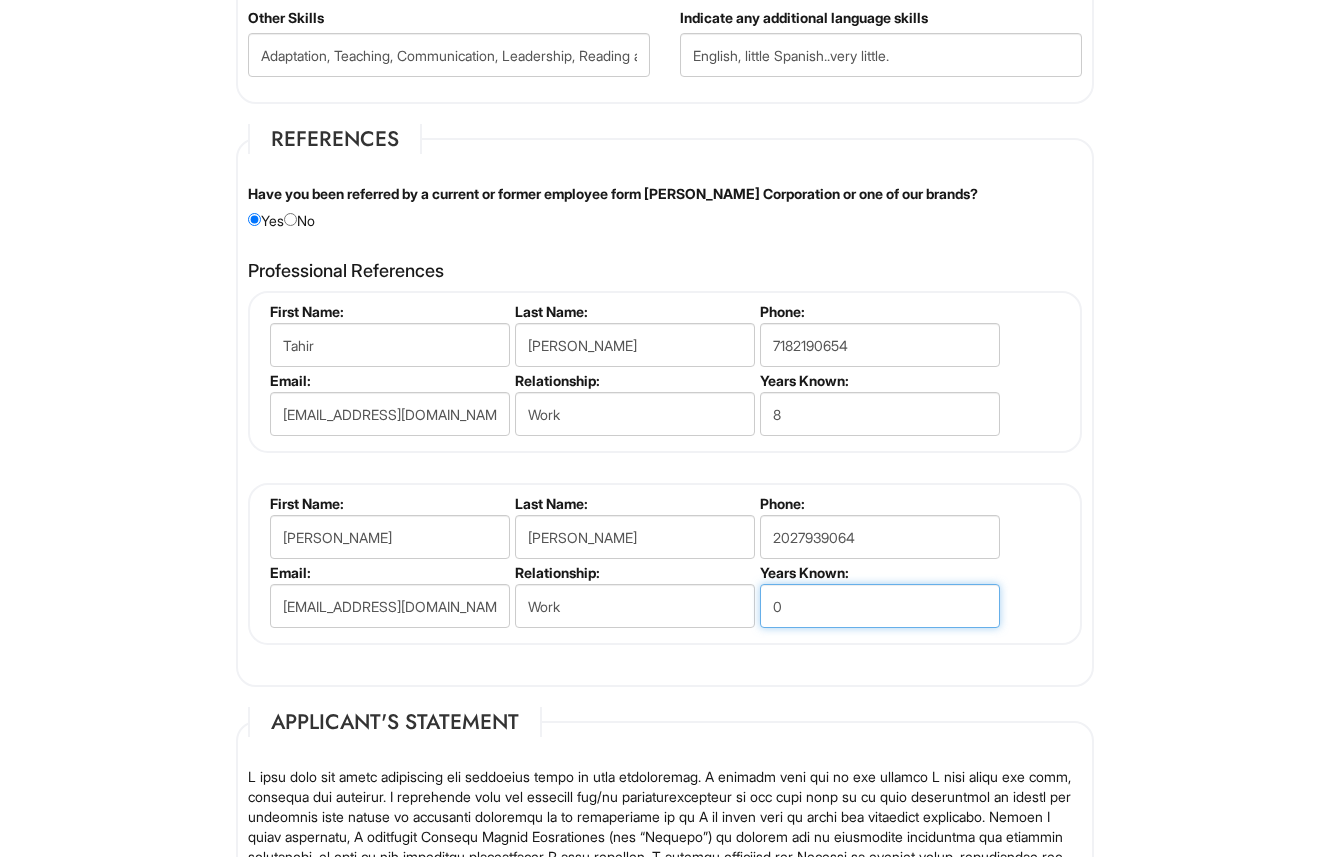 drag, startPoint x: 822, startPoint y: 606, endPoint x: 670, endPoint y: 590, distance: 152.83978 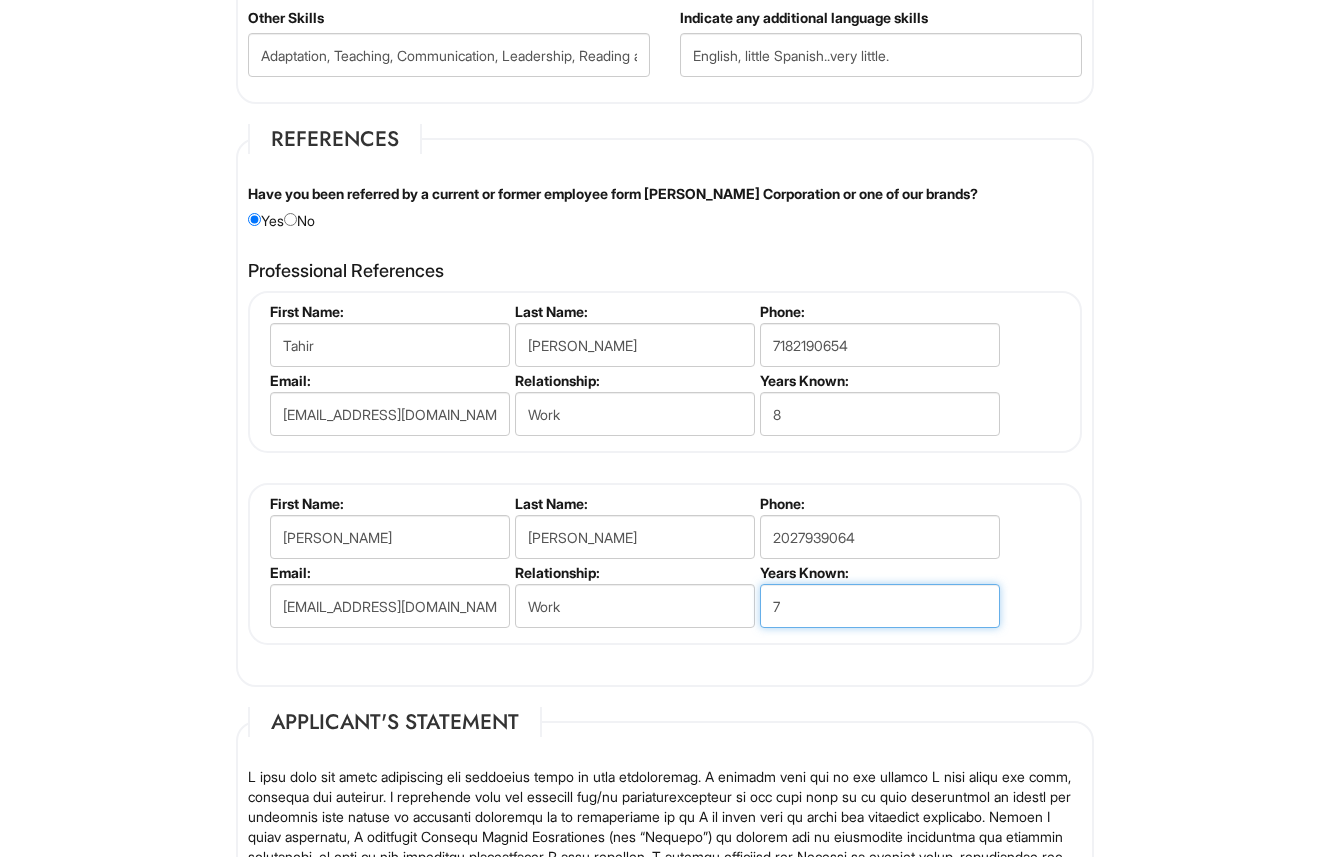 type on "7" 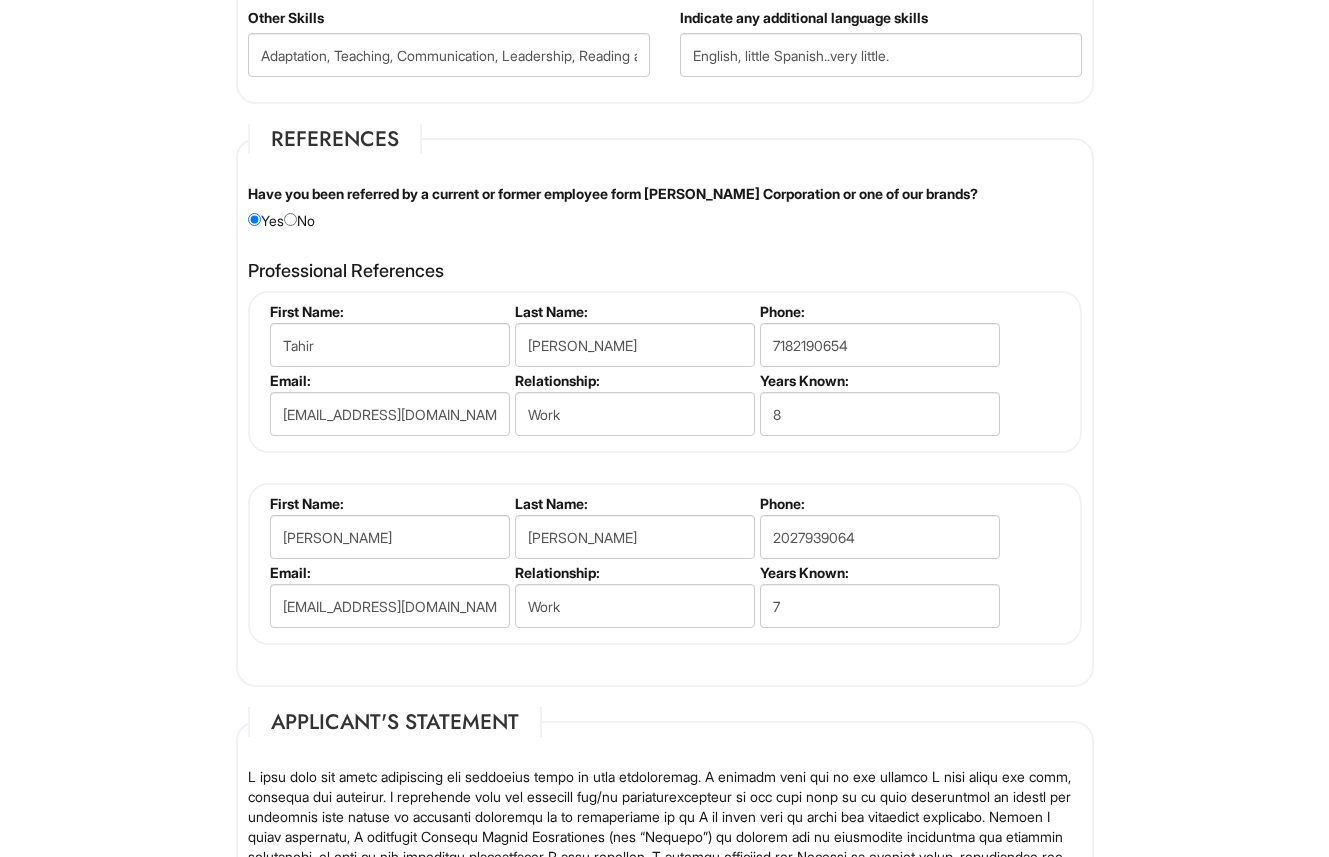 click on "Professional References
Tahir  Vance
First Name:
Tahir
Last Name:
Vance
Phone:
7182190654
Email:
Tvance@davidyurman.com
Relationship:
Work
Years Known:
8
Maurice  Thompson
First Name:
Maurice
Last Name:
Thompson
Phone:
2027939064
Email:
mthompson@davidyurman.com
Relationship:
Work
Years Known:
7
Add References
First Name:
Last Name:
Phone:
Email:
Relationship:
Years Known:
0" at bounding box center (665, 463) 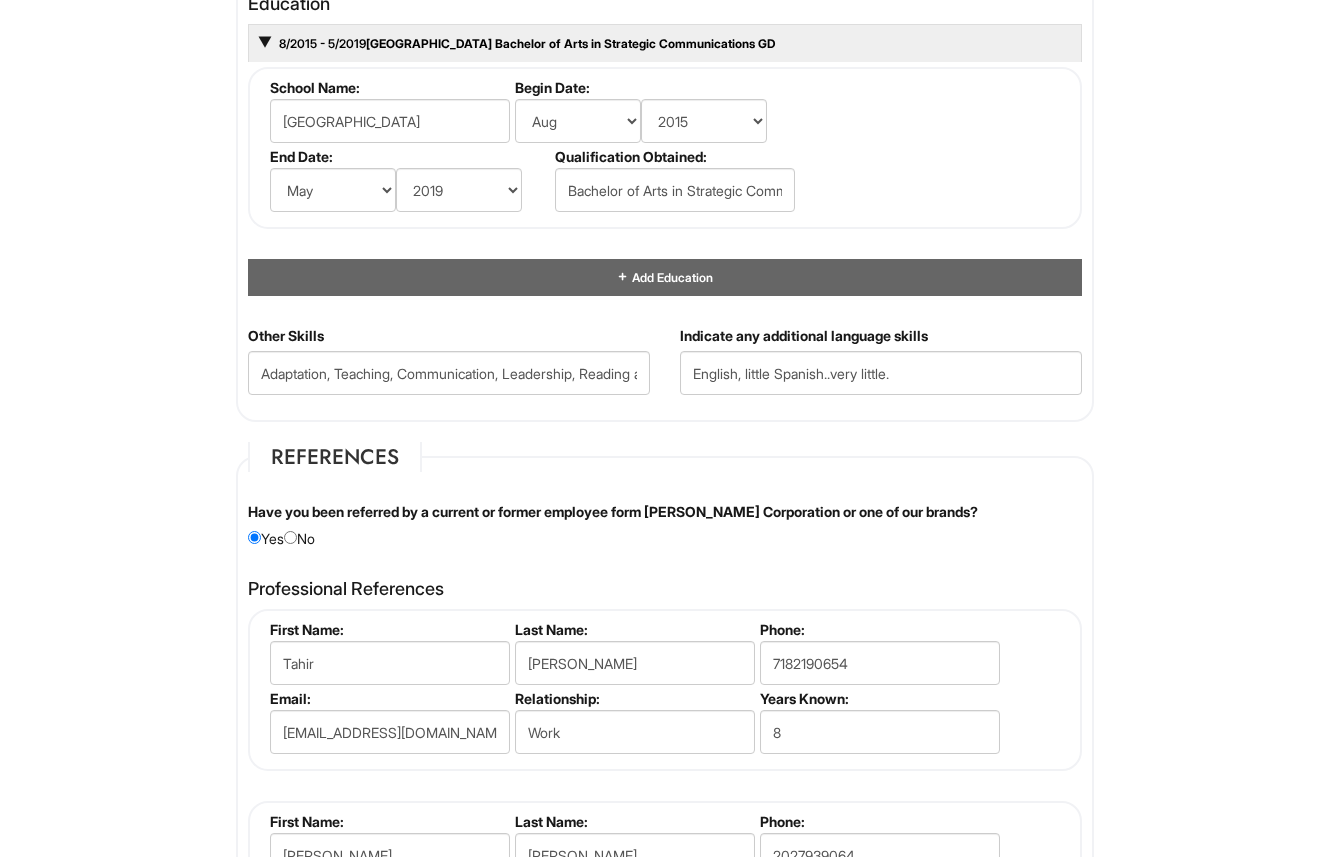 scroll, scrollTop: 1939, scrollLeft: 0, axis: vertical 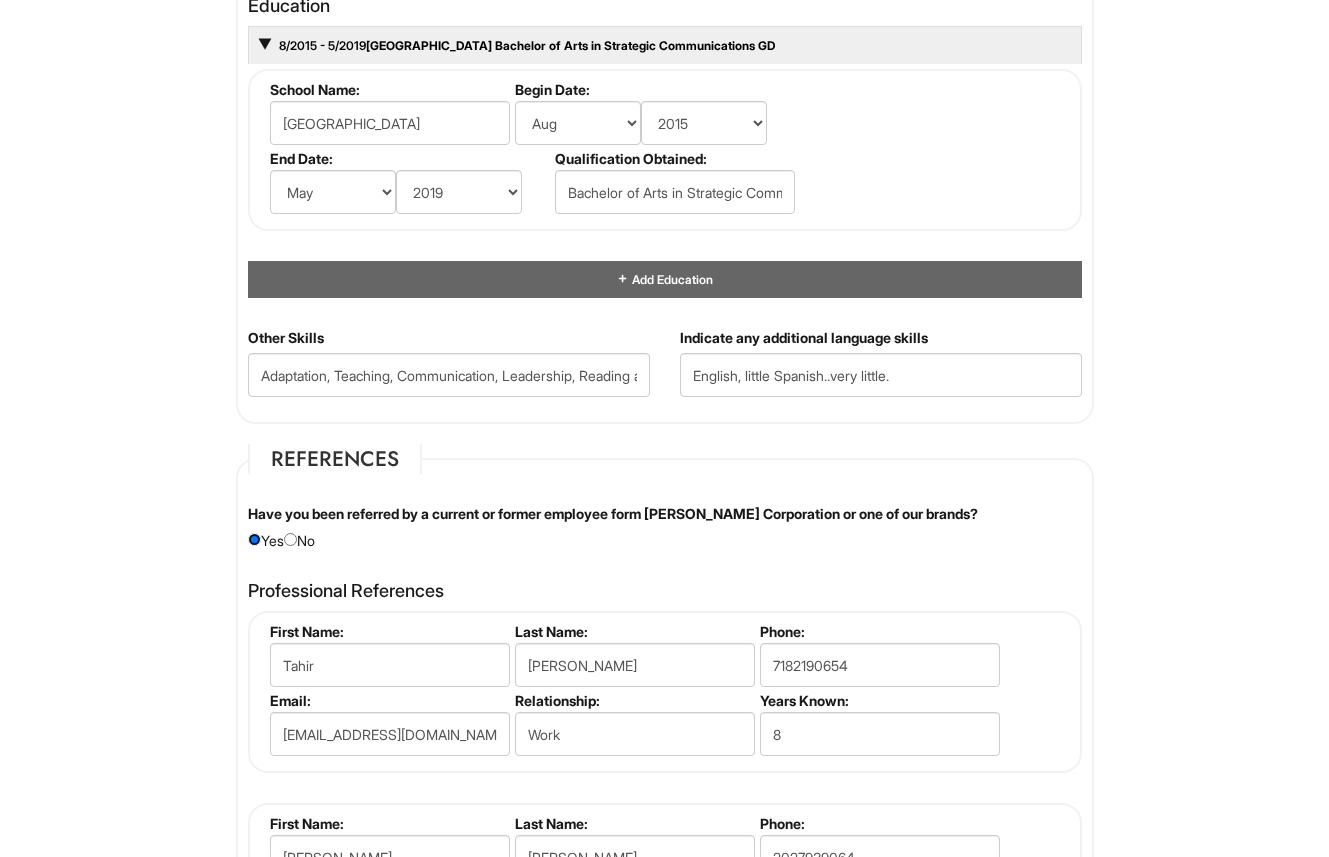 click at bounding box center (254, 539) 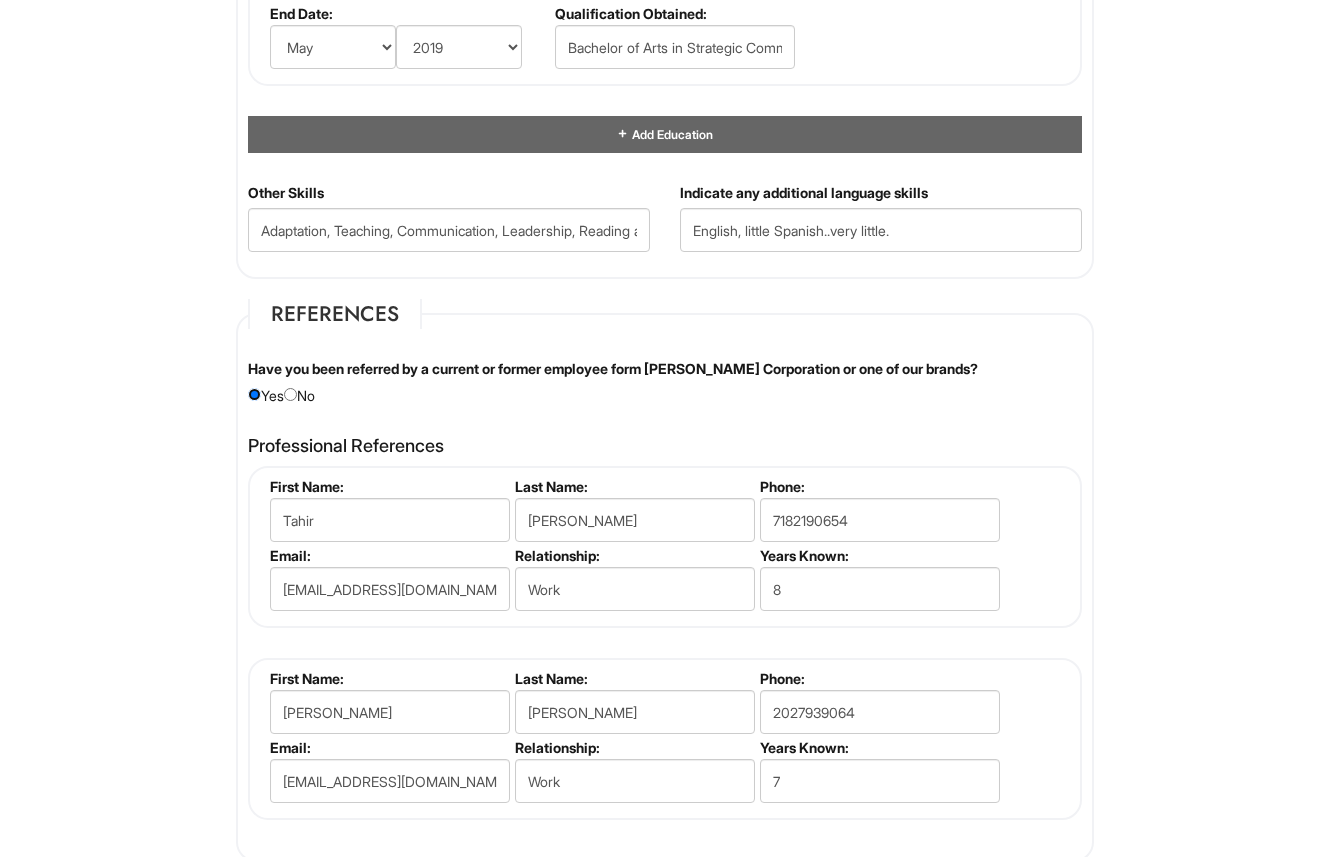 scroll, scrollTop: 2077, scrollLeft: 0, axis: vertical 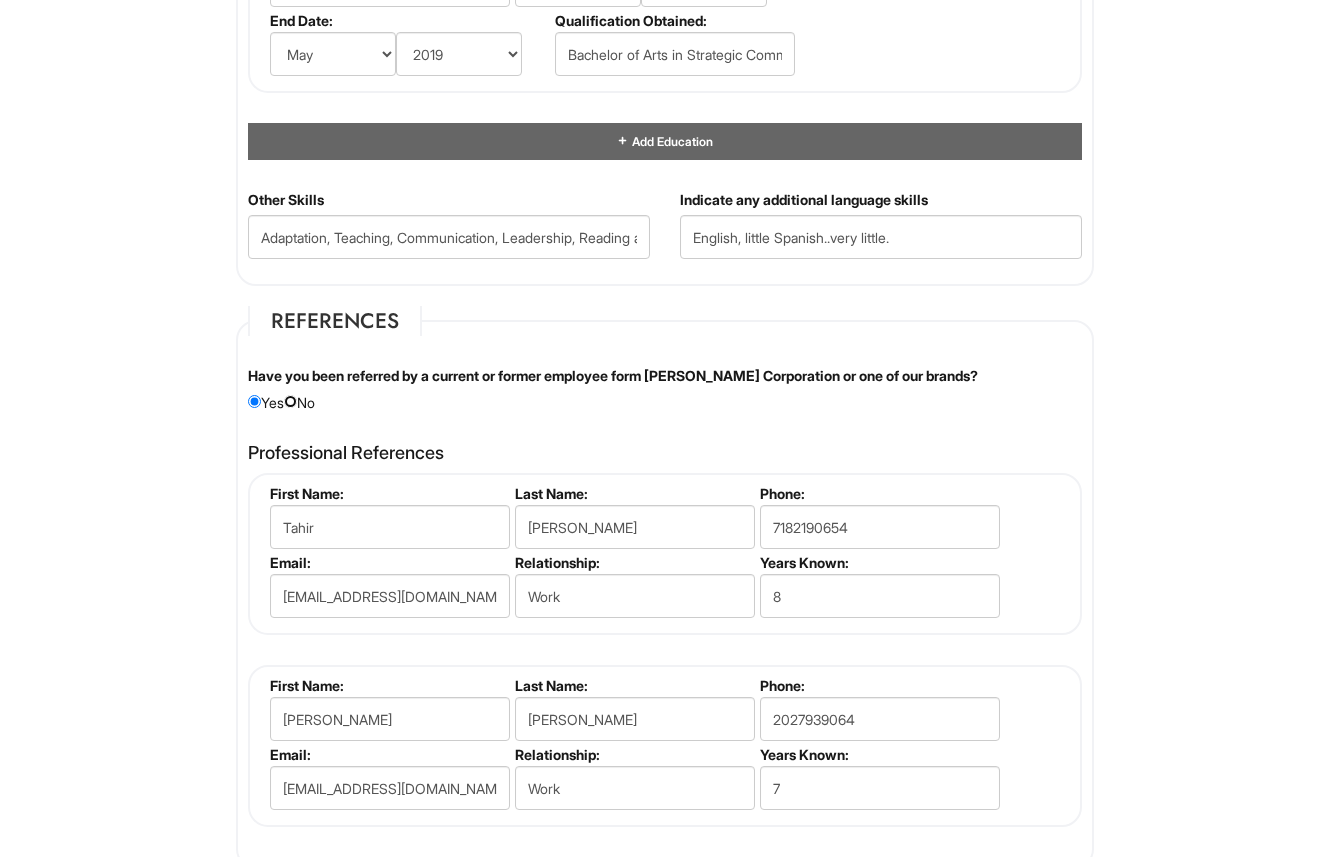click at bounding box center (290, 401) 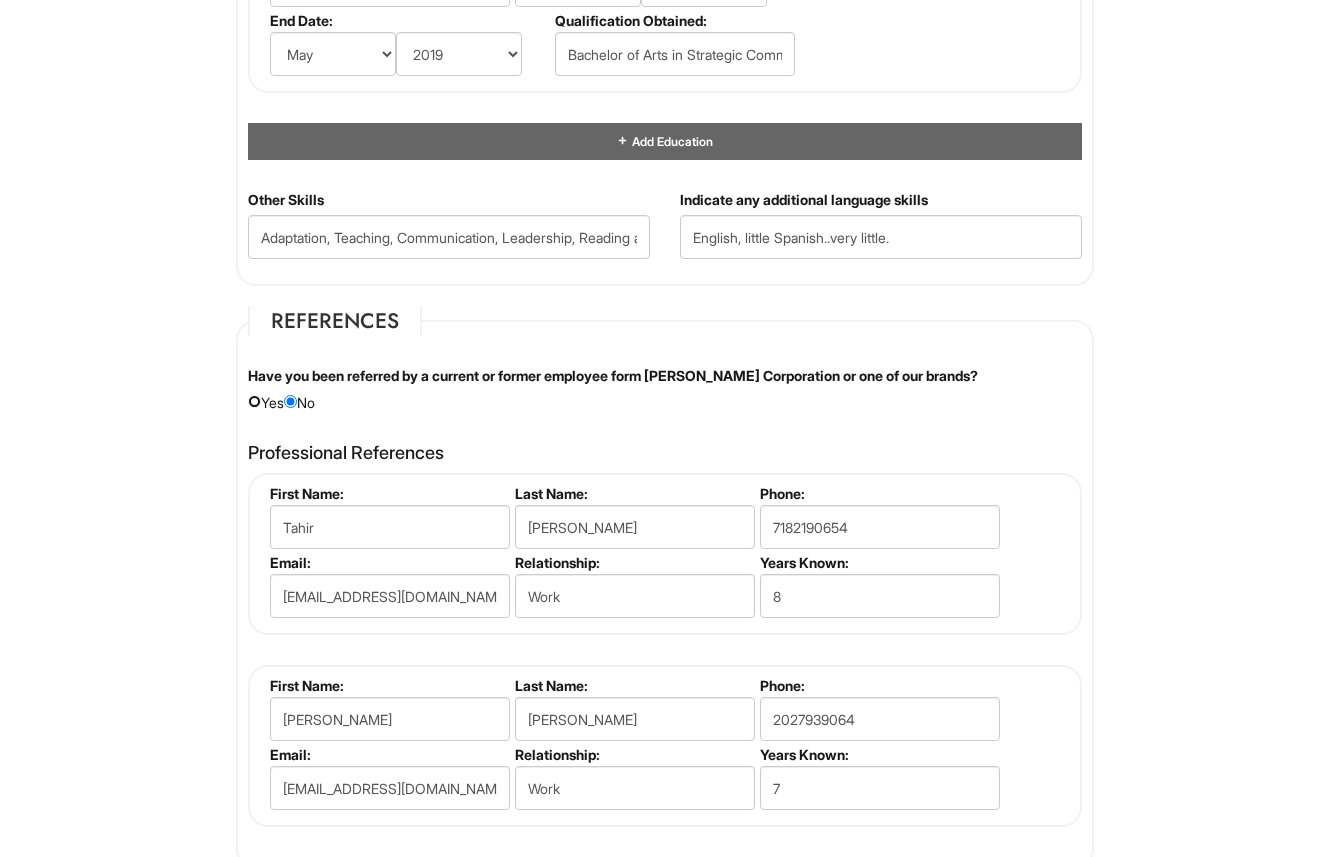 click at bounding box center (254, 401) 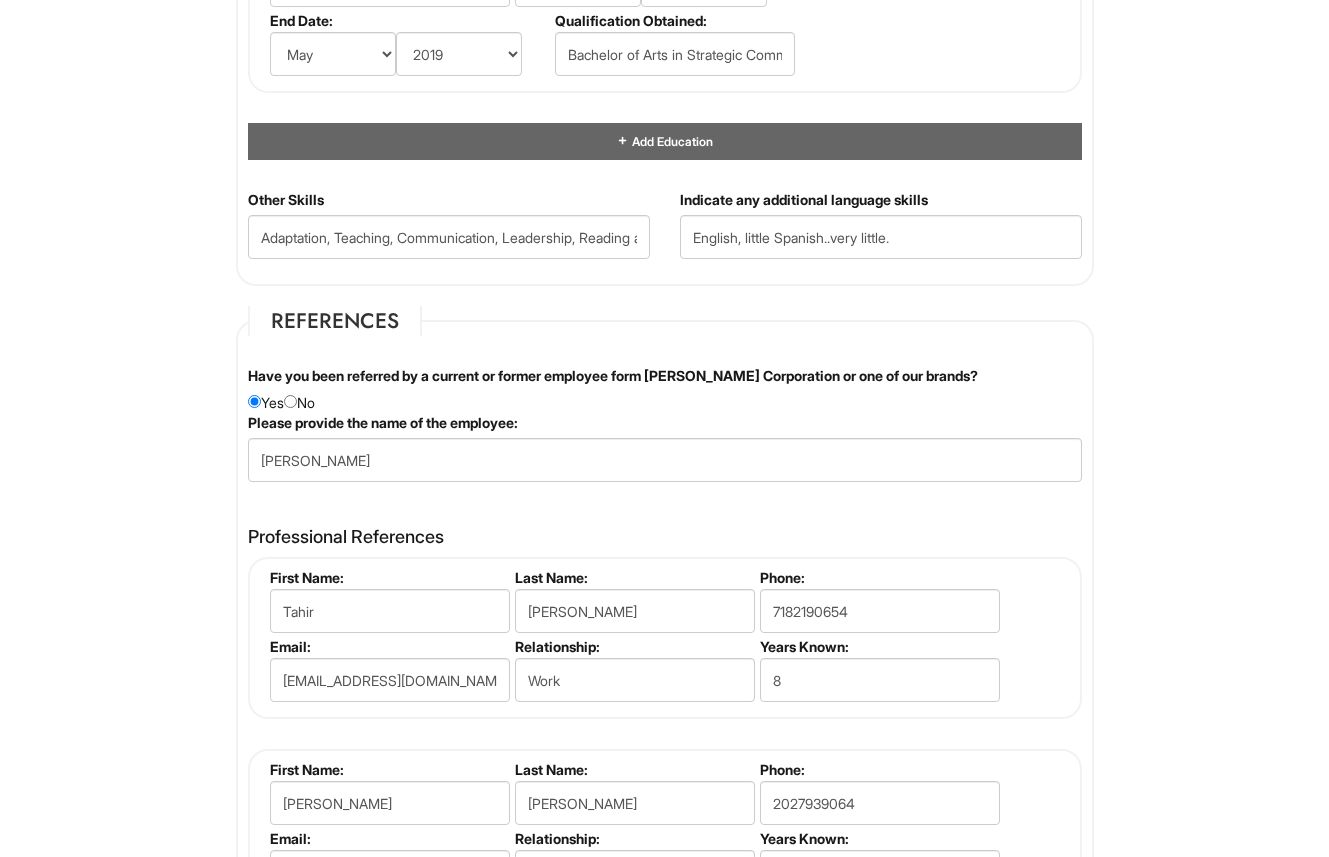 click on "References
Have you been referred by a current or former employee form Giorgio Armani Corporation or one of our brands?    Yes   No
Please provide the name of the employee:    Eric
Professional References
Tahir  Vance
First Name:
Tahir
Last Name:
Vance
Phone:
7182190654
Email:
Tvance@davidyurman.com
Relationship:
Work
Years Known:
8
Maurice  Thompson
First Name:
Maurice
Last Name:
Thompson
Phone:
2027939064
Email:
mthompson@davidyurman.com
Relationship:
Work
Years Known:
7
Add References
First Name:
Last Name:
Phone:
Email:
Relationship:
Years Known:
0" at bounding box center [665, 629] 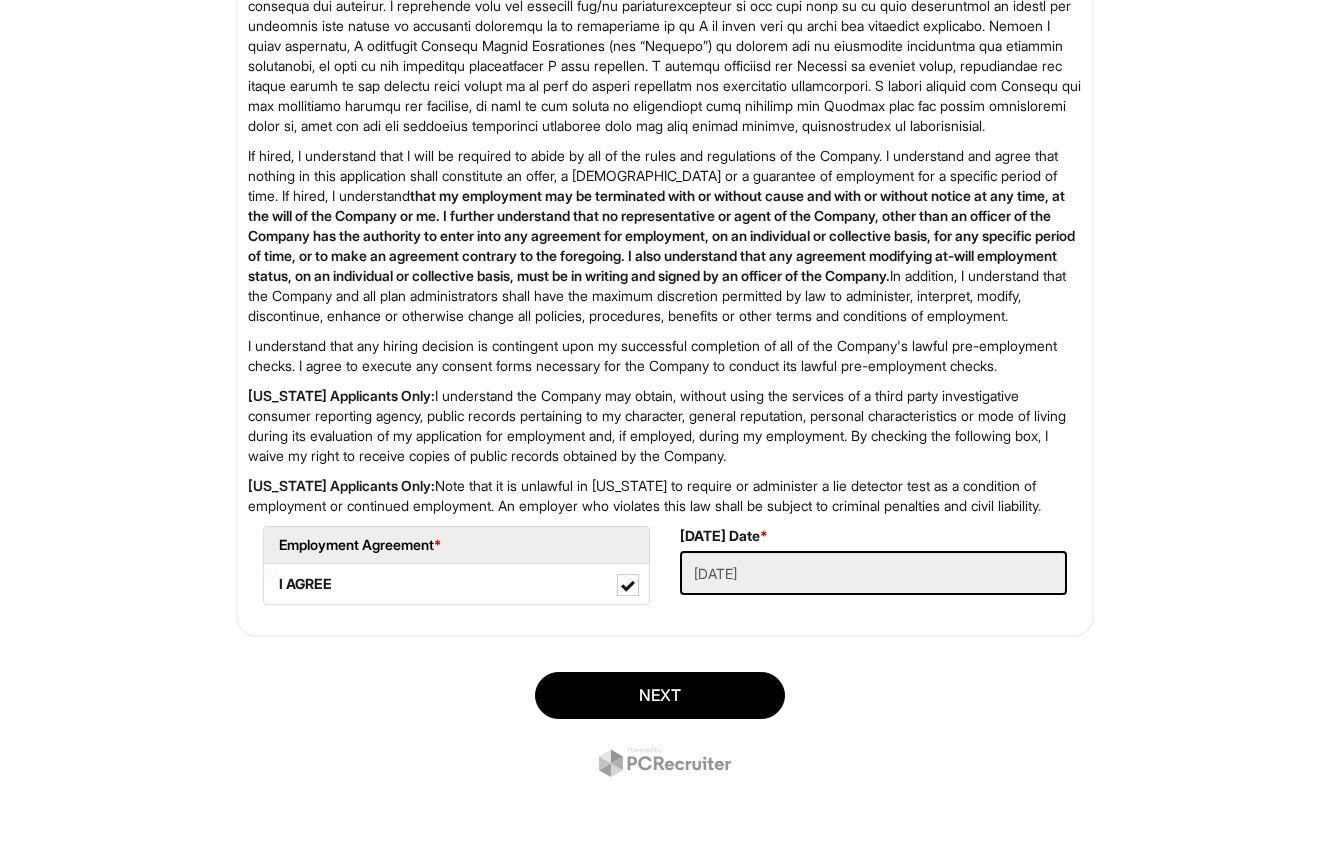 scroll, scrollTop: 3213, scrollLeft: 0, axis: vertical 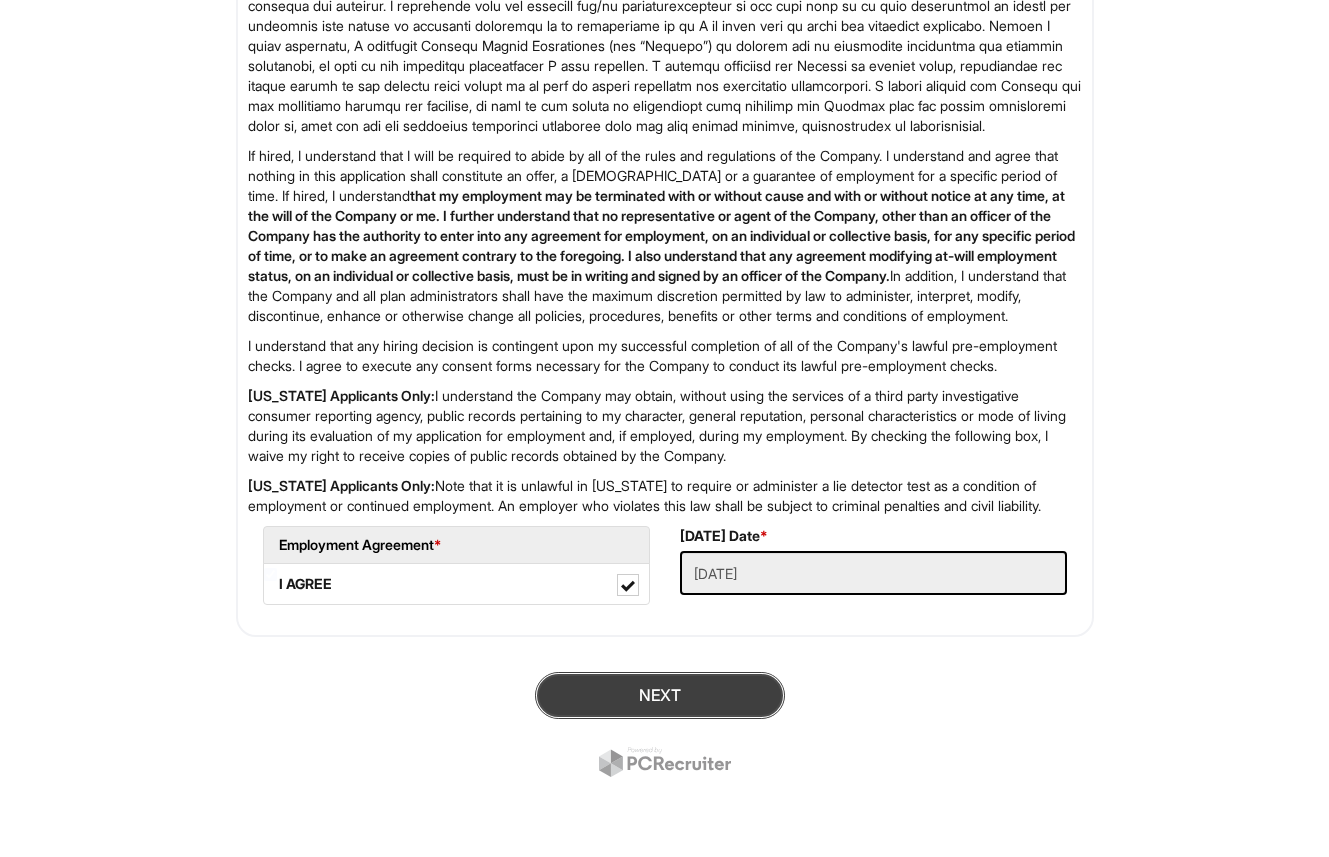 click on "Next" at bounding box center [660, 695] 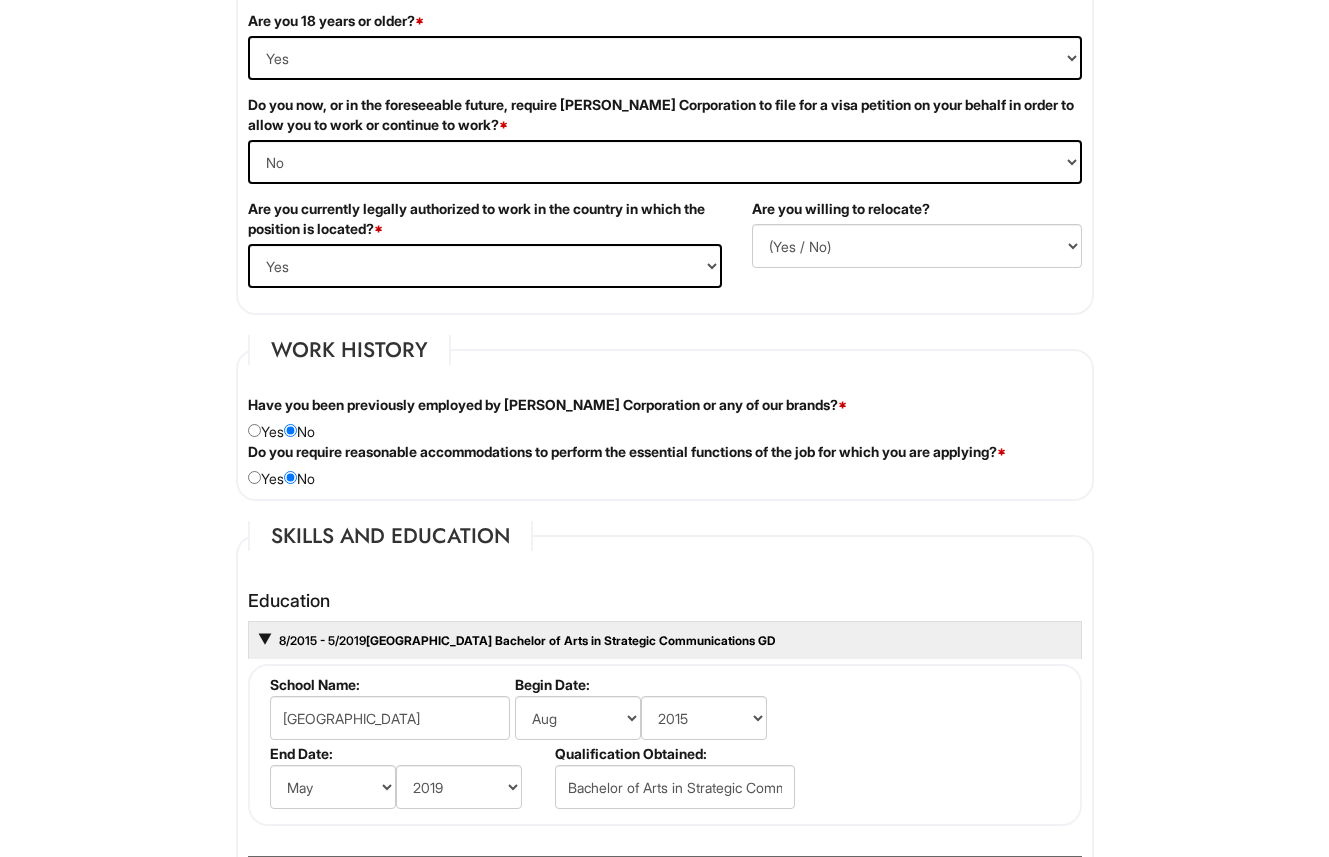 scroll, scrollTop: 1377, scrollLeft: 0, axis: vertical 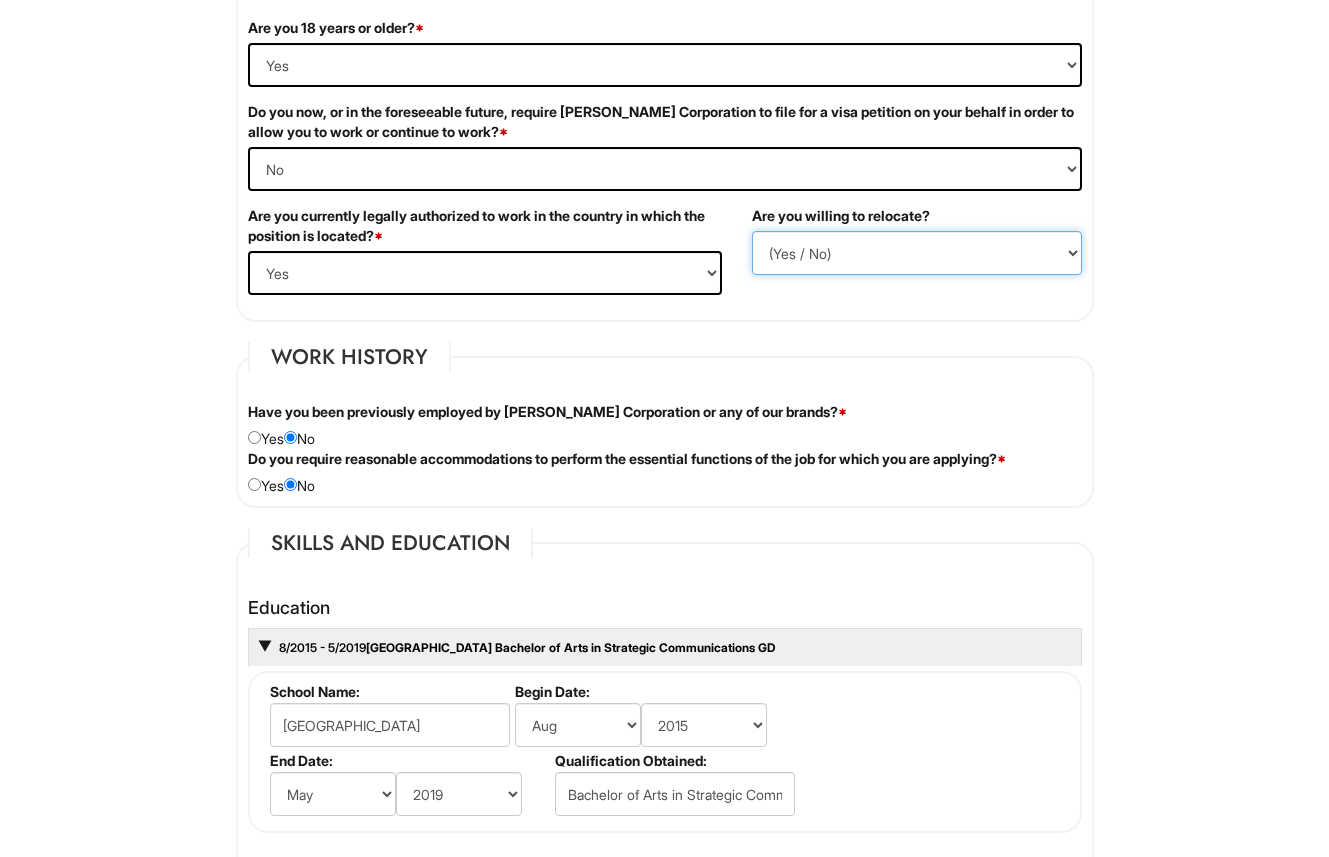 click on "(Yes / No) No Yes" at bounding box center [917, 253] 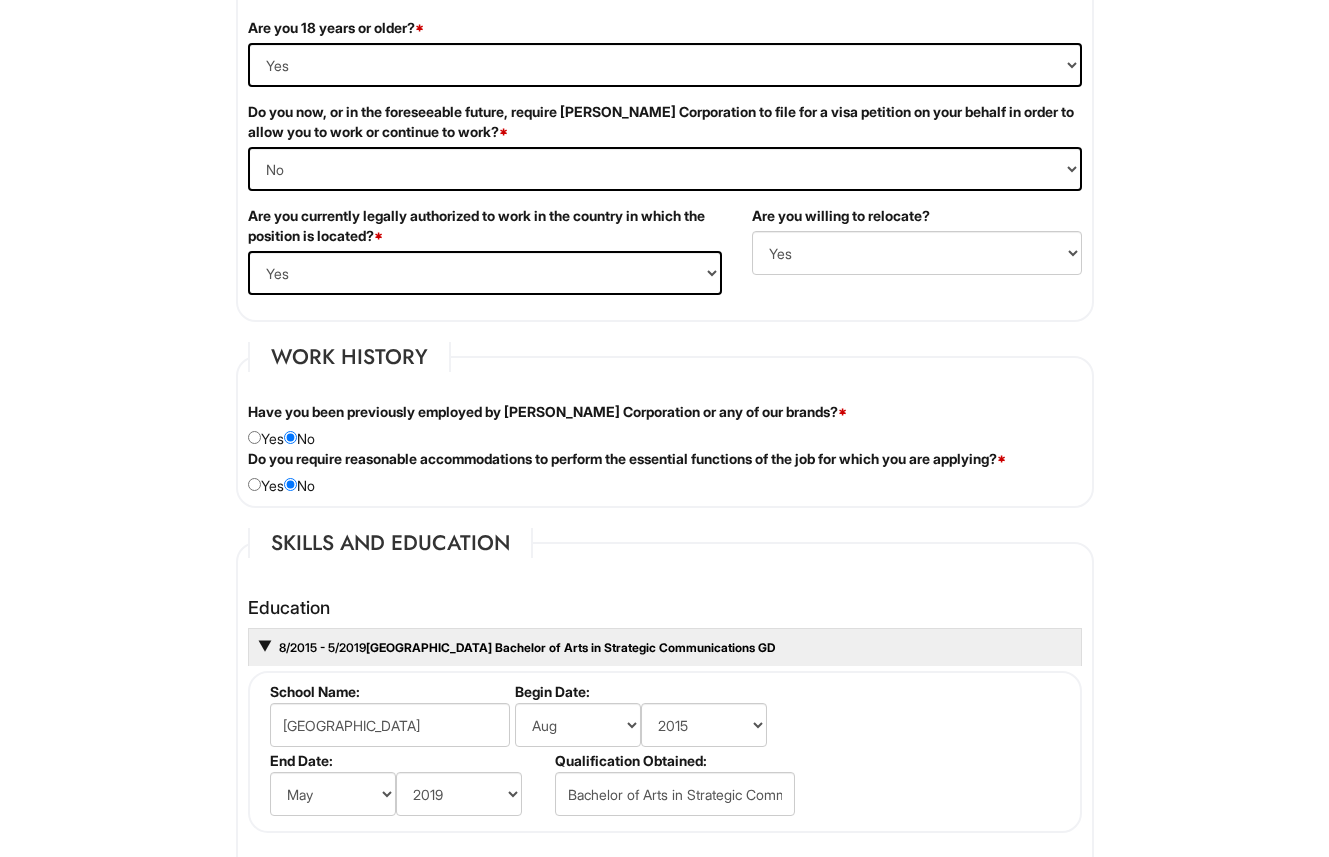 click on "Job Availability
Preferred Salary/Rate   22
If hired, when would you be able to begin working? 2025-07-16
What is your availability?   Select Days Monday Tuesday Wednesday Thursday Friday Saturday Sunday
Are you 18 years or older? *   (Yes / No) Yes No
Do you now, or in the foreseeable future, require Giorgio Armani Corporation to file for a visa petition on your behalf in order to allow you to work or continue to work? *   (Yes / No) Yes No
Are you currently legally authorized to work in the country in which the position is located? *   (Yes / No) Yes No
Are you willing to relocate?   (Yes / No) No Yes" at bounding box center [665, -87] 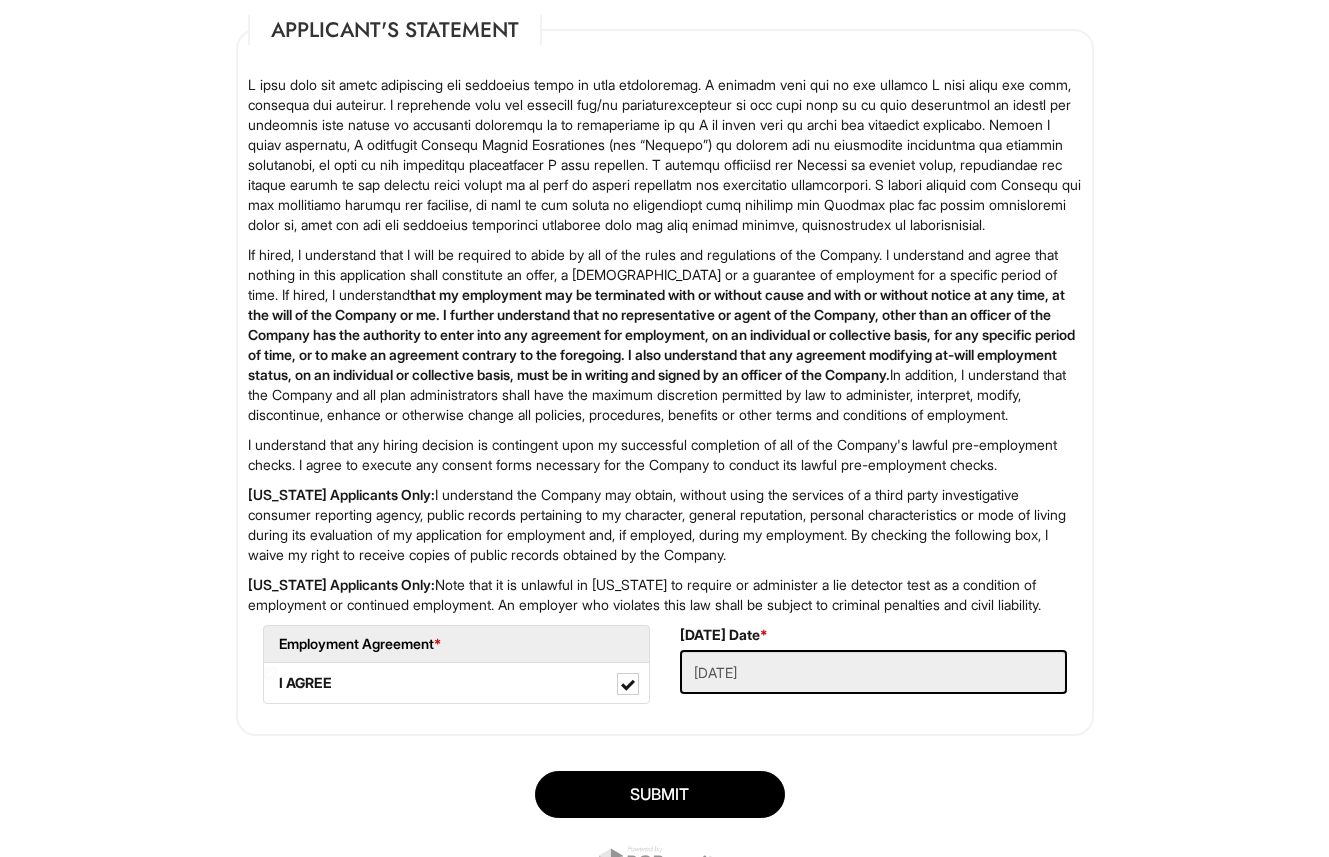 scroll, scrollTop: 3253, scrollLeft: 0, axis: vertical 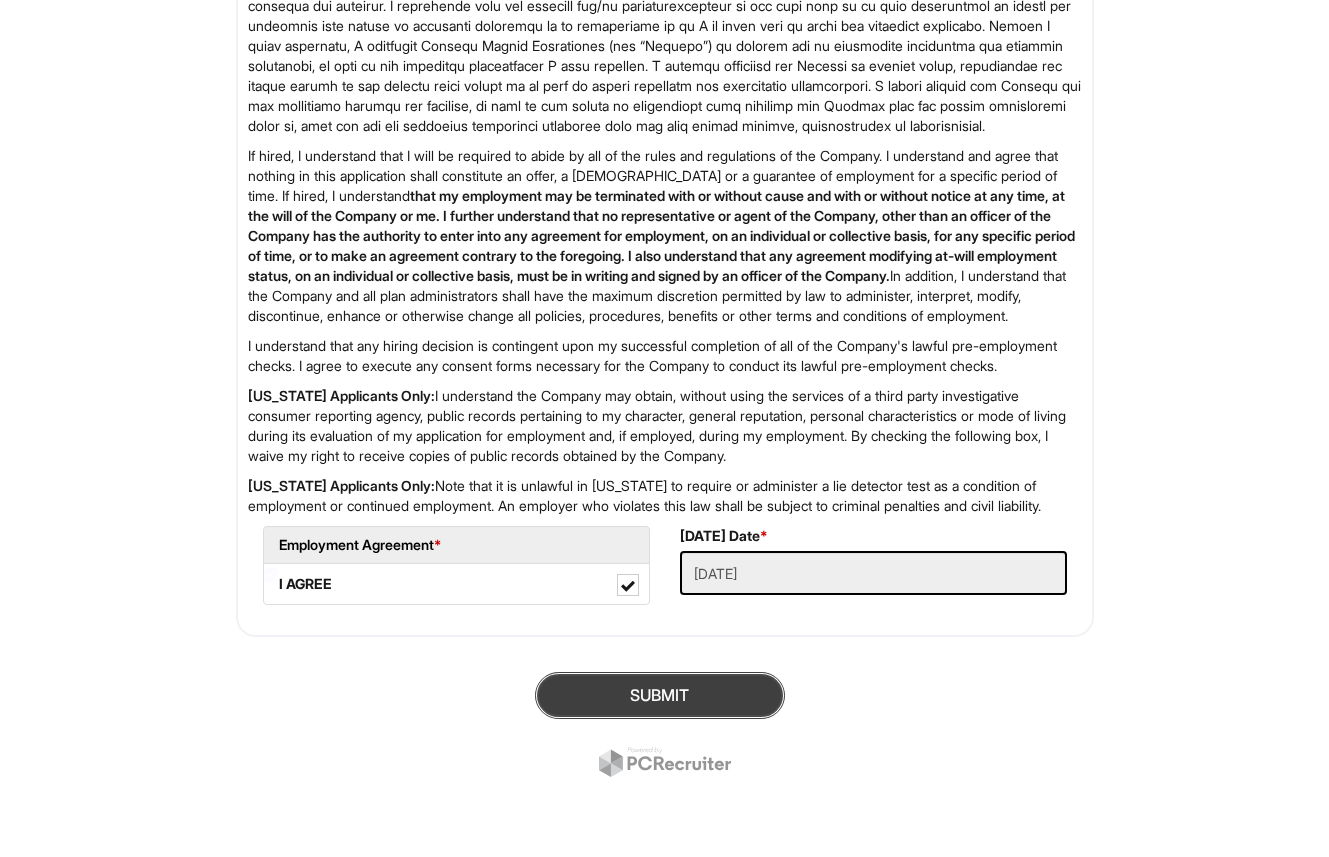 click on "SUBMIT" at bounding box center [660, 695] 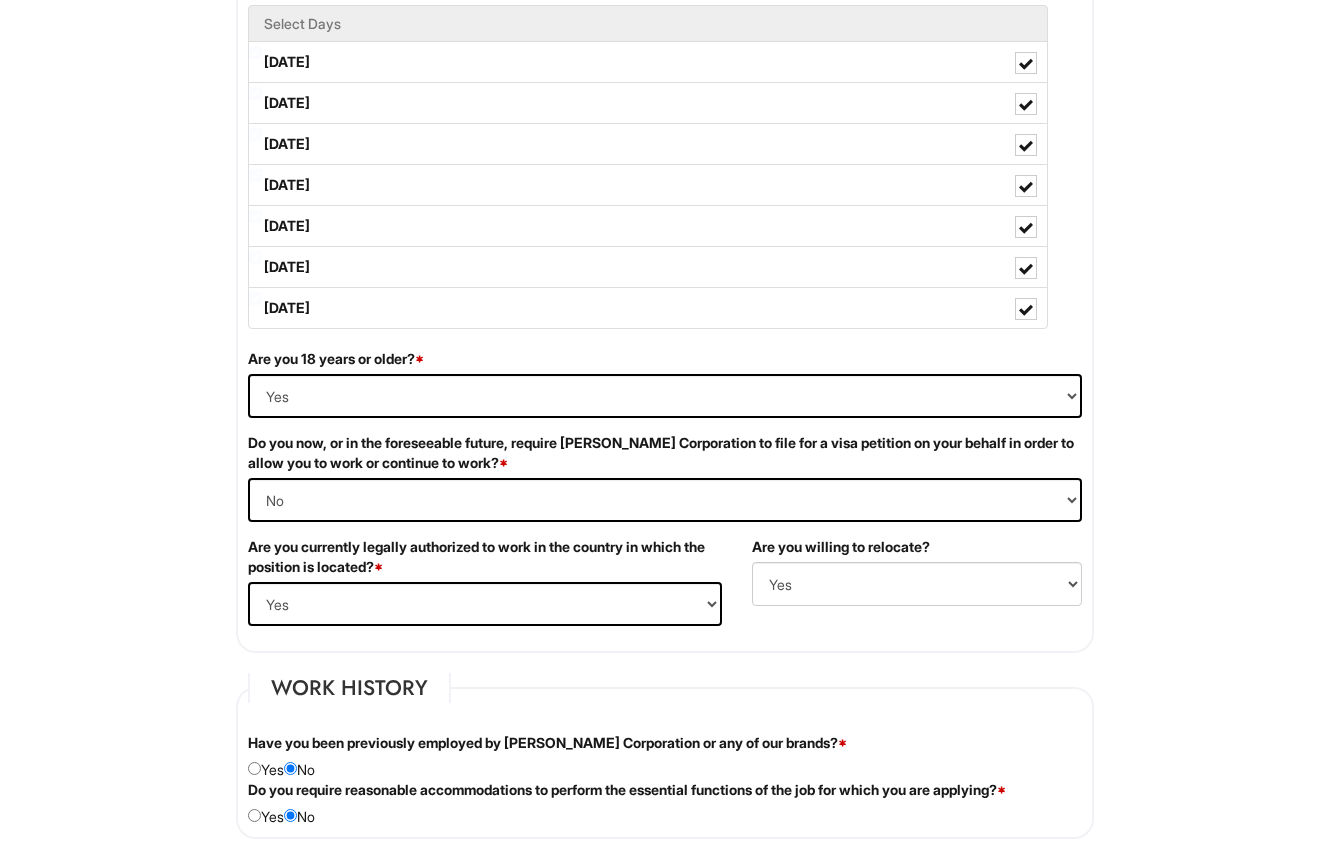 scroll, scrollTop: 1048, scrollLeft: 0, axis: vertical 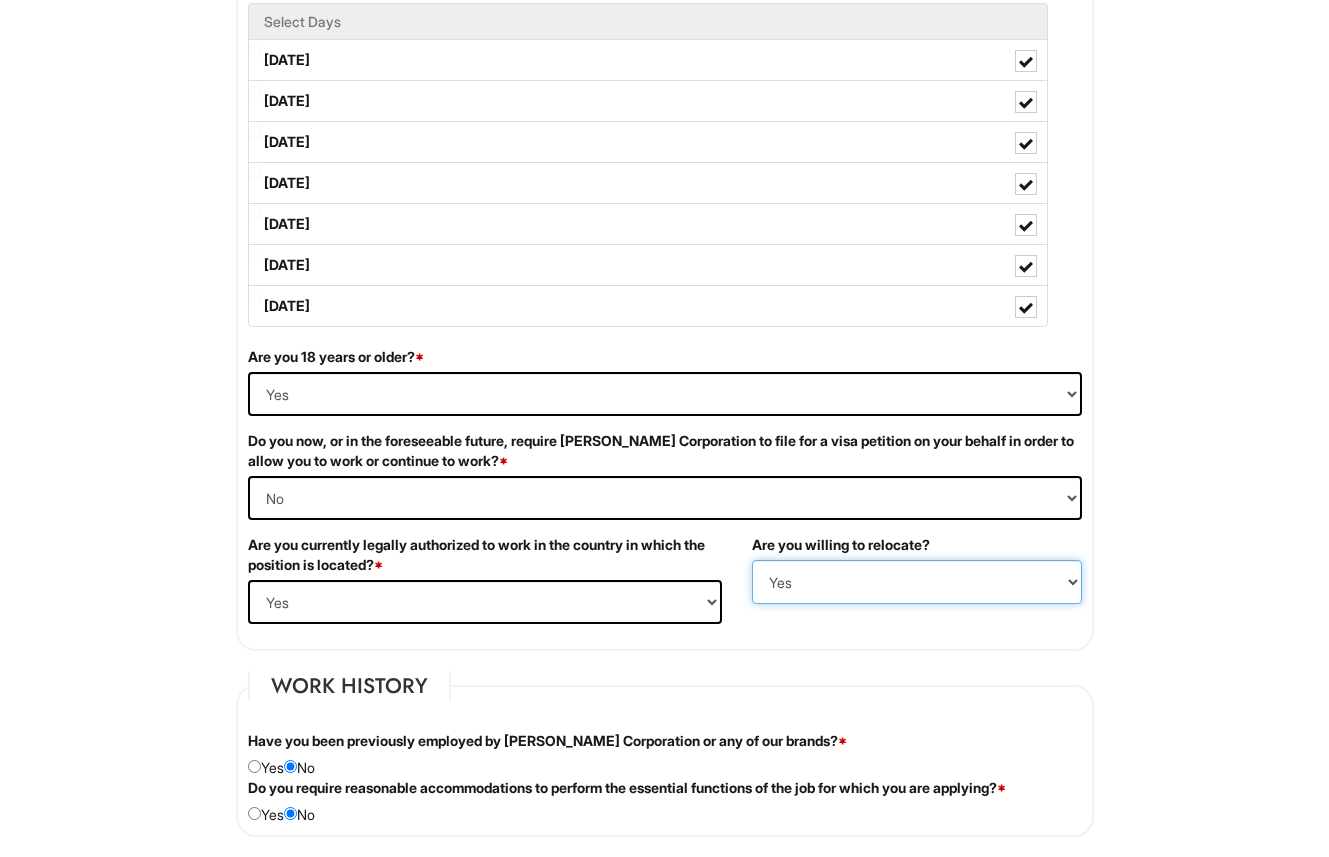 click on "(Yes / No) No Yes" at bounding box center [917, 582] 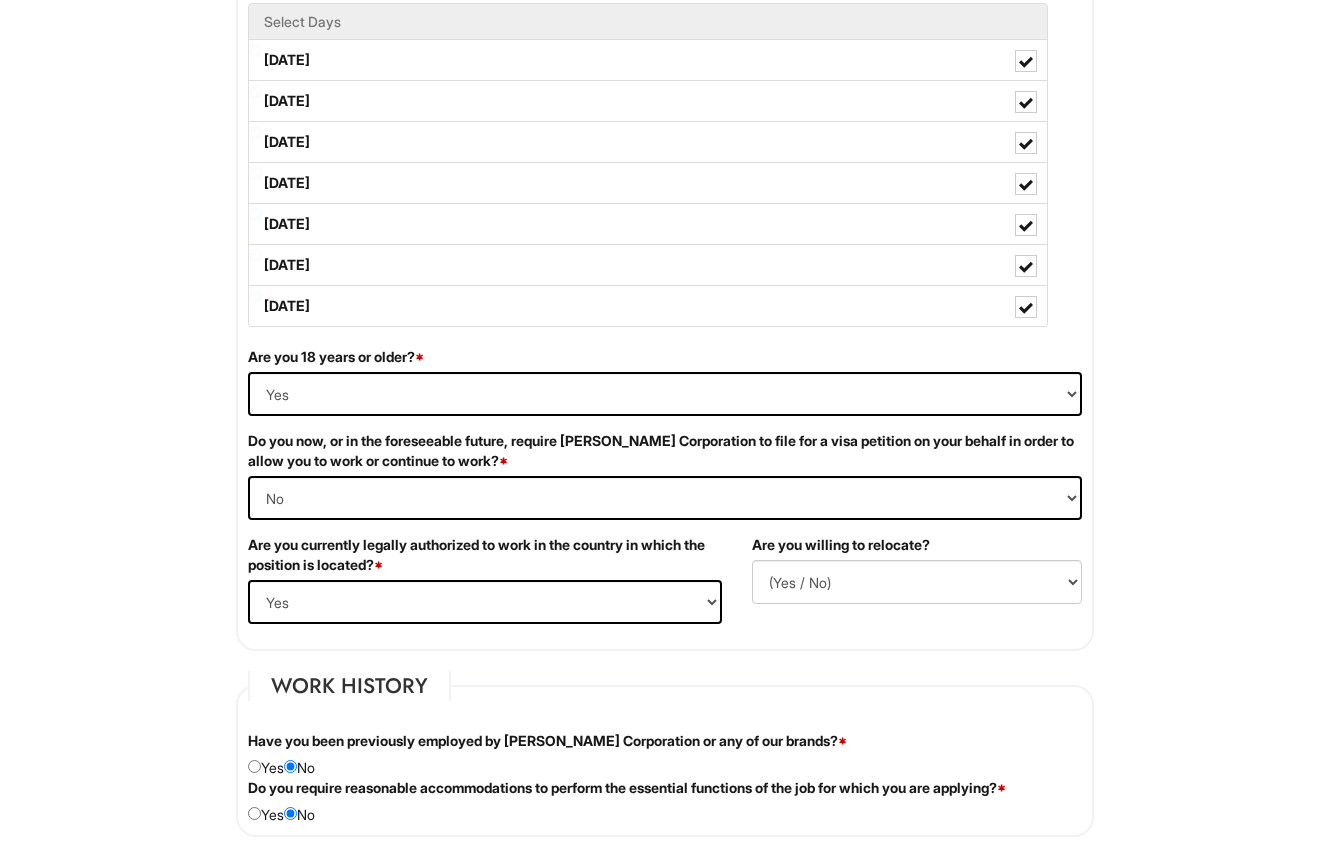 click on "Job Availability
Preferred Salary/Rate   22
If hired, when would you be able to begin working? 2025-07-16
What is your availability?   Select Days Monday Tuesday Wednesday Thursday Friday Saturday Sunday
Are you 18 years or older? *   (Yes / No) Yes No
Do you now, or in the foreseeable future, require Giorgio Armani Corporation to file for a visa petition on your behalf in order to allow you to work or continue to work? *   (Yes / No) Yes No
Are you currently legally authorized to work in the country in which the position is located? *   (Yes / No) Yes No
Are you willing to relocate?   (Yes / No) No Yes" at bounding box center (665, 242) 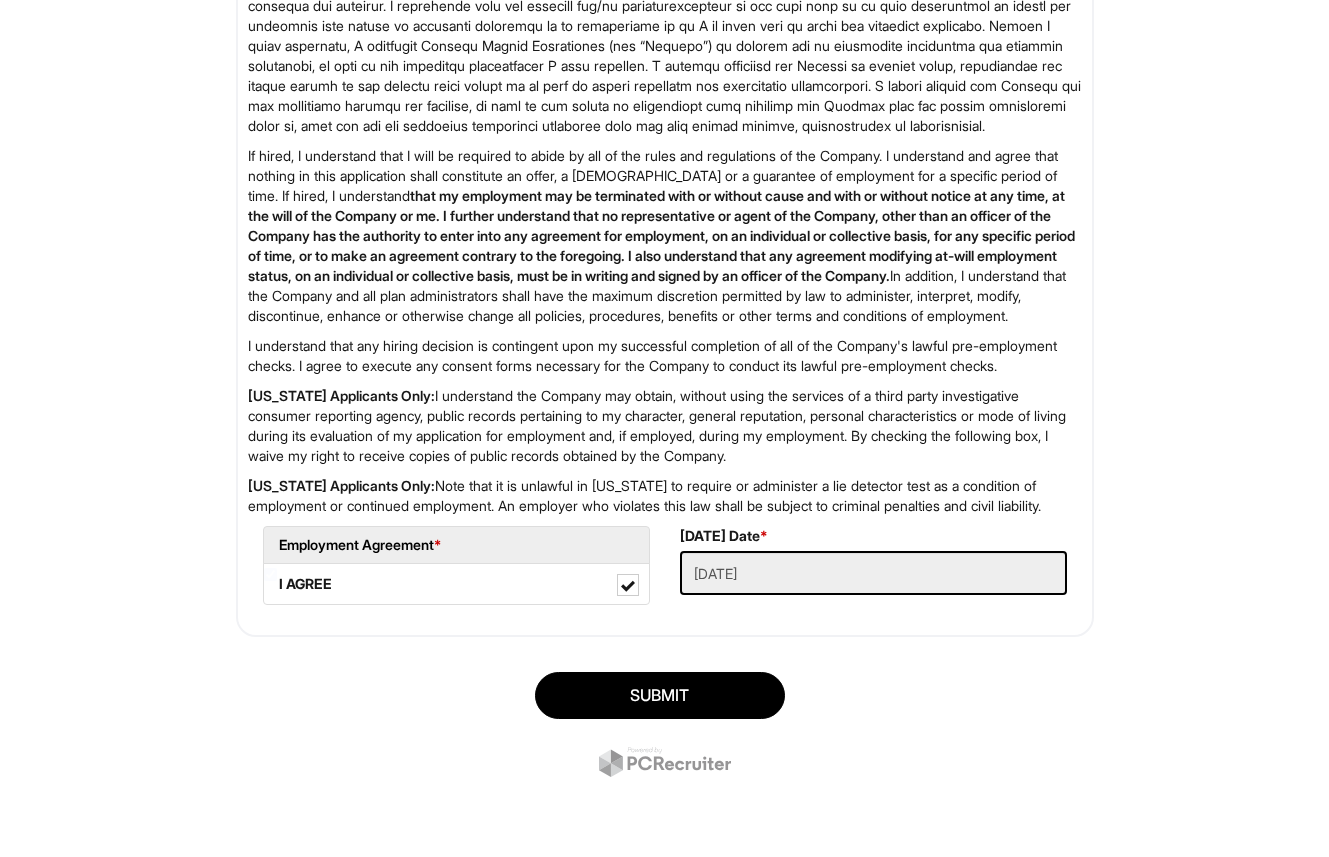 scroll, scrollTop: 3220, scrollLeft: 0, axis: vertical 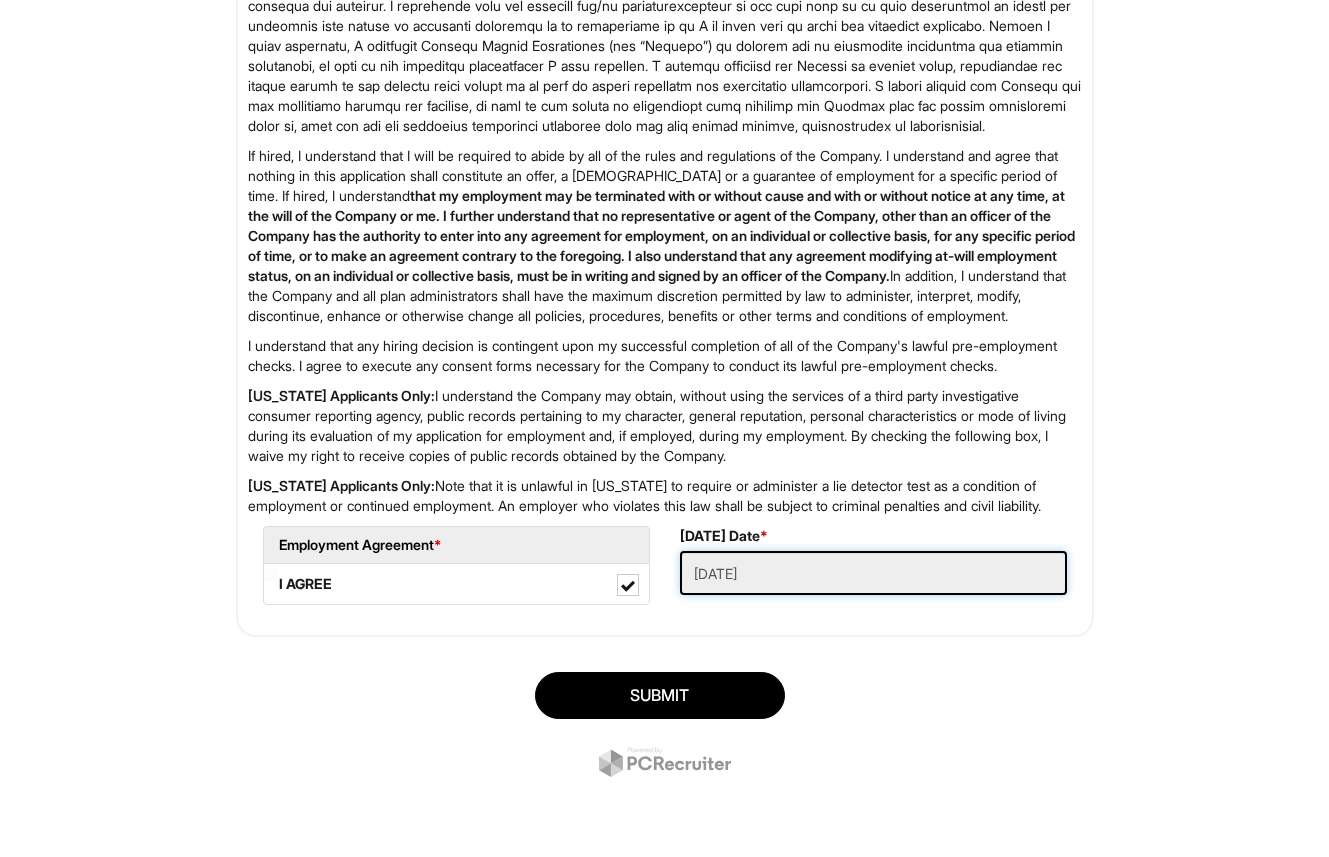 click on "07/15/2025" at bounding box center [873, 573] 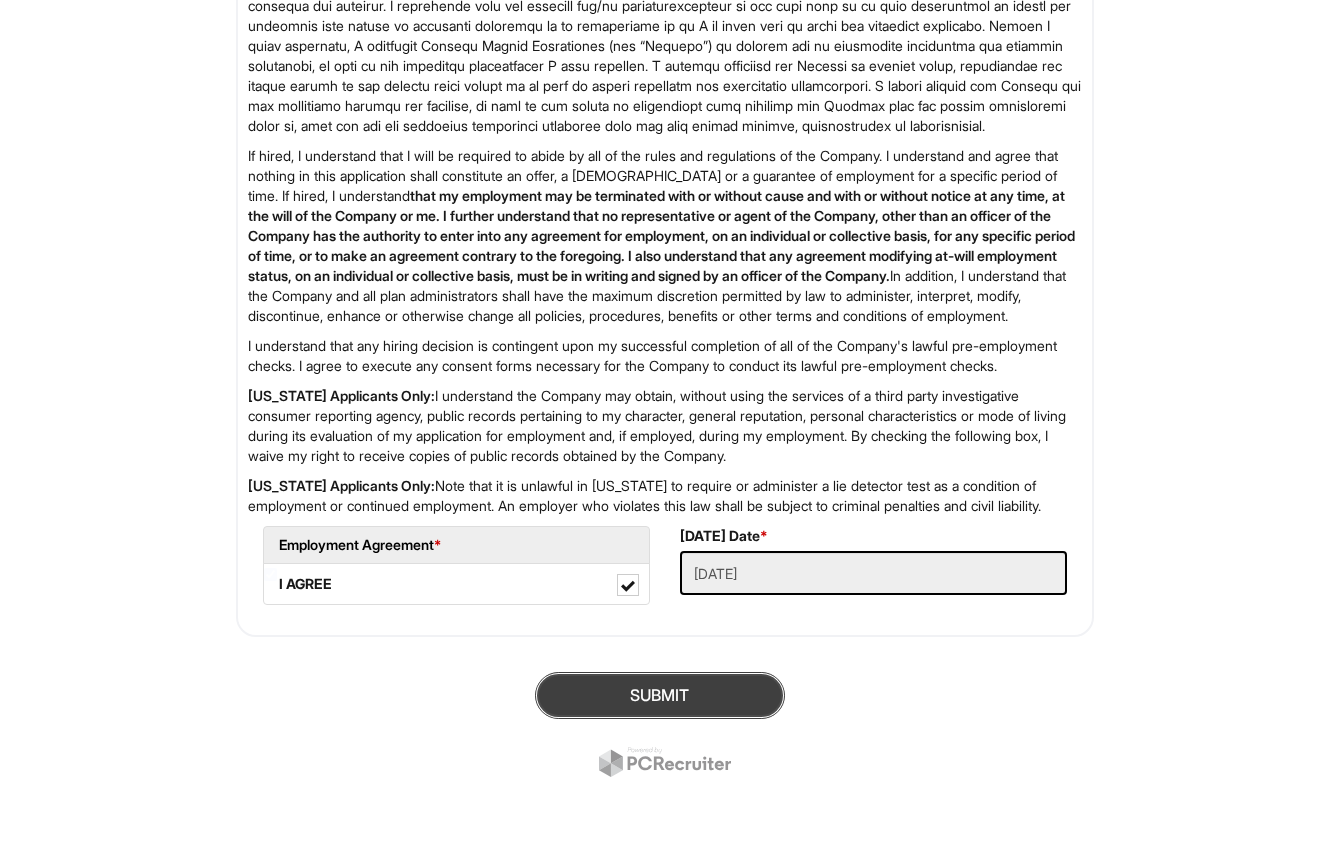 click on "SUBMIT" at bounding box center (660, 695) 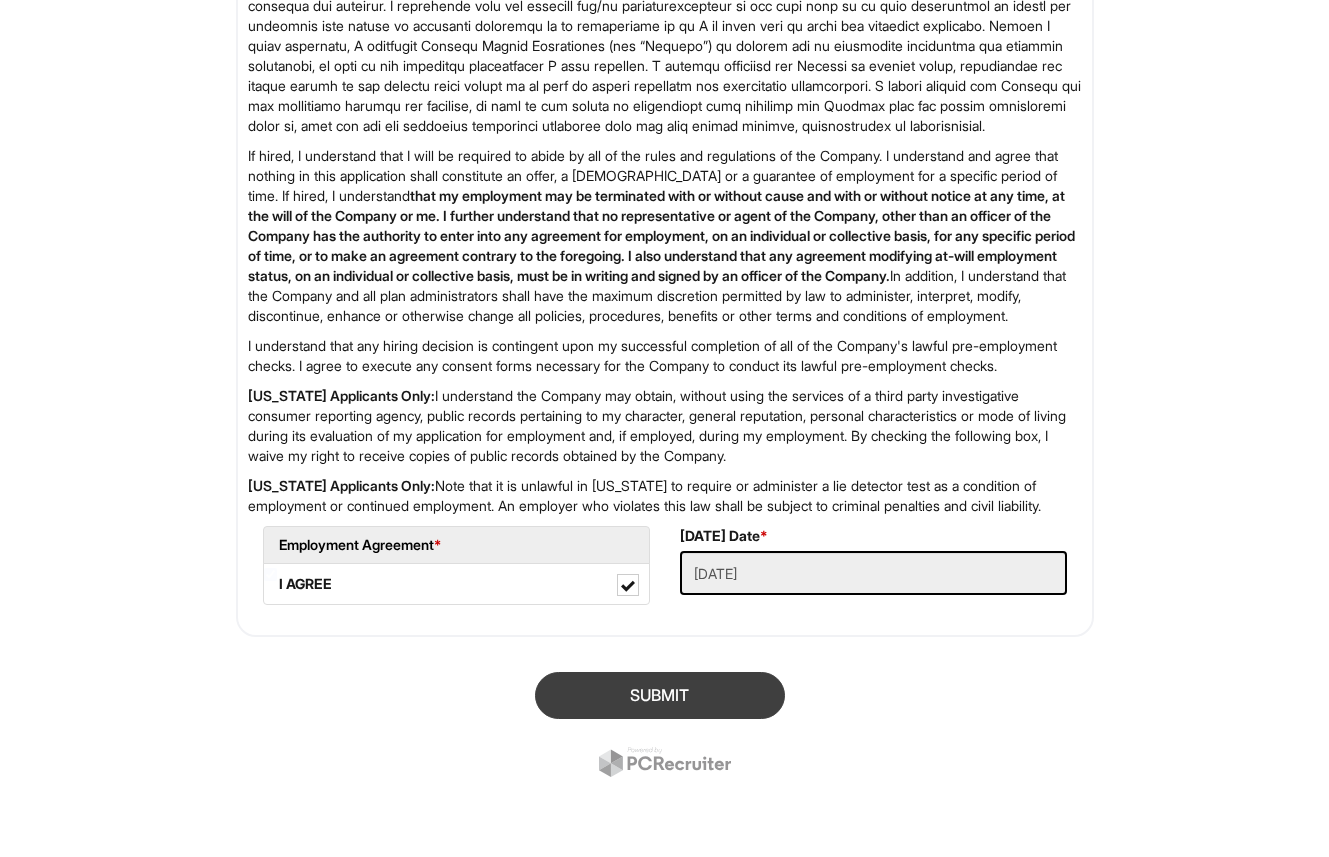 scroll, scrollTop: 122, scrollLeft: 0, axis: vertical 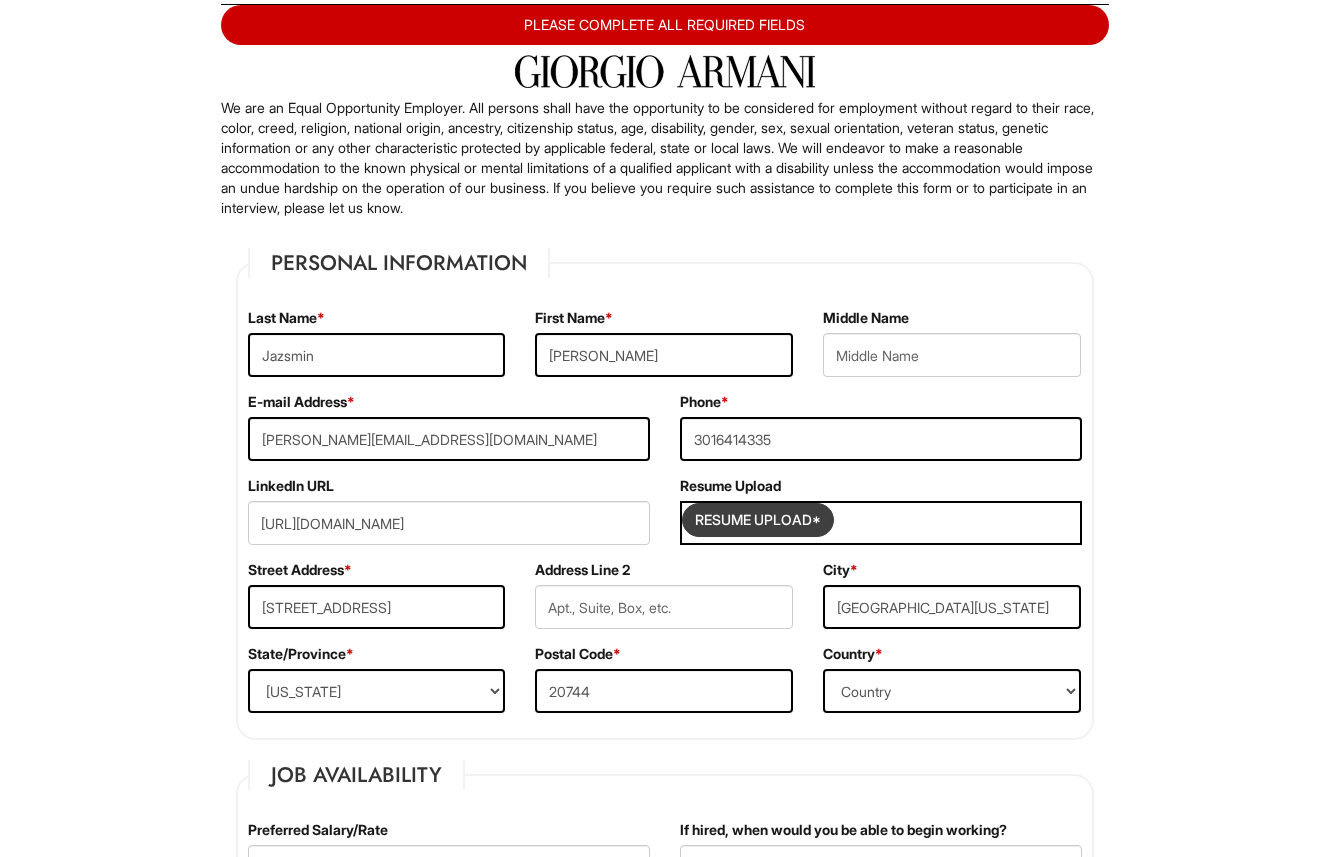 click at bounding box center (758, 520) 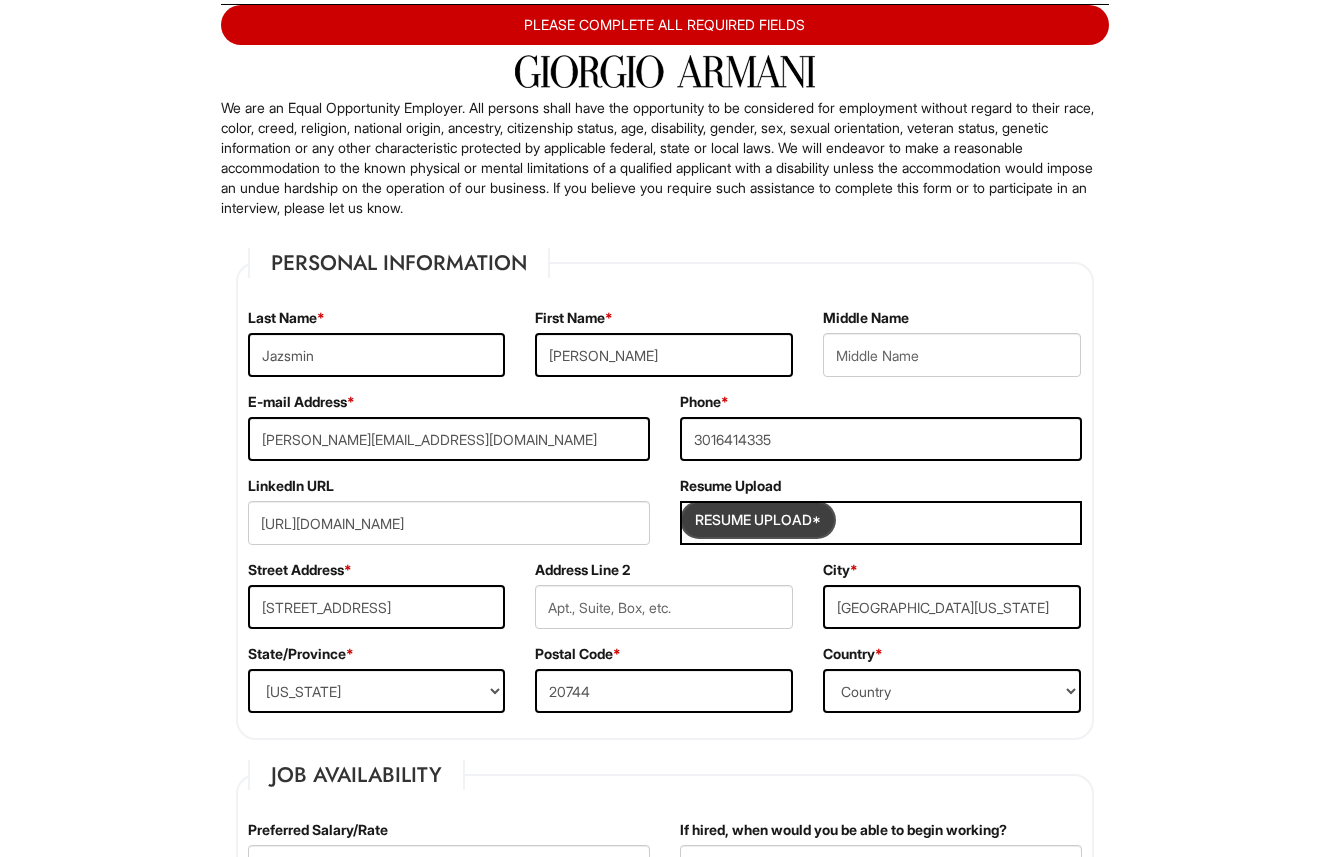 type on "C:\fakepath\JAZSMIN-BRYANT FULL'25.pdf" 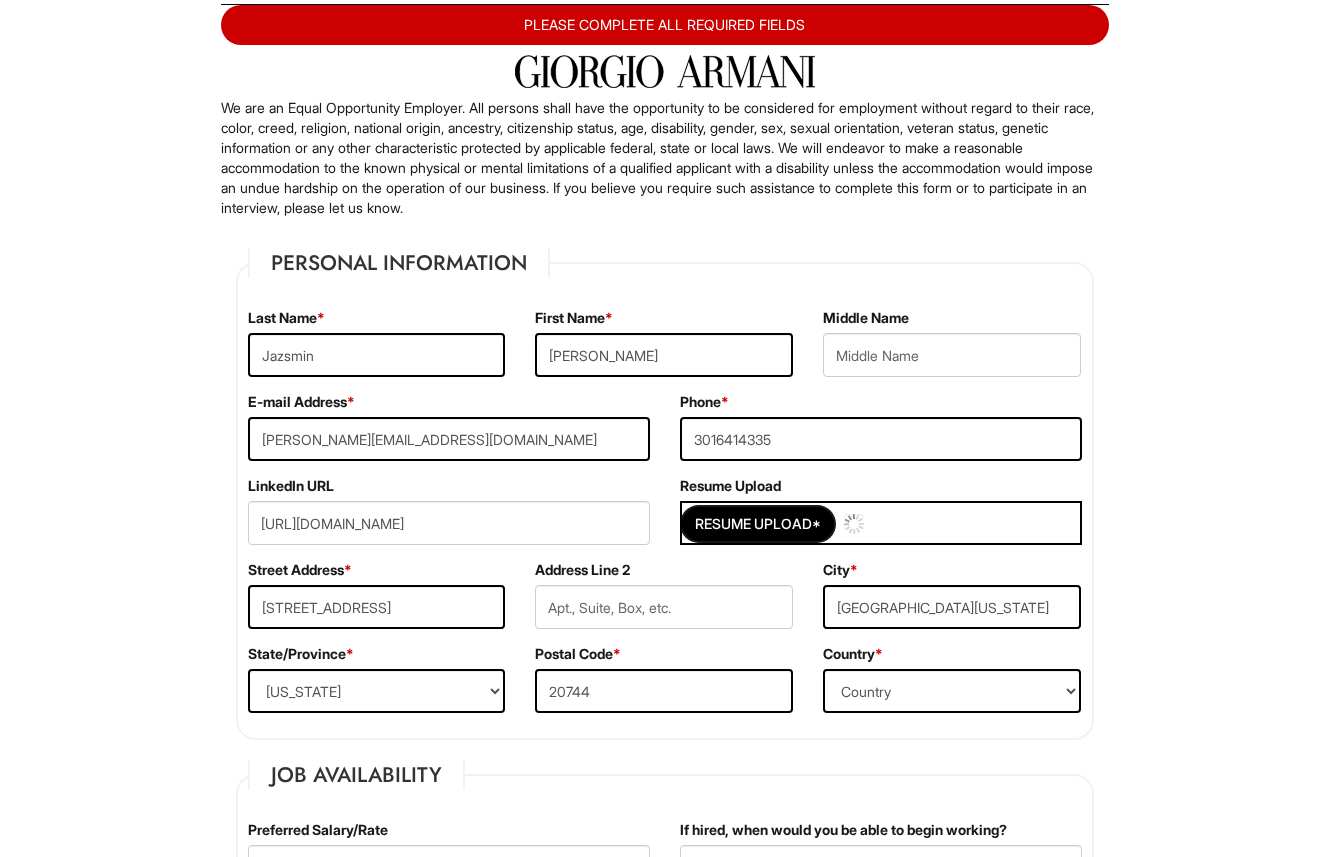 type 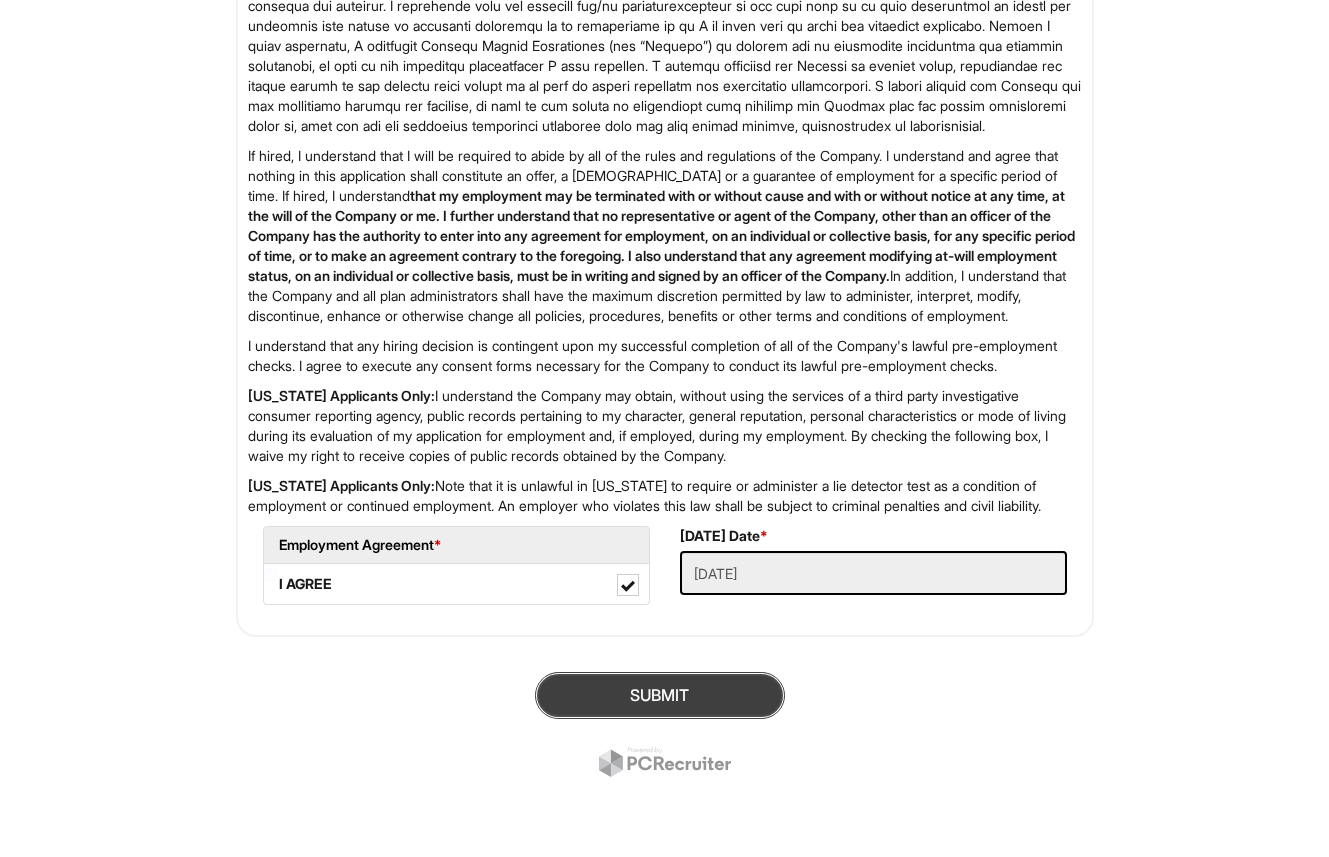 click on "SUBMIT" at bounding box center (660, 695) 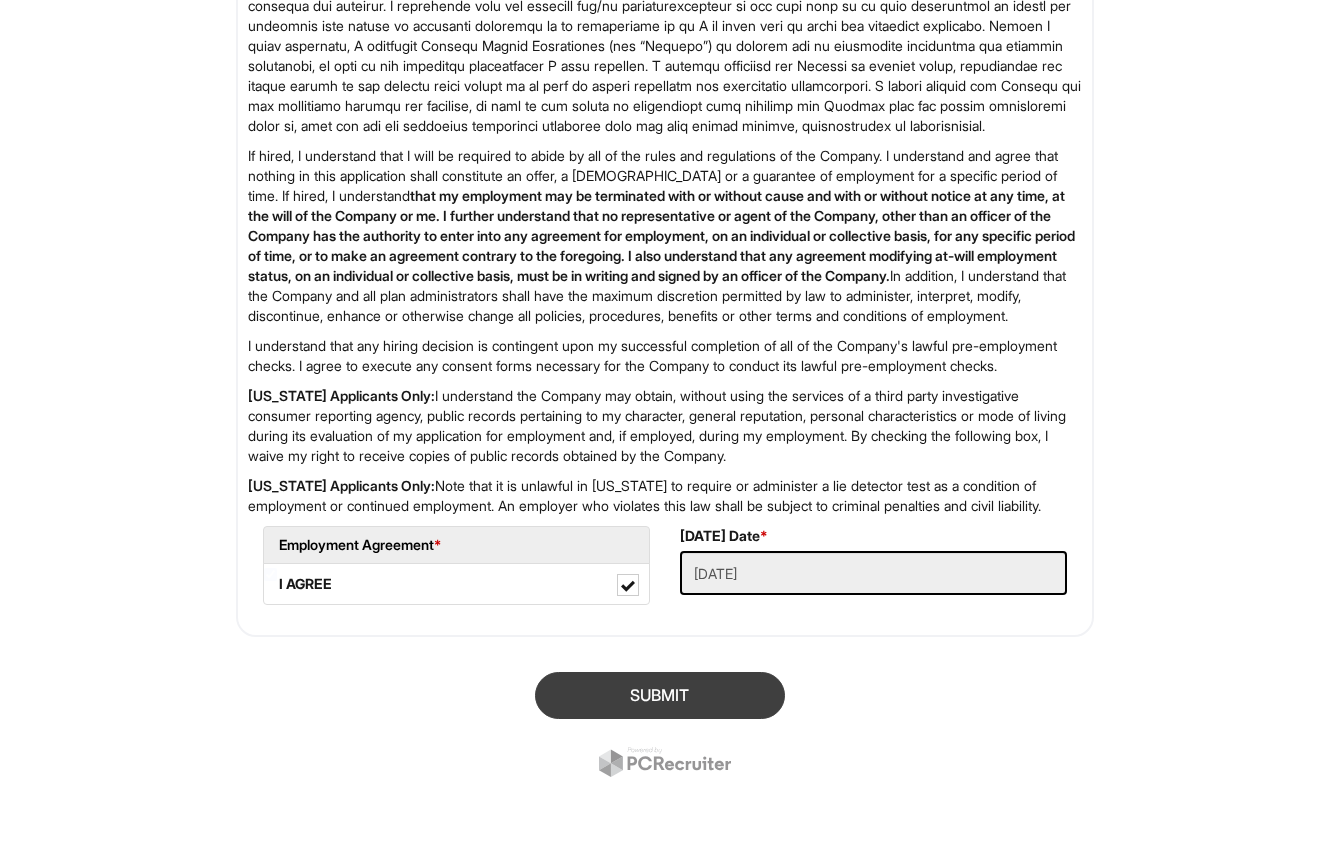 scroll, scrollTop: 3153, scrollLeft: 0, axis: vertical 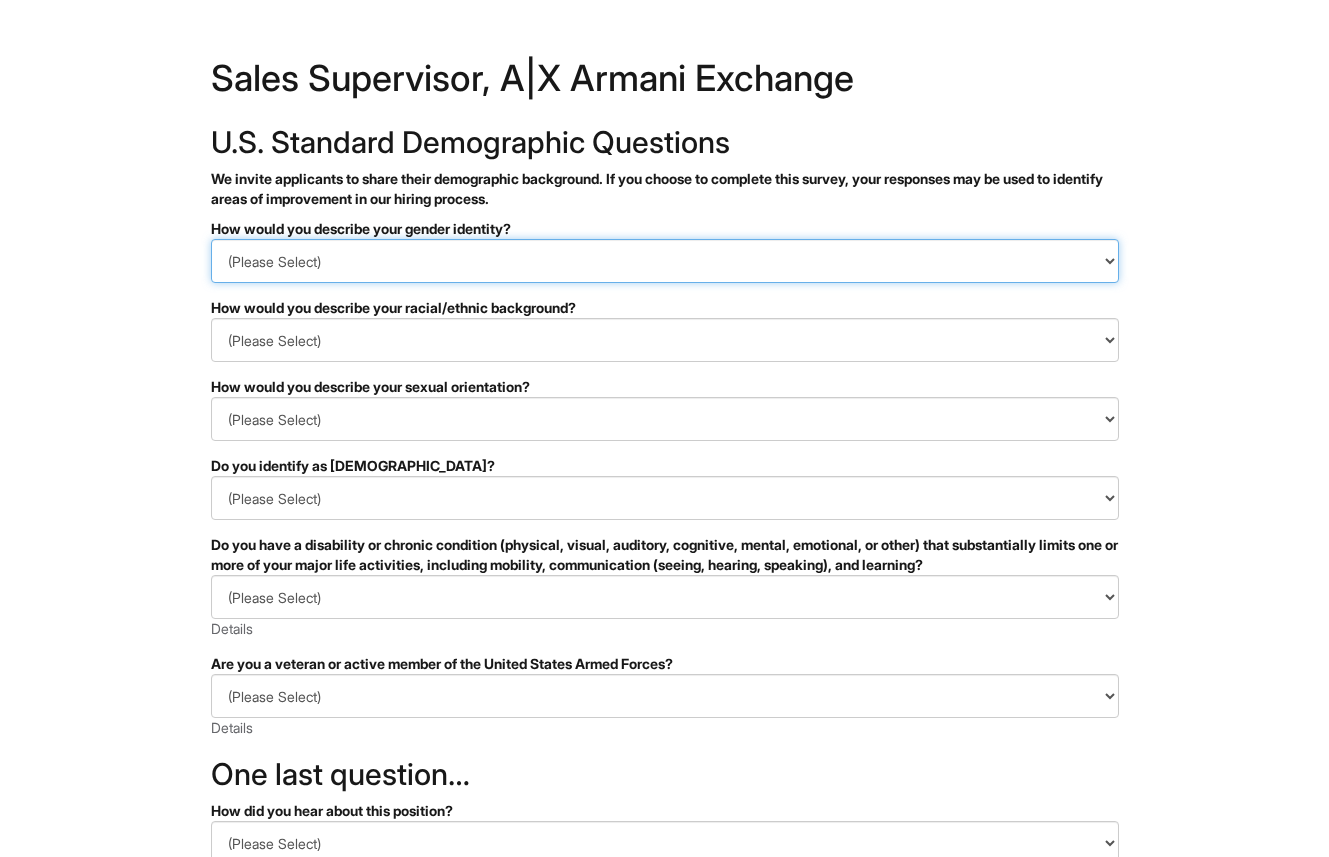 click on "(Please Select) Man Woman Non-binary I prefer to self-describe I don't wish to answer" at bounding box center (665, 261) 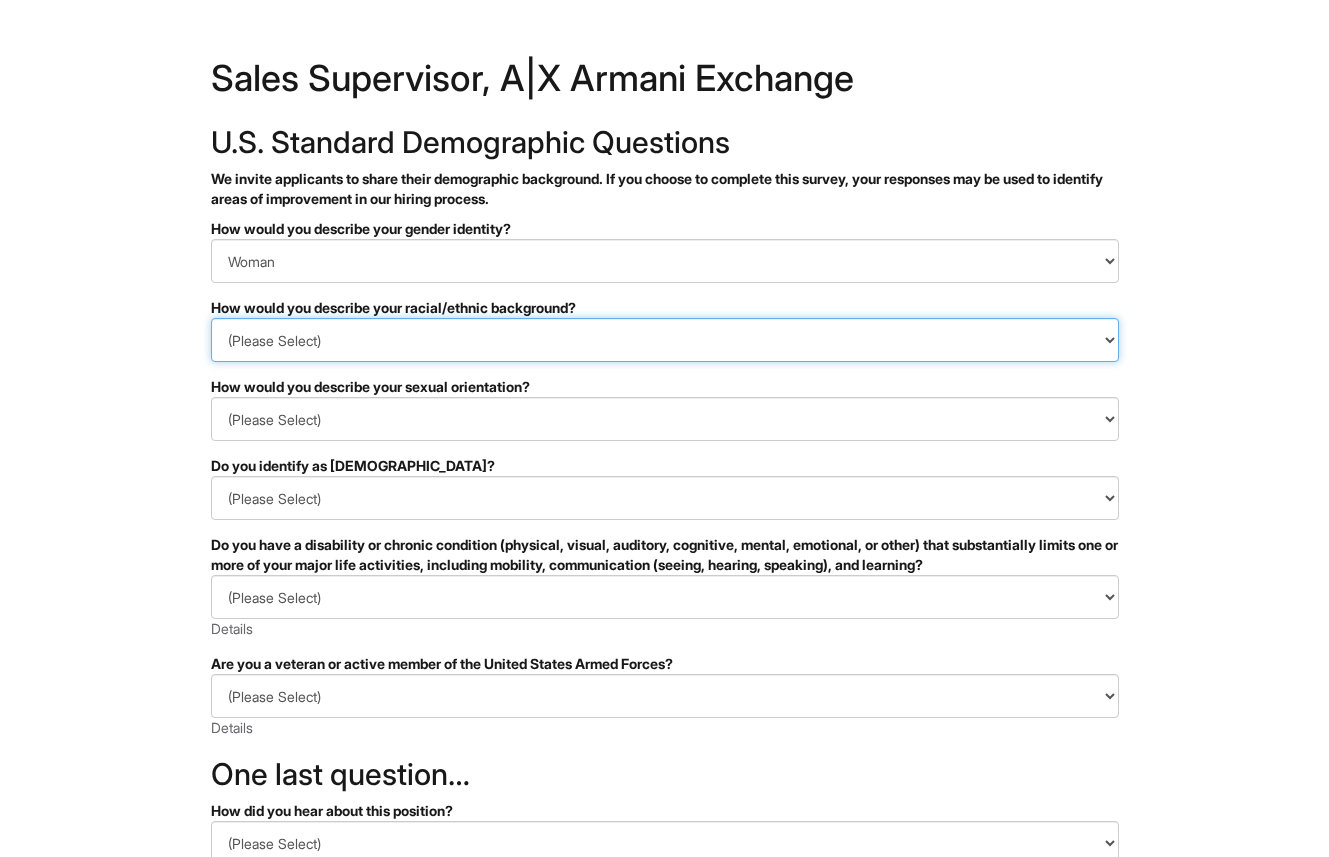 click on "(Please Select) Black or of African descent    East Asian    Hispanic, Latinx or of Spanish Origin    Indigenous, American Indian or Alaska Native    Middle Eastern or North African    Native Hawaiian or Pacific Islander    South Asian    Southeast Asian    White or European    I prefer to self-describe    I don't wish to answer" at bounding box center [665, 340] 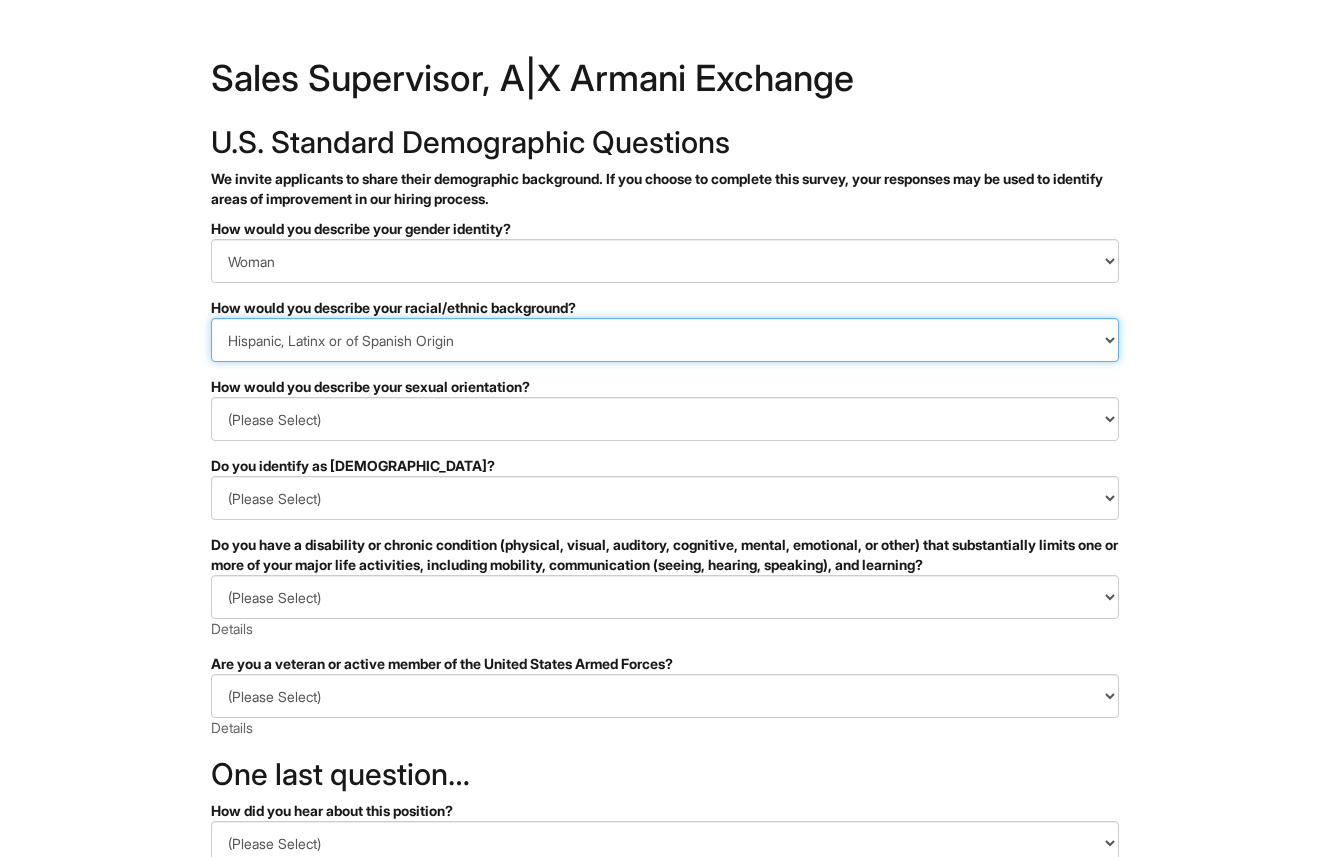click on "(Please Select) Black or of African descent    East Asian    Hispanic, Latinx or of Spanish Origin    Indigenous, American Indian or Alaska Native    Middle Eastern or North African    Native Hawaiian or Pacific Islander    South Asian    Southeast Asian    White or European    I prefer to self-describe    I don't wish to answer" at bounding box center [665, 340] 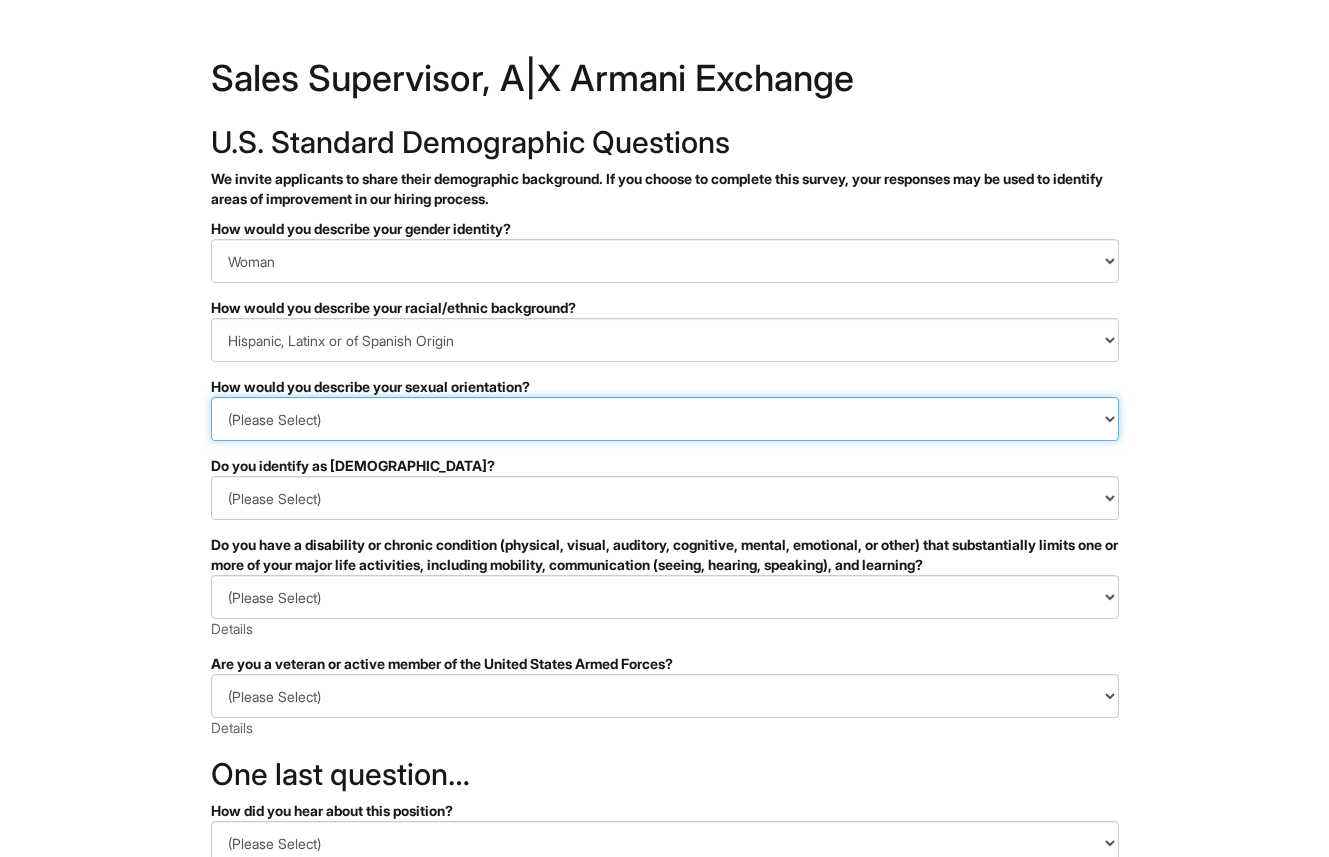click on "(Please Select) Asexual Bisexual and/or pansexual Gay Heterosexual Lesbian Queer I prefer to self-describe I don't wish to answer" at bounding box center [665, 419] 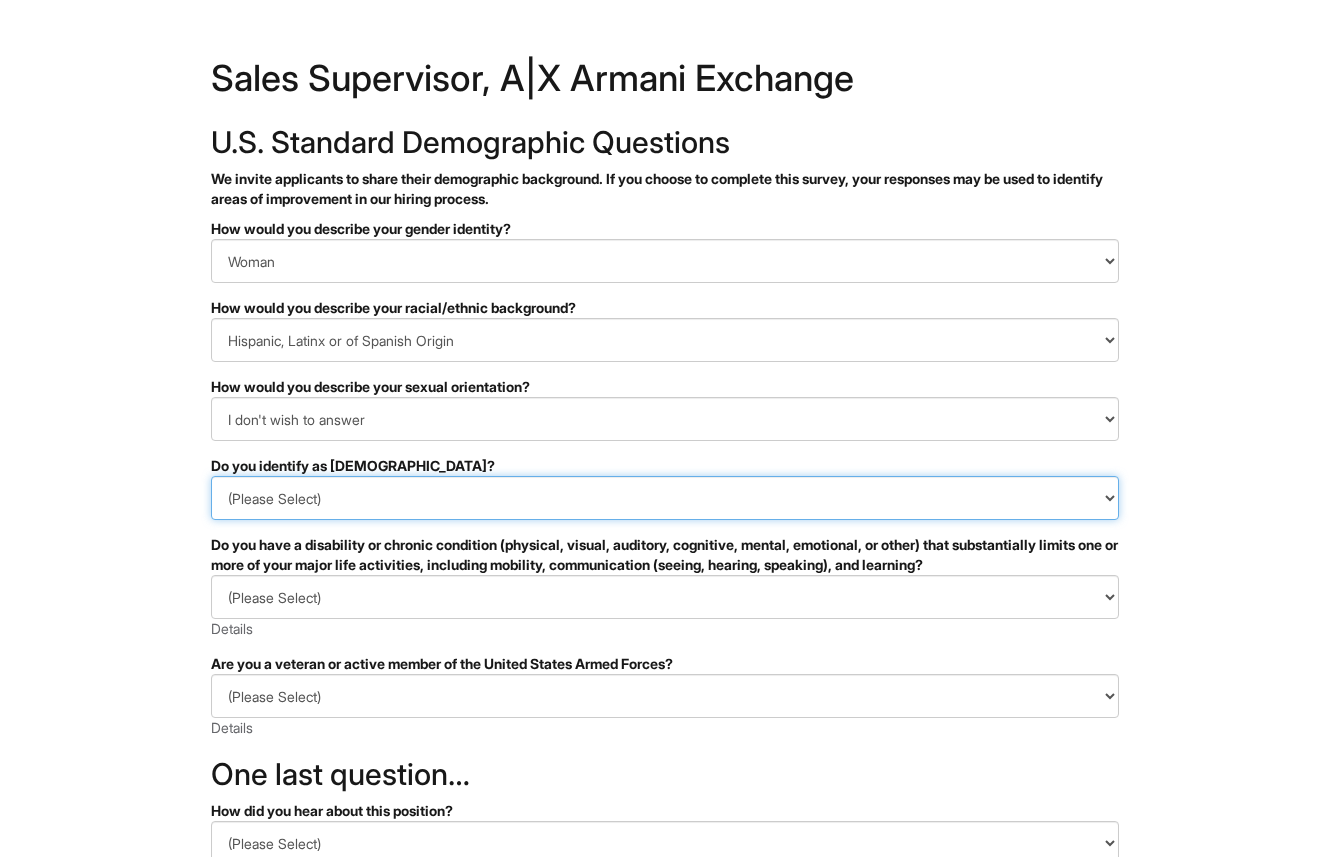 click on "(Please Select) Yes No I prefer to self-describe I don't wish to answer" at bounding box center [665, 498] 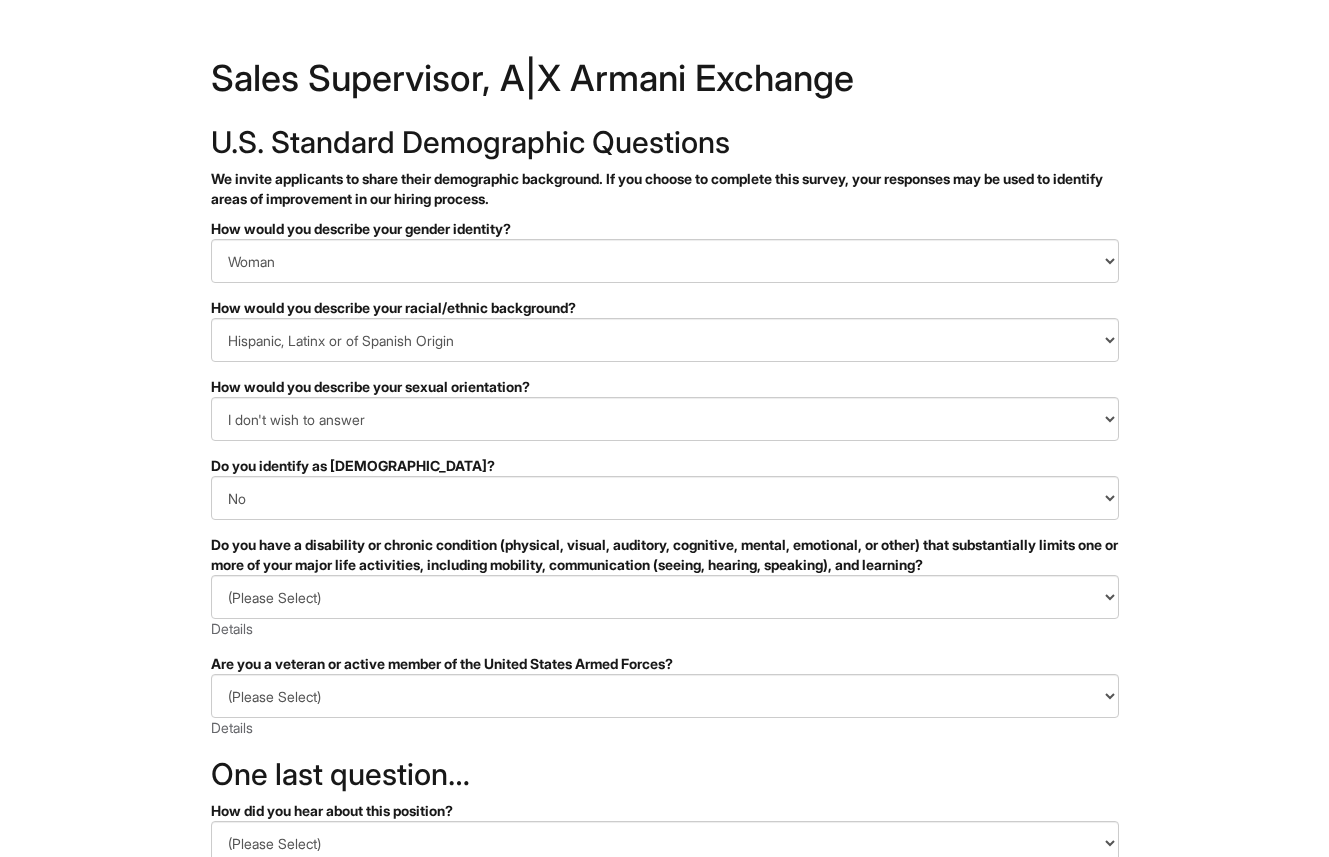 click on "&nbsp; ✔ 2 3 Sales Supervisor, A|X Armani Exchange U.S. Standard Demographic Questions We invite applicants to share their demographic background. If you choose to complete this survey, your responses may be used to identify
areas of improvement in our hiring process. PLEASE COMPLETE ALL REQUIRED FIELDS How would you describe your gender identity? (Please Select) Man Woman Non-binary I prefer to self-describe I don't wish to answer How would you describe your racial/ethnic background? (Please Select) Black or of African descent    East Asian    Hispanic, Latinx or of Spanish Origin    Indigenous, American Indian or Alaska Native    Middle Eastern or North African    Native Hawaiian or Pacific Islander    South Asian    Southeast Asian    White or European    I prefer to self-describe    I don't wish to answer How would you describe your sexual orientation? (Please Select) Asexual Bisexual and/or pansexual Gay Heterosexual Lesbian Queer I prefer to self-describe I don't wish to answer Yes No Indeed" at bounding box center [664, 563] 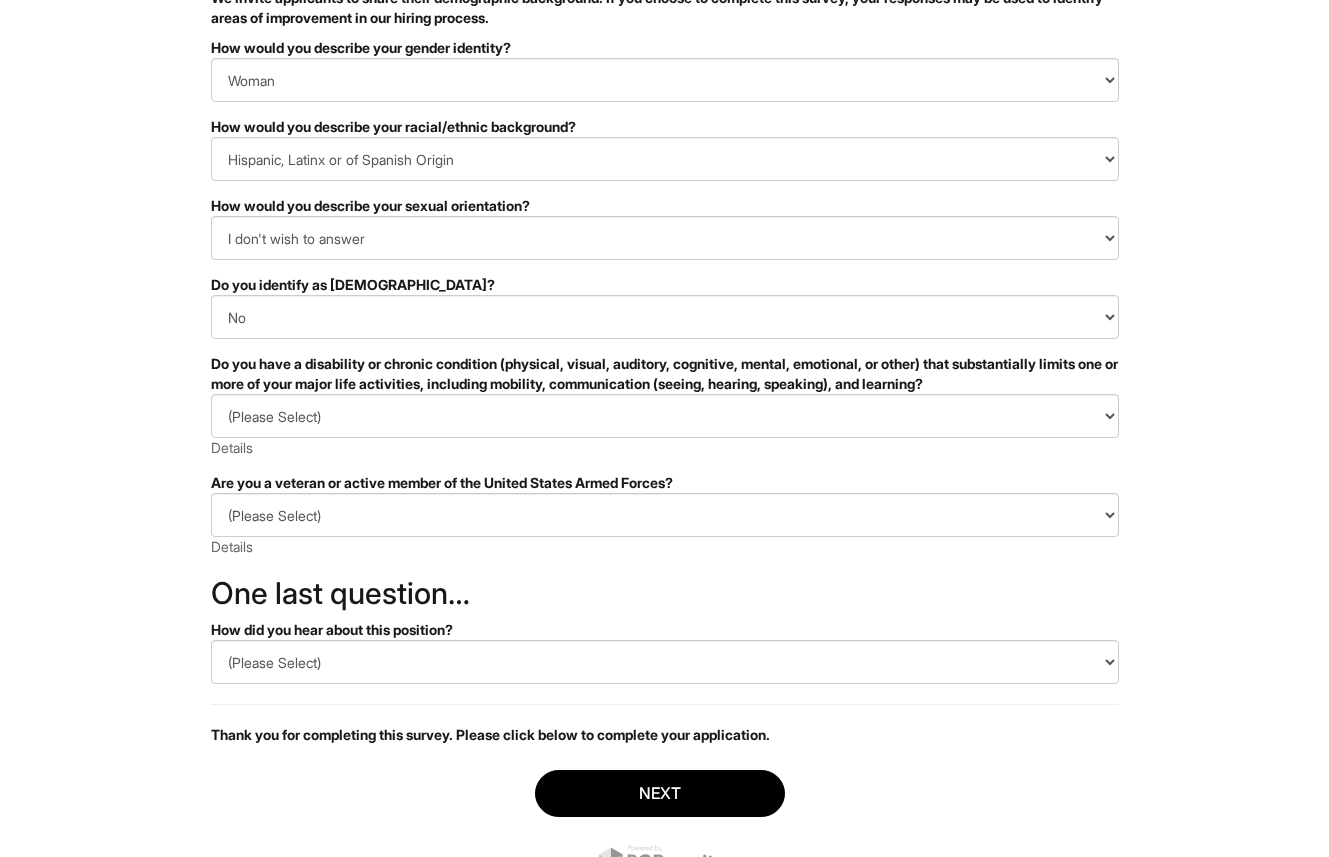 scroll, scrollTop: 189, scrollLeft: 0, axis: vertical 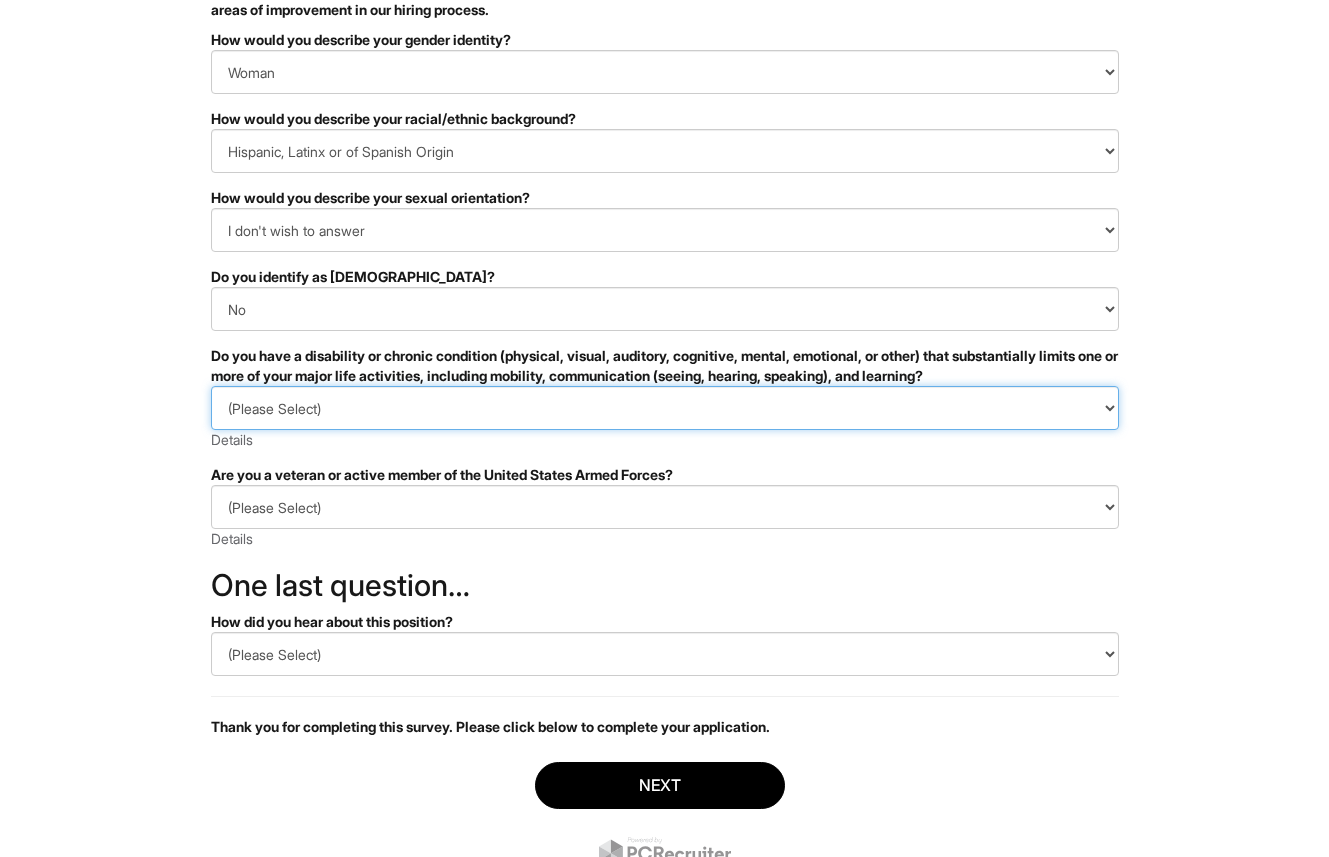 click on "(Please Select) YES, I HAVE A DISABILITY (or previously had a disability) NO, I DON'T HAVE A DISABILITY I DON'T WISH TO ANSWER" at bounding box center [665, 408] 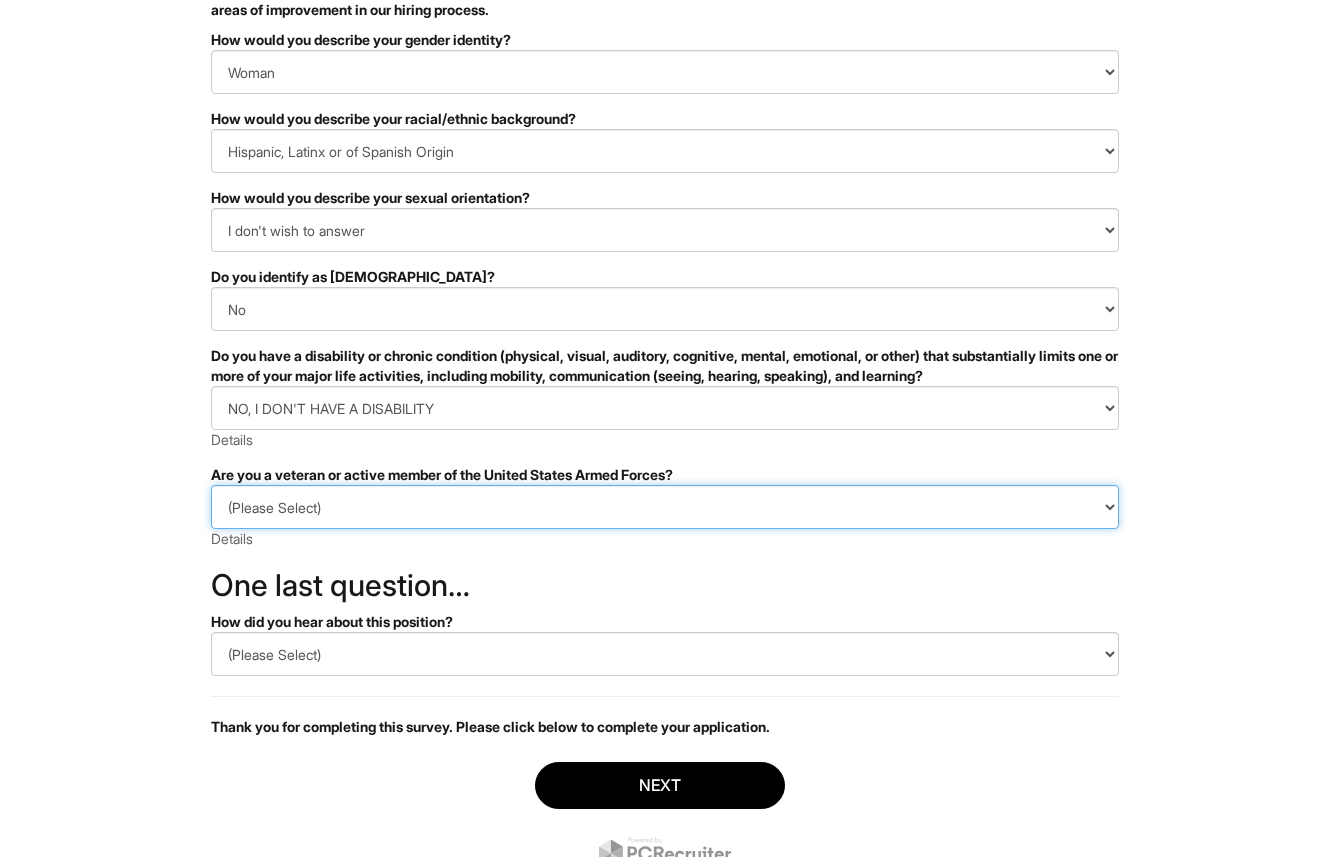 click on "(Please Select) I IDENTIFY AS ONE OR MORE OF THE CLASSIFICATIONS OF PROTECTED VETERANS LISTED I AM NOT A PROTECTED VETERAN I PREFER NOT TO ANSWER" at bounding box center [665, 507] 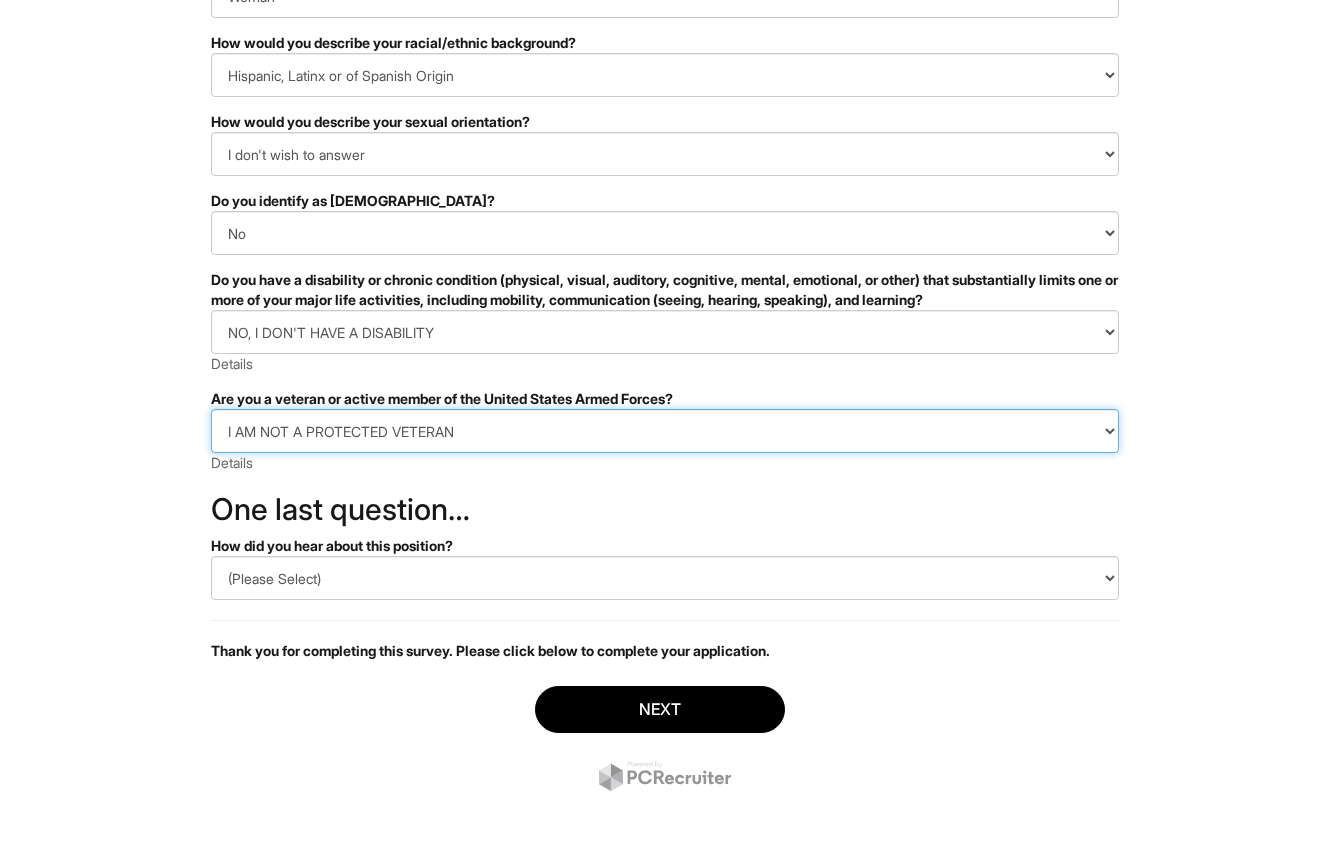 scroll, scrollTop: 268, scrollLeft: 0, axis: vertical 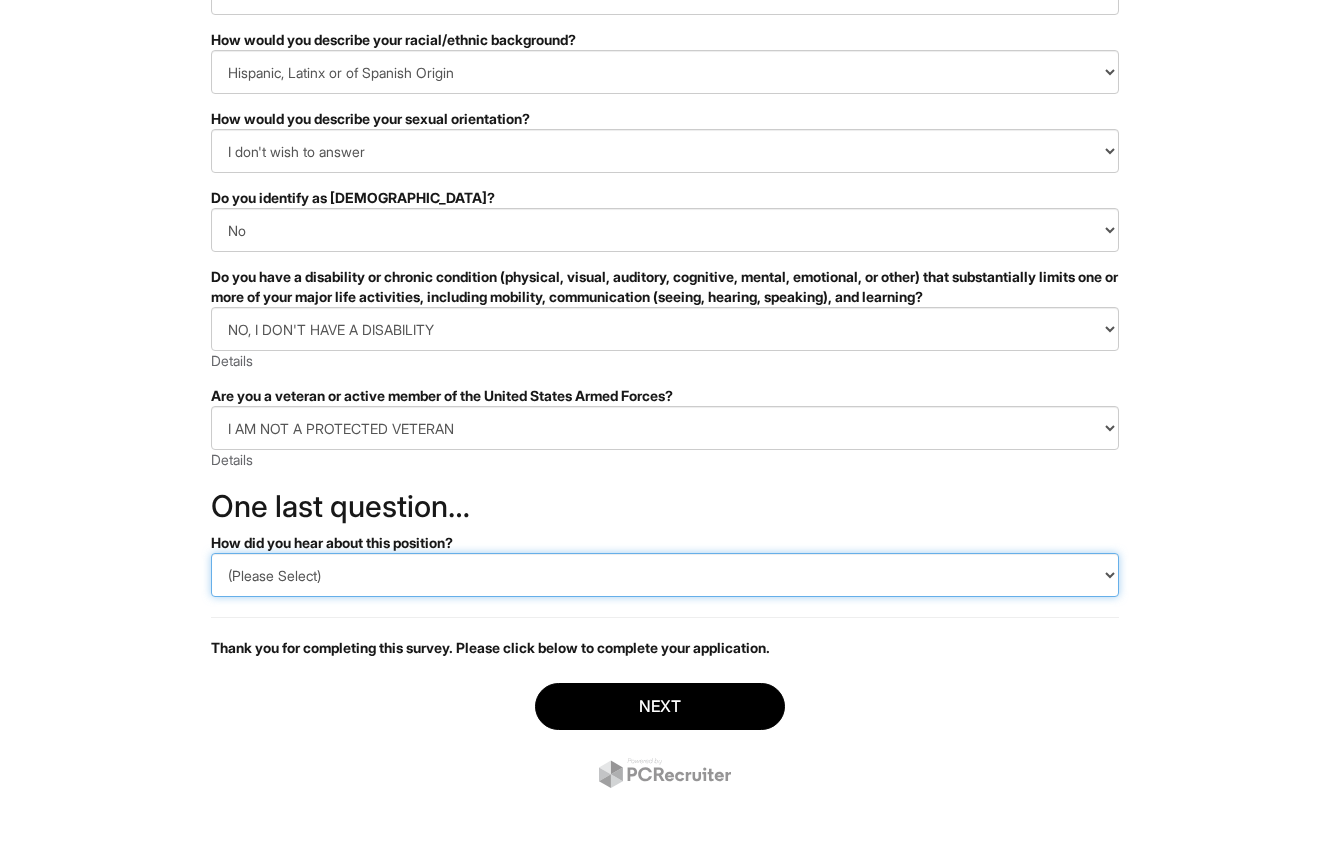 click on "(Please Select) CareerBuilder Indeed LinkedIn Monster Referral Other" at bounding box center [665, 575] 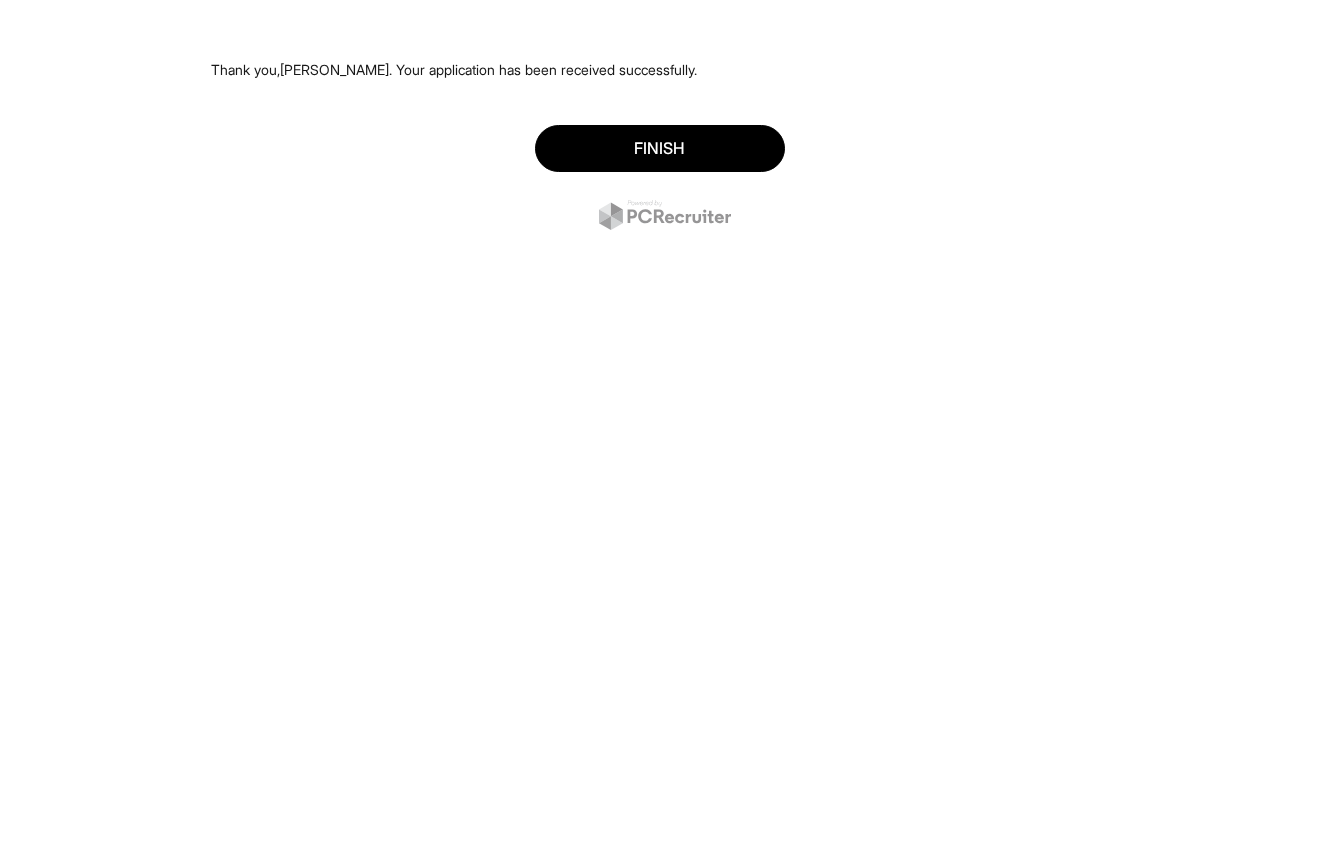 scroll, scrollTop: 0, scrollLeft: 0, axis: both 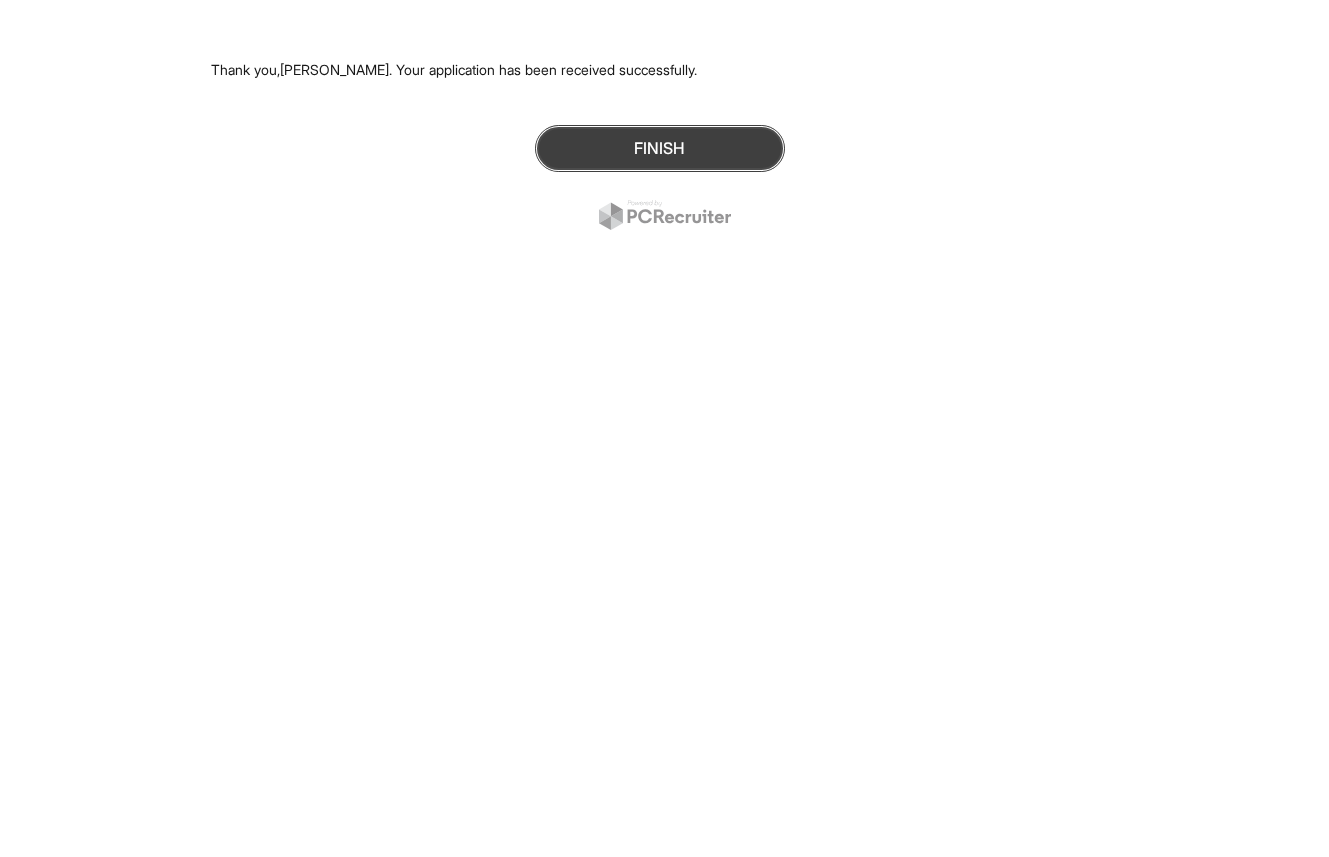 click on "Finish" at bounding box center [660, 148] 